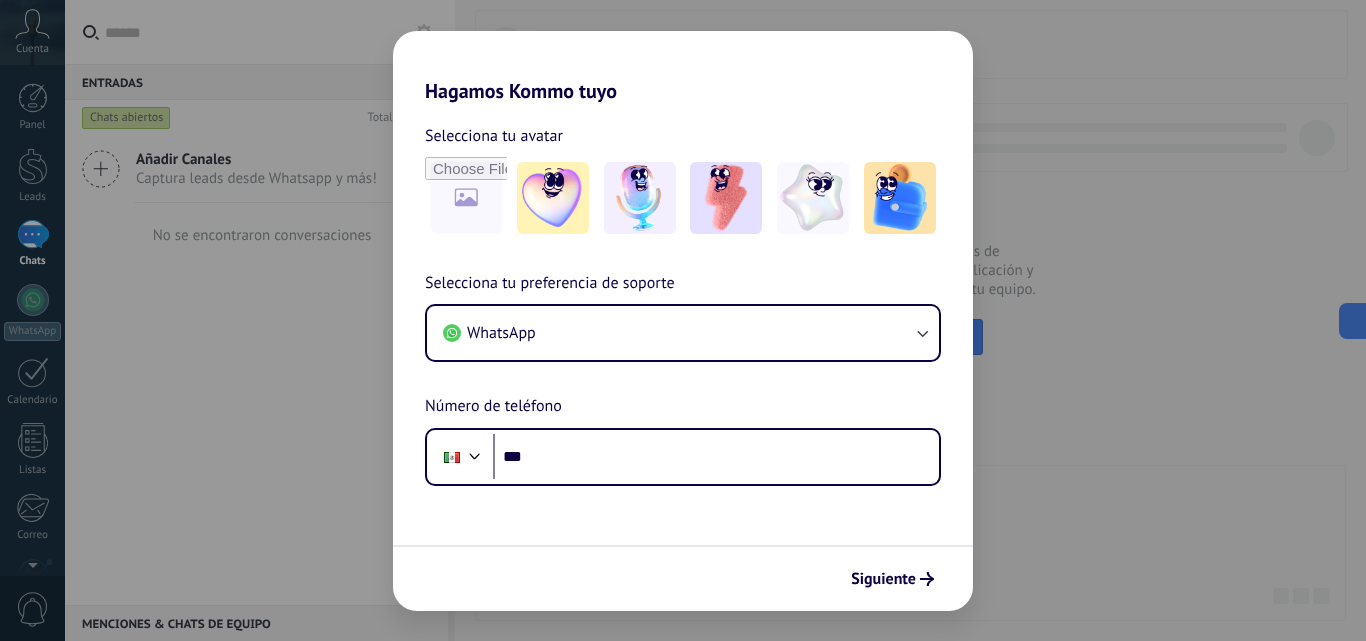scroll, scrollTop: 0, scrollLeft: 0, axis: both 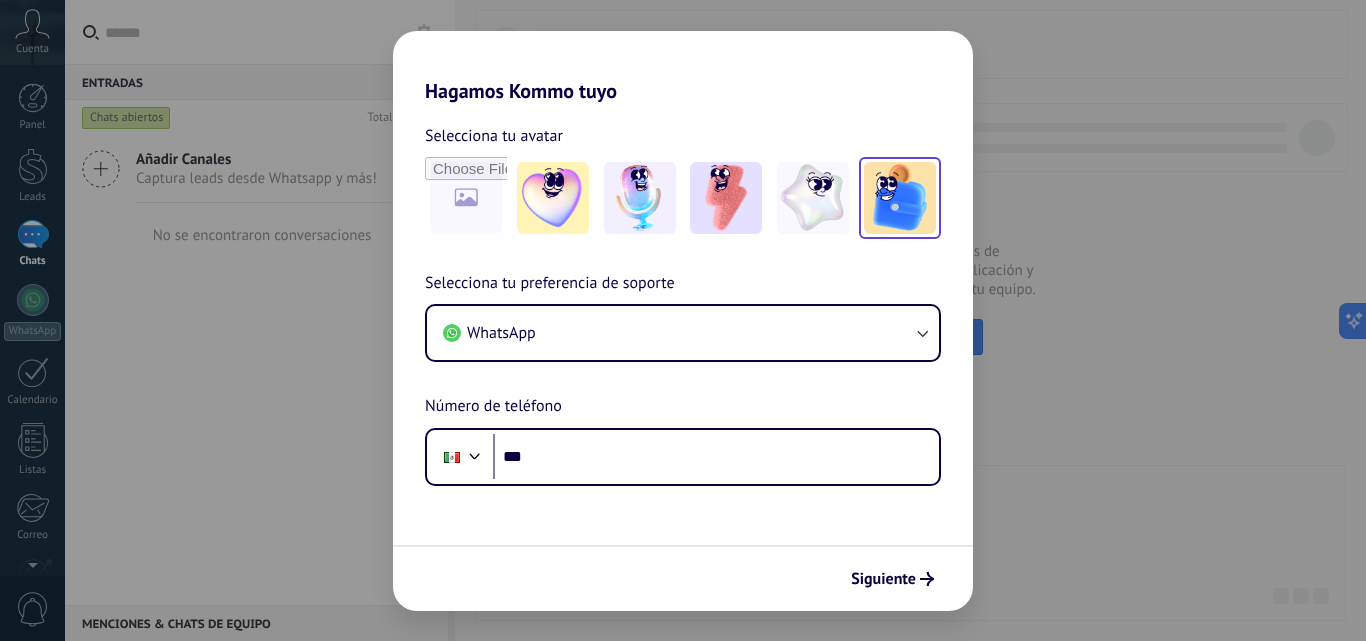 click at bounding box center [900, 198] 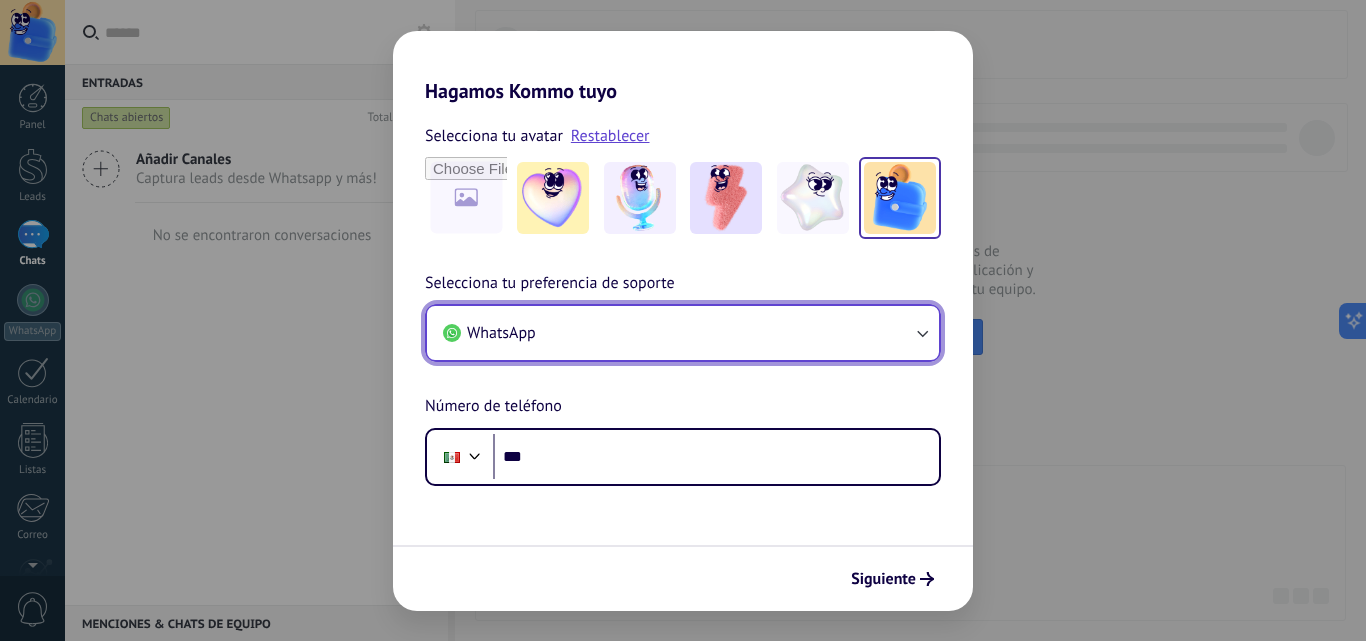click on "WhatsApp" at bounding box center (683, 333) 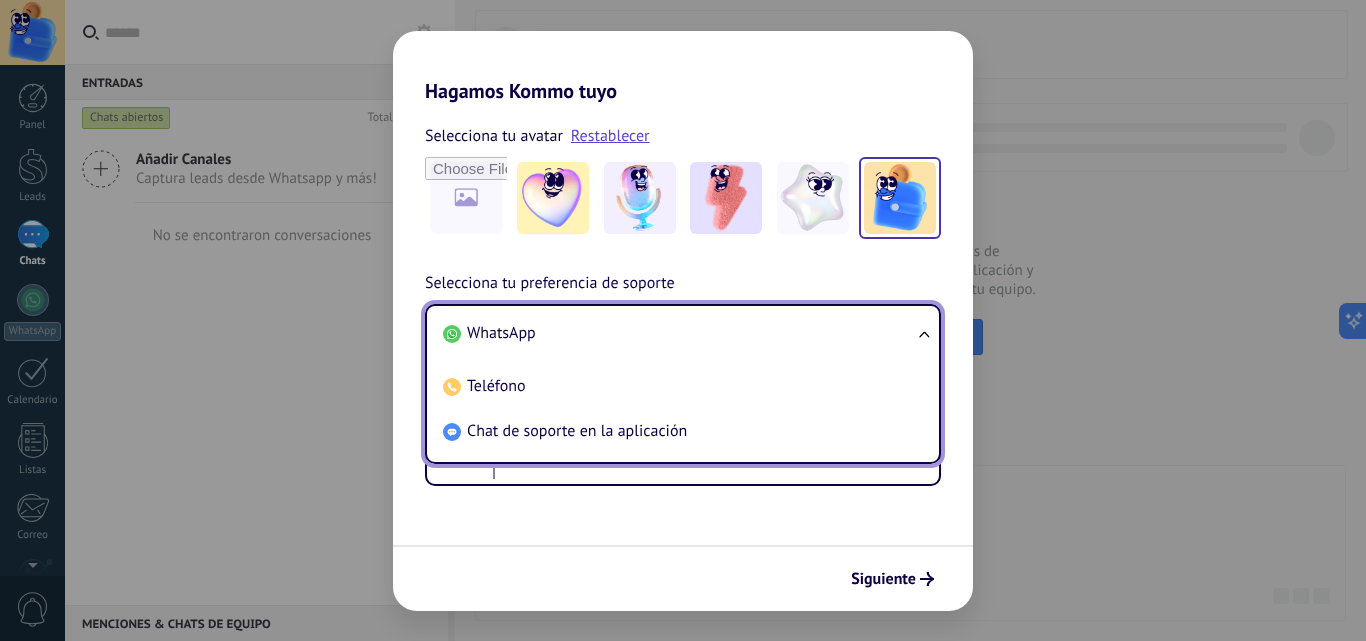 click on "Siguiente" at bounding box center (683, 578) 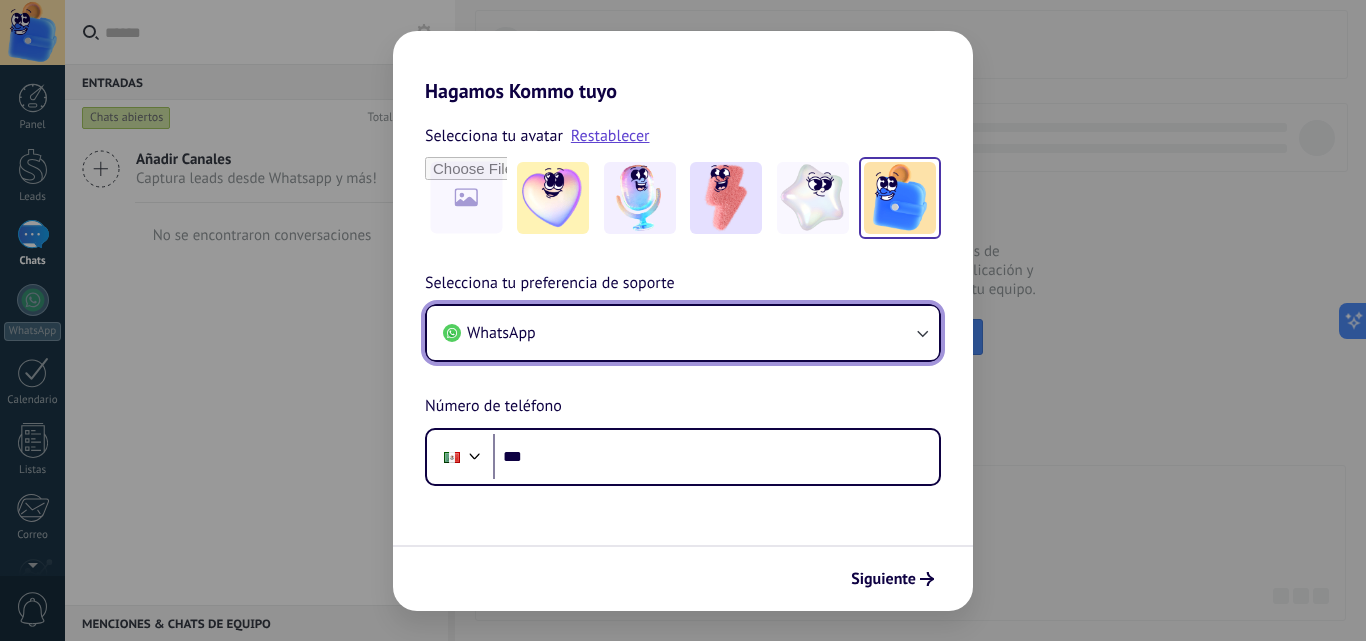 type 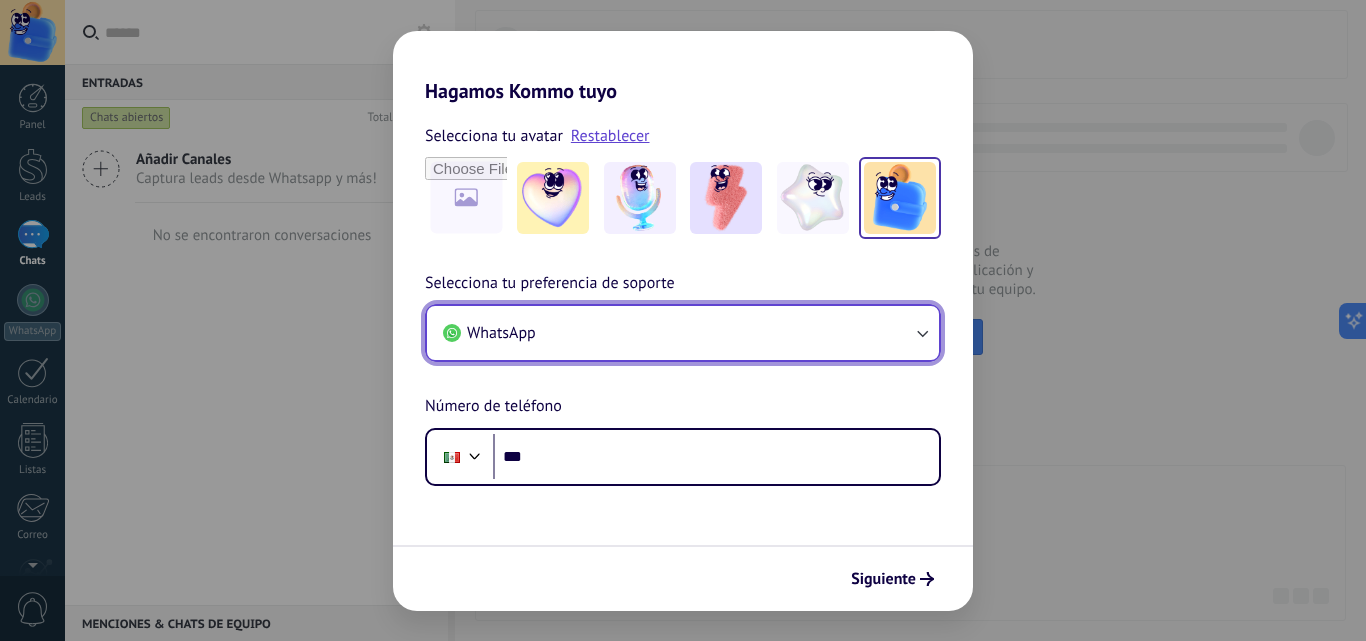 click on "WhatsApp" at bounding box center (683, 333) 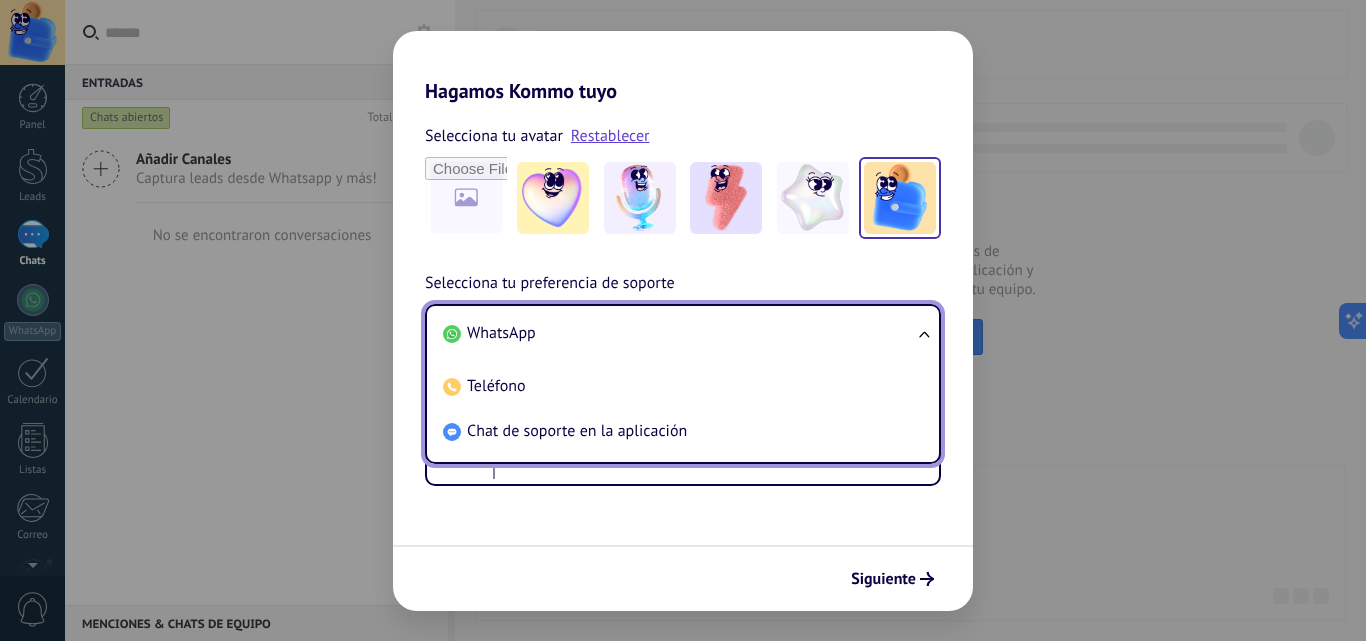 click on "WhatsApp" at bounding box center [679, 333] 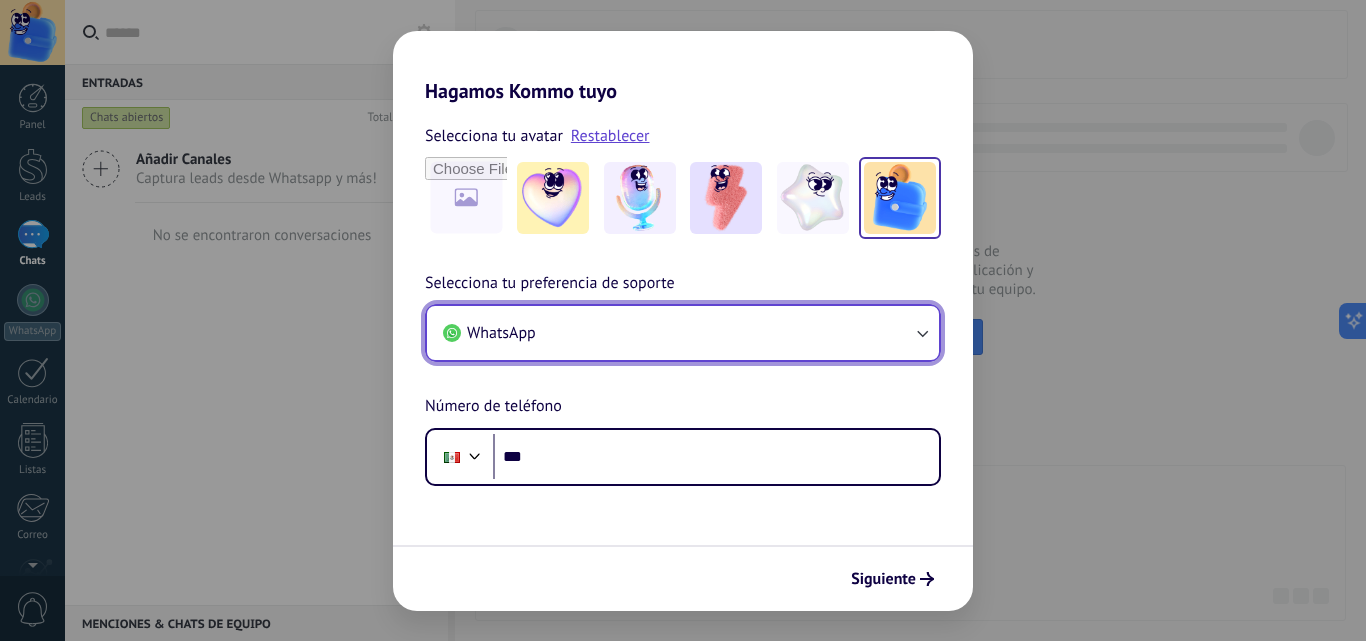 click on "WhatsApp" at bounding box center [683, 333] 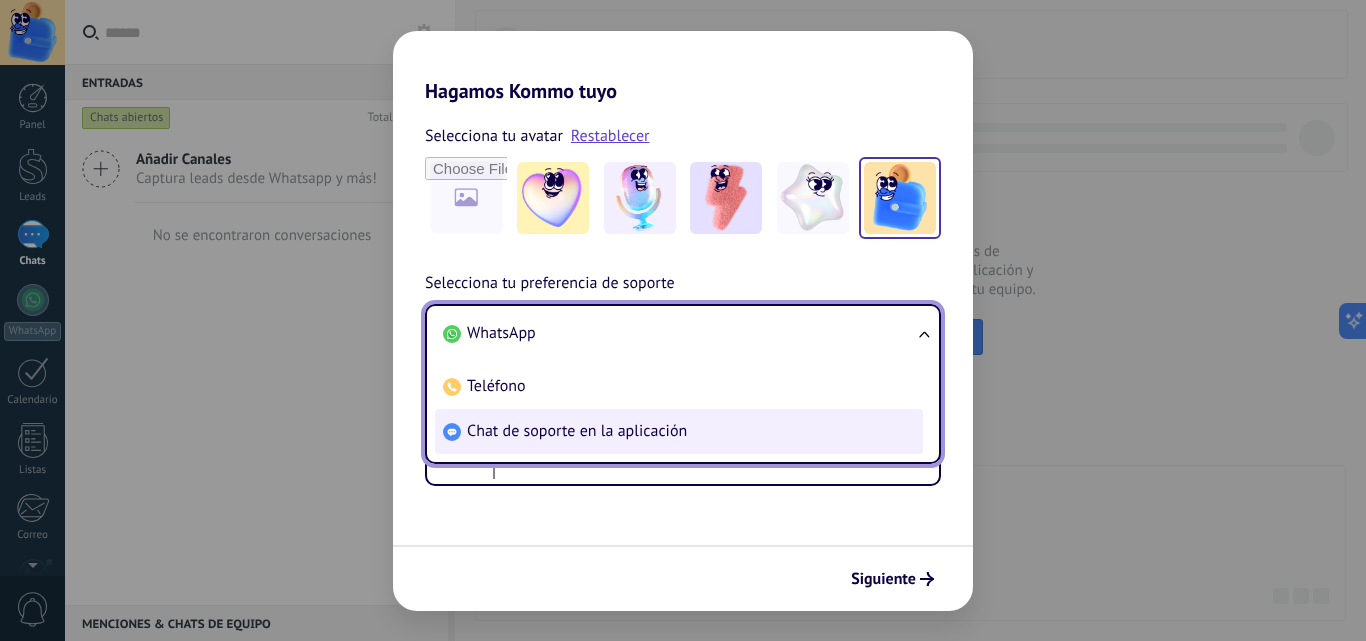 click on "Chat de soporte en la aplicación" at bounding box center (679, 431) 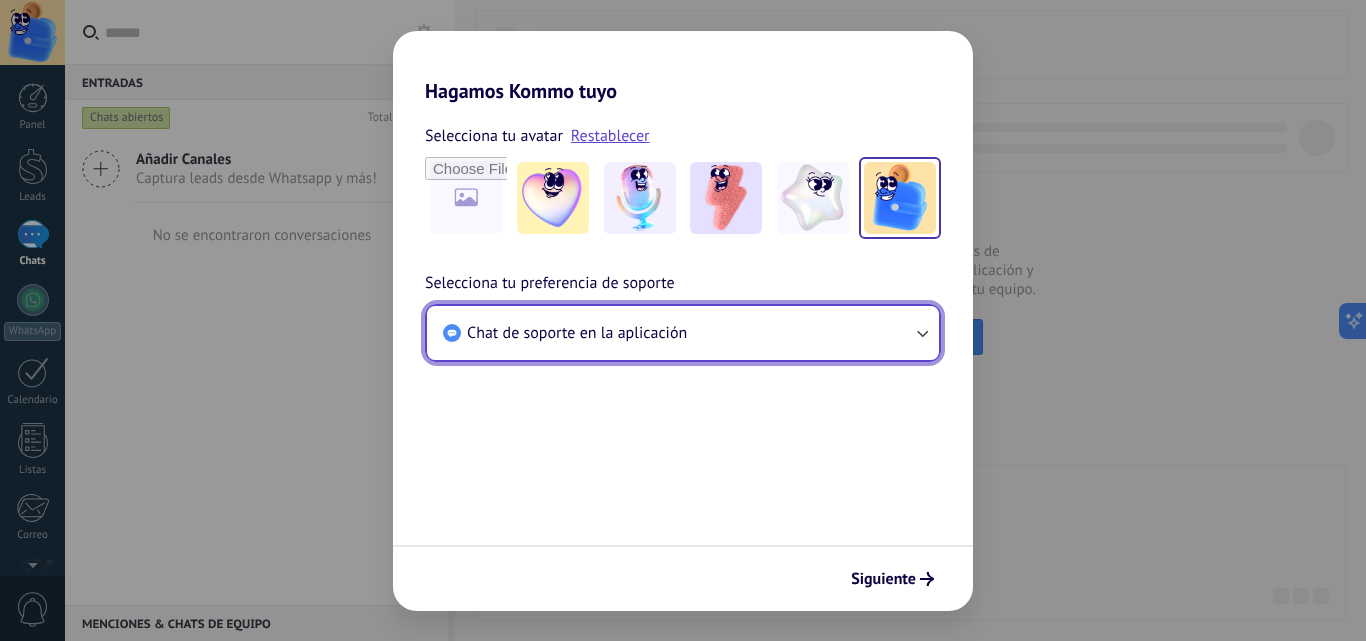 click on "Chat de soporte en la aplicación" at bounding box center (683, 333) 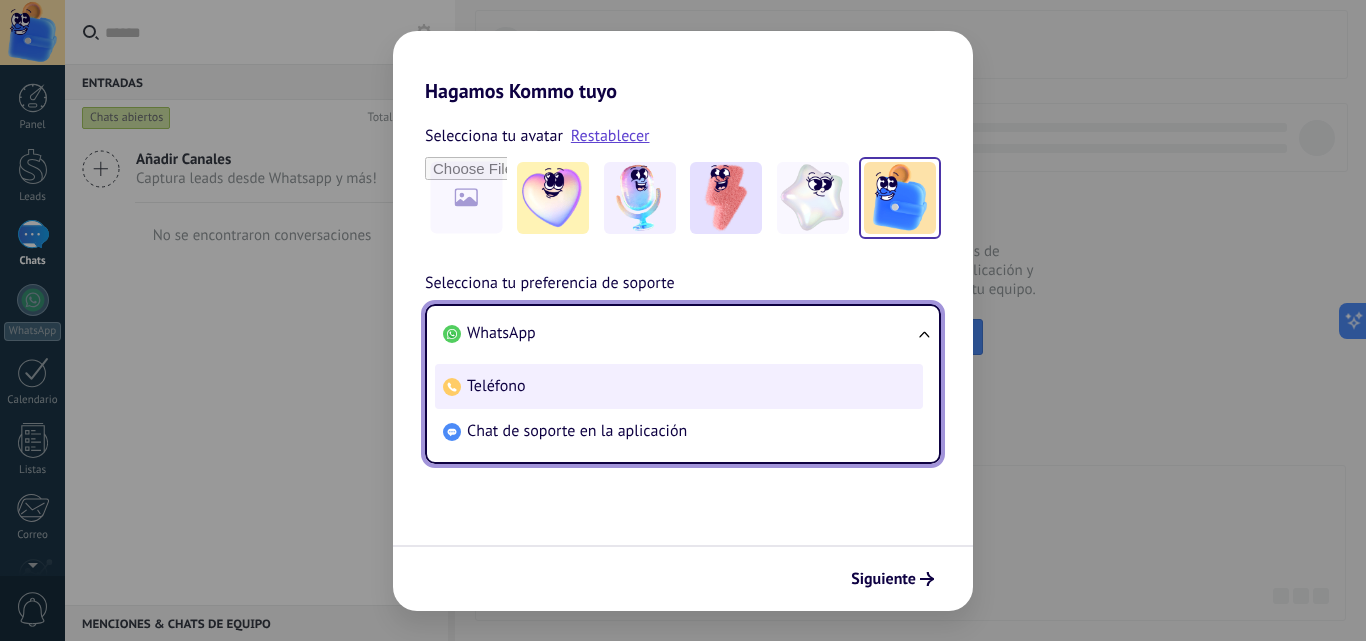click on "Teléfono" at bounding box center (679, 386) 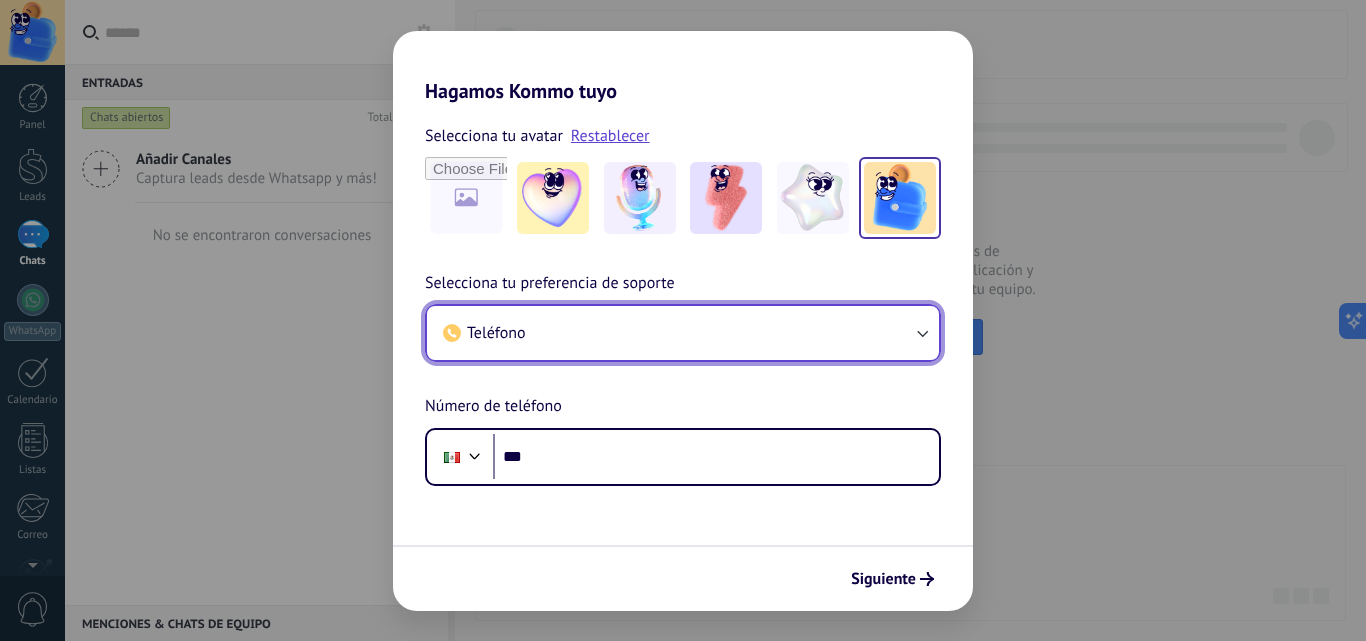 click on "Teléfono" at bounding box center (683, 333) 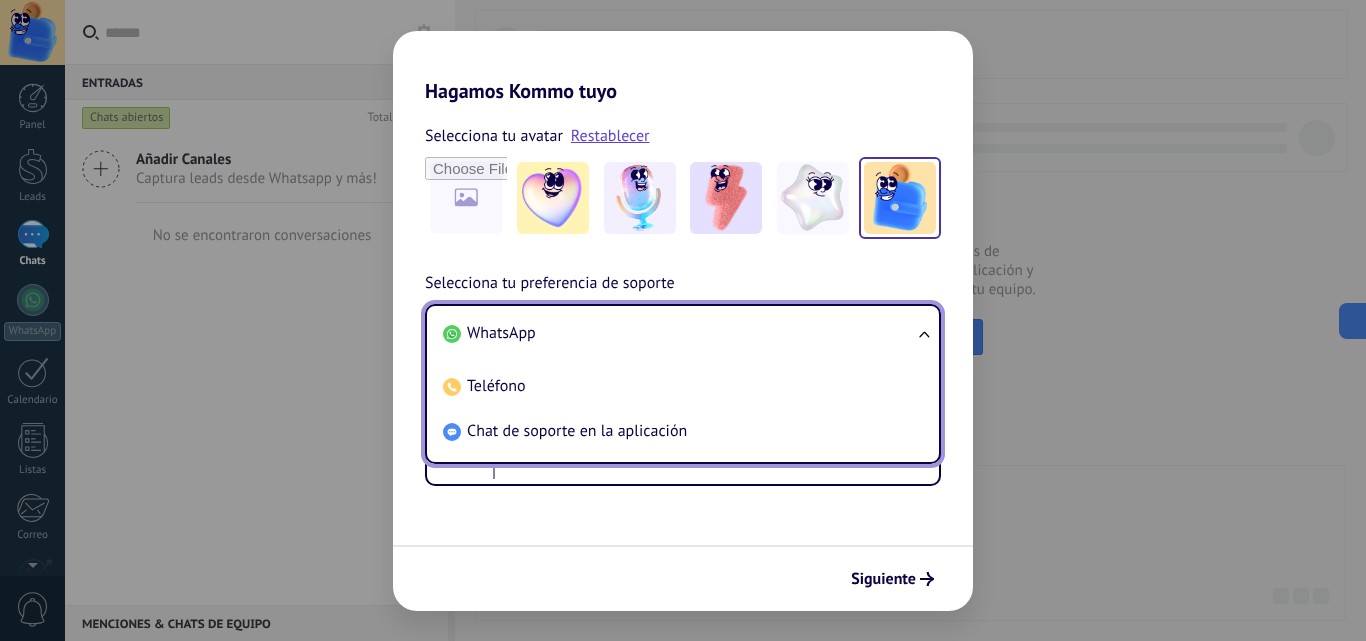 click on "Hagamos Kommo tuyo Selecciona tu avatar Restablecer Selecciona tu preferencia de soporte Teléfono WhatsApp Teléfono Chat de soporte en la aplicación Número de teléfono Phone *** Siguiente" at bounding box center [683, 320] 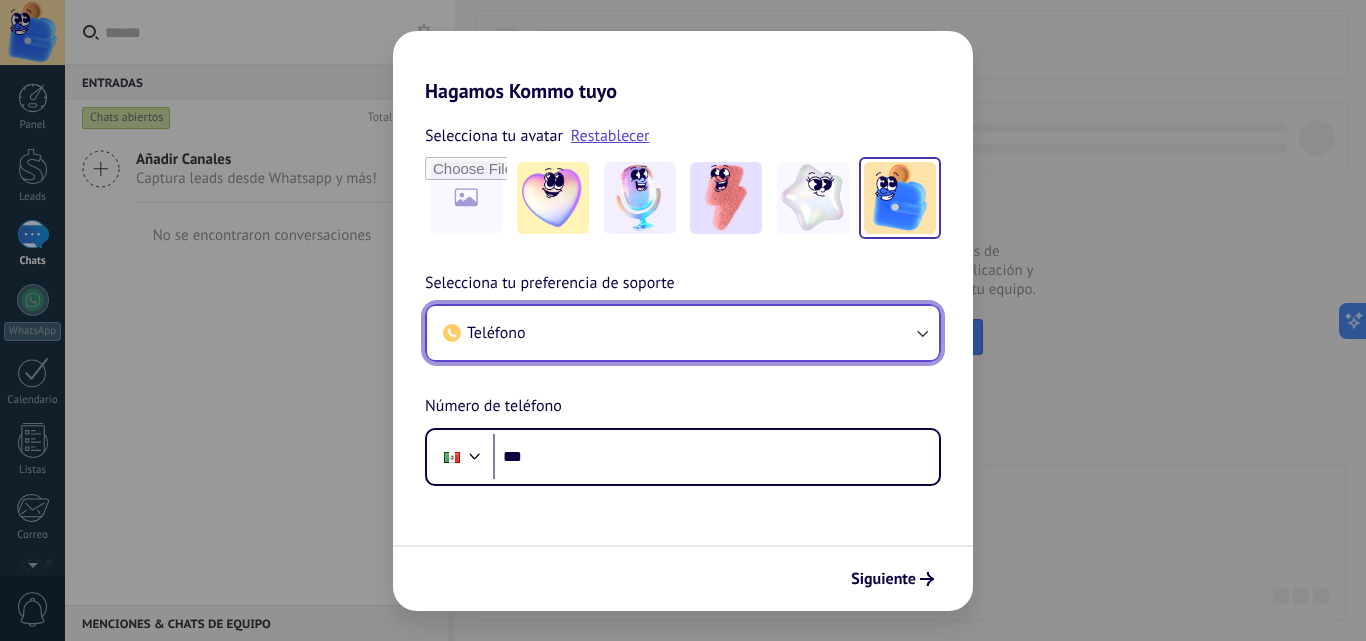 click on "Teléfono" at bounding box center (683, 333) 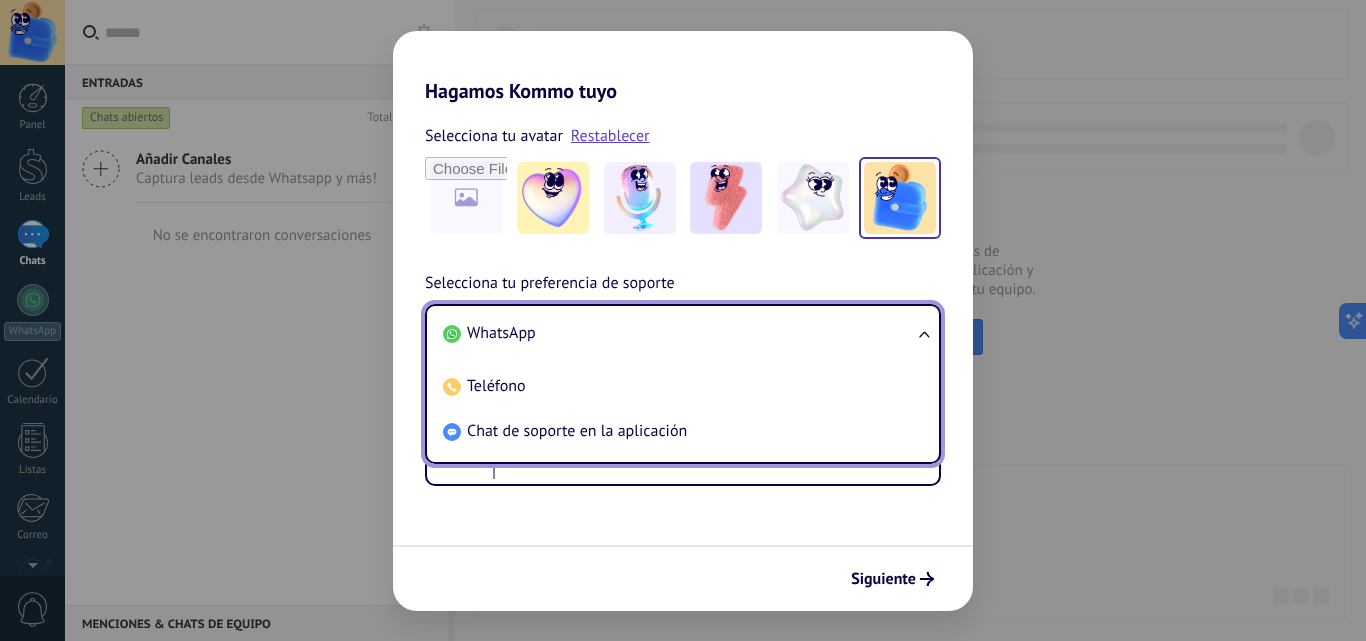 click on "WhatsApp" at bounding box center (679, 333) 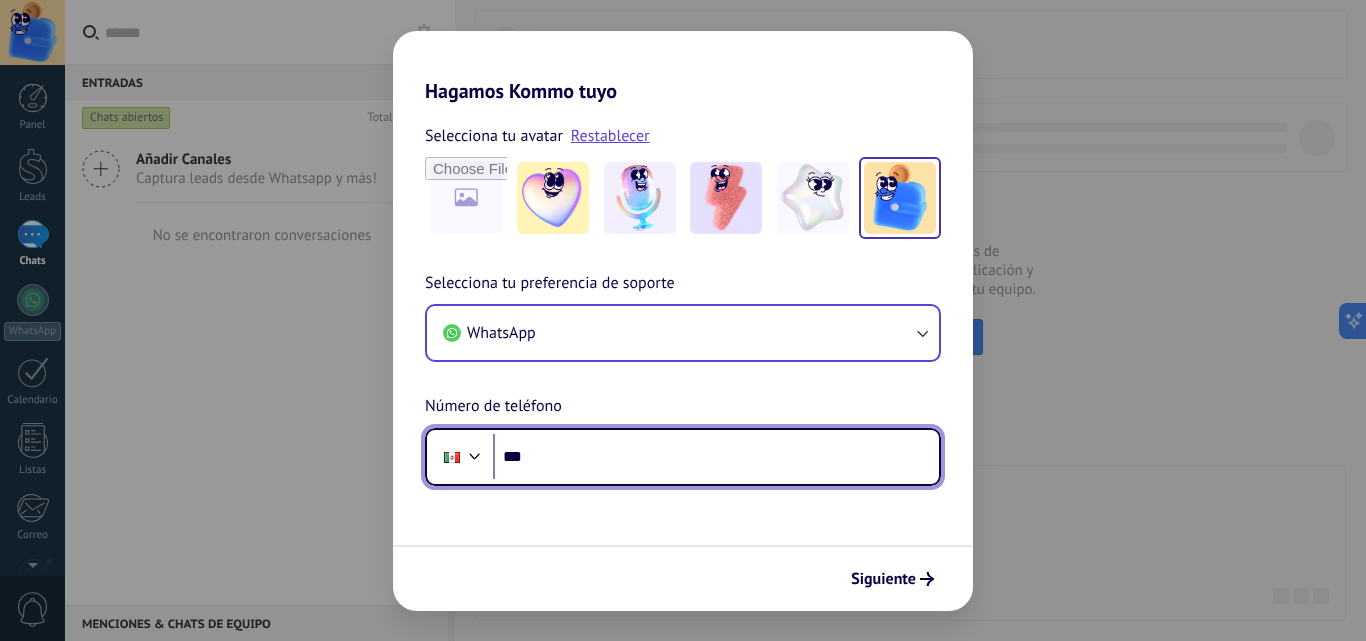 click on "***" at bounding box center [716, 457] 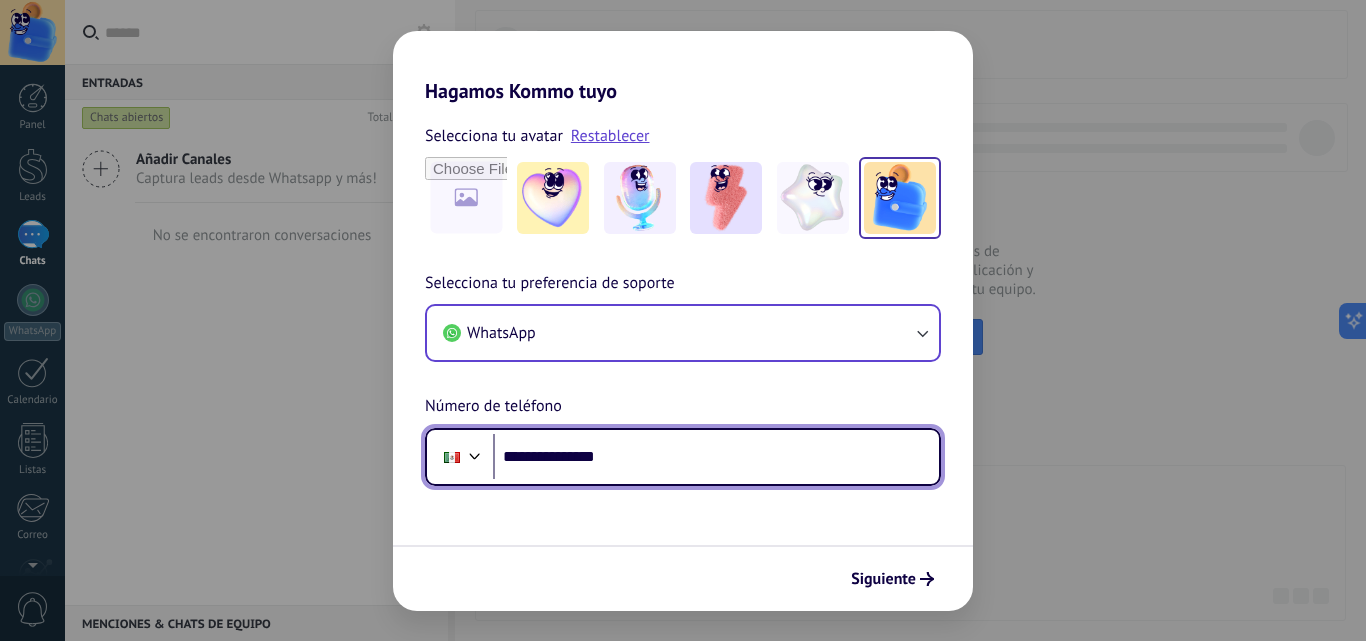 type on "**********" 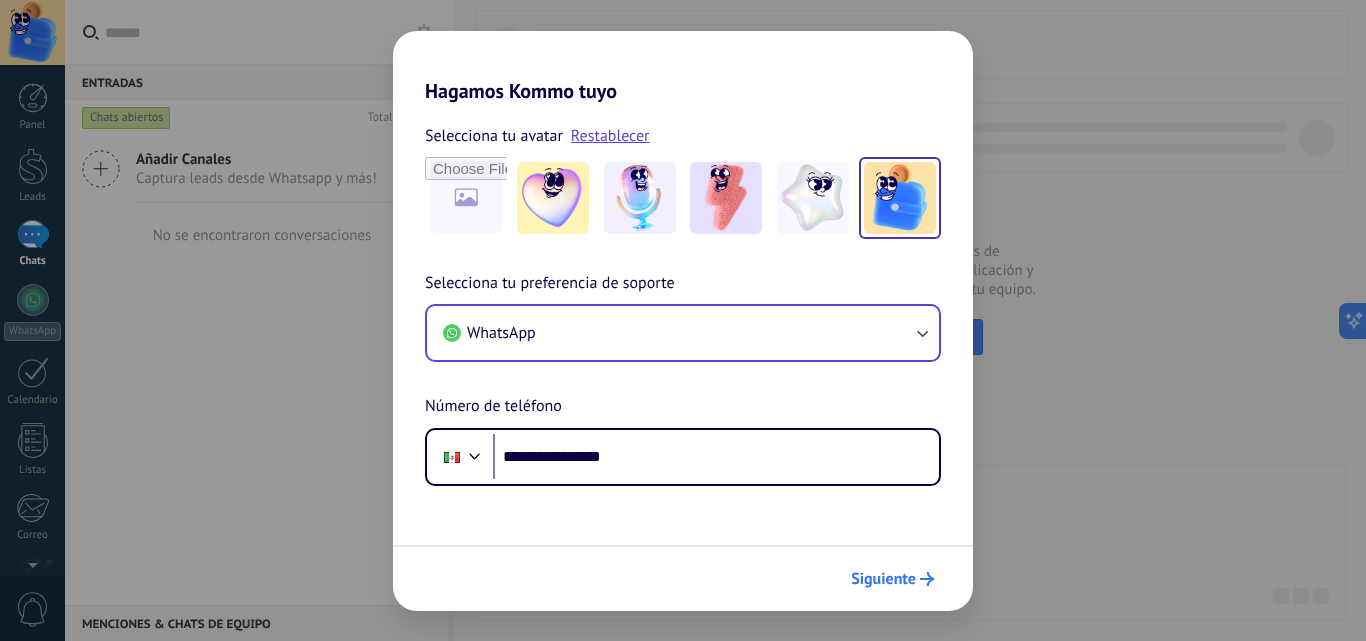 click on "Siguiente" at bounding box center [892, 579] 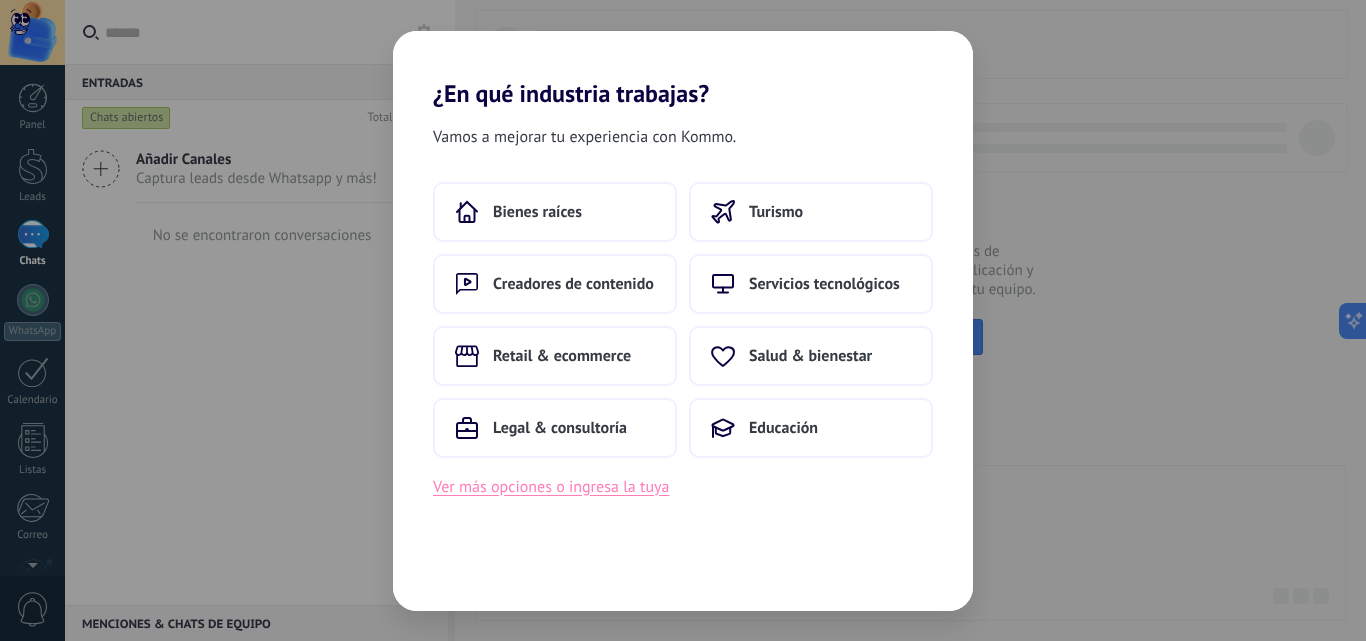 click on "Ver más opciones o ingresa la tuya" at bounding box center [551, 487] 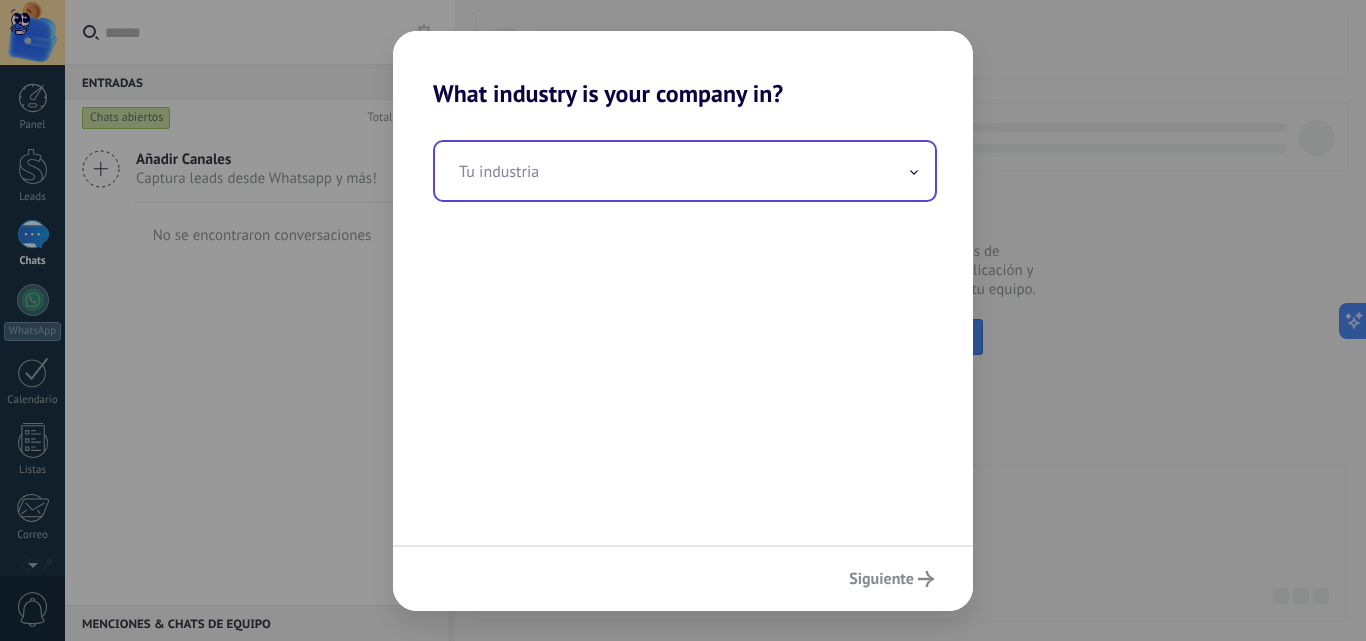 click at bounding box center [685, 171] 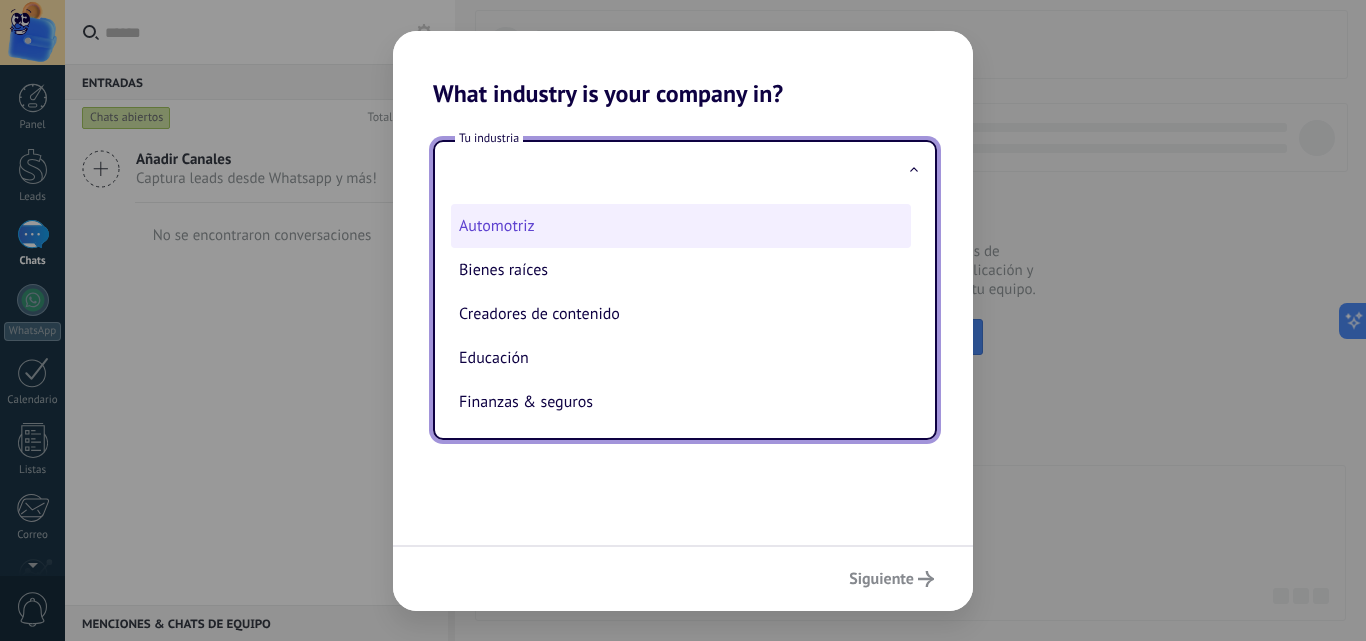 click on "Automotriz" at bounding box center (681, 226) 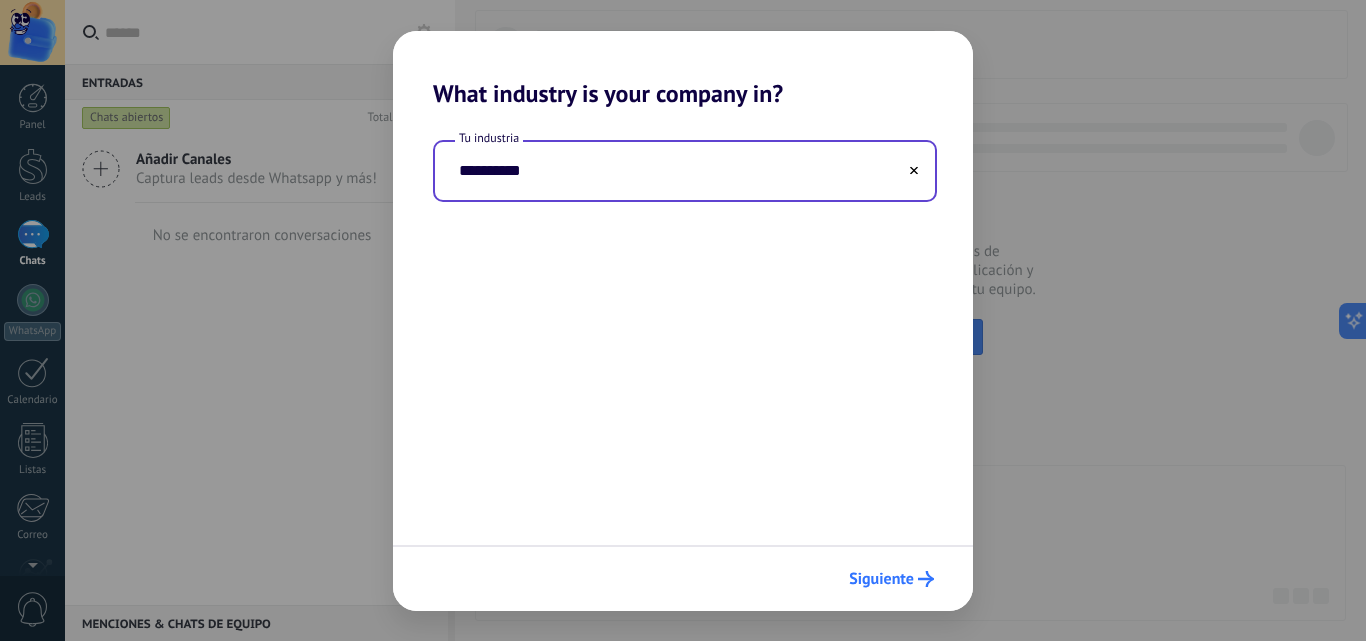 click on "Siguiente" at bounding box center (881, 579) 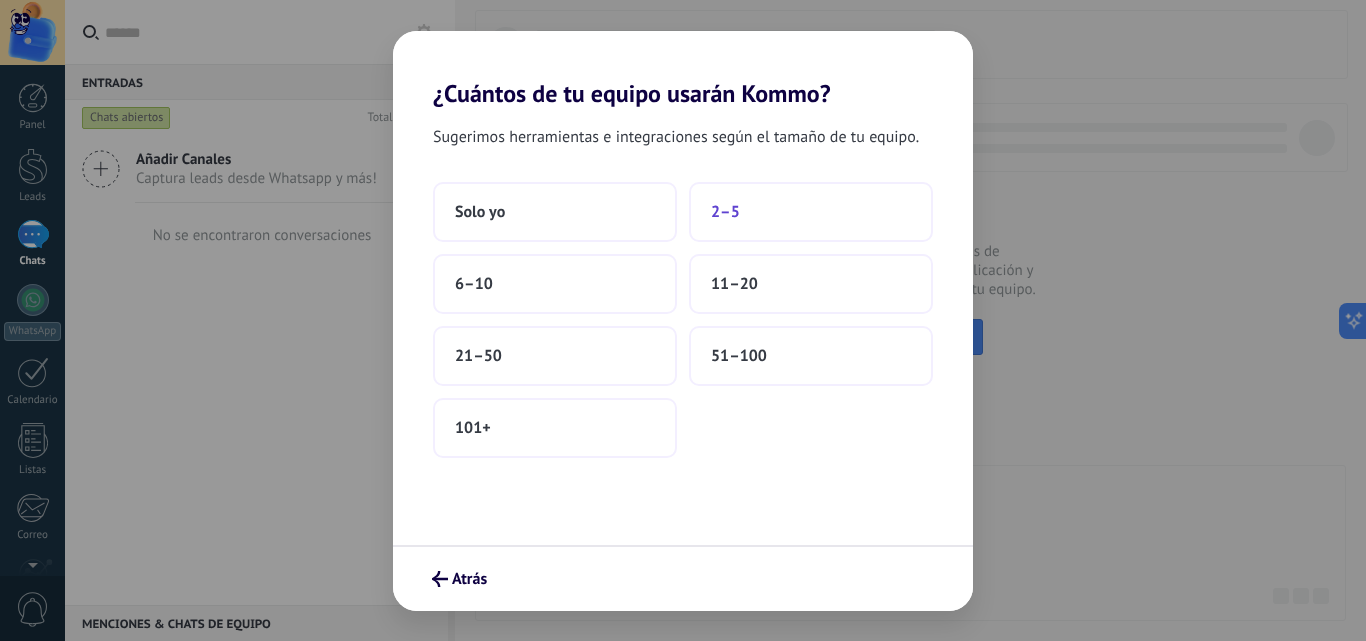 click on "2–5" at bounding box center [811, 212] 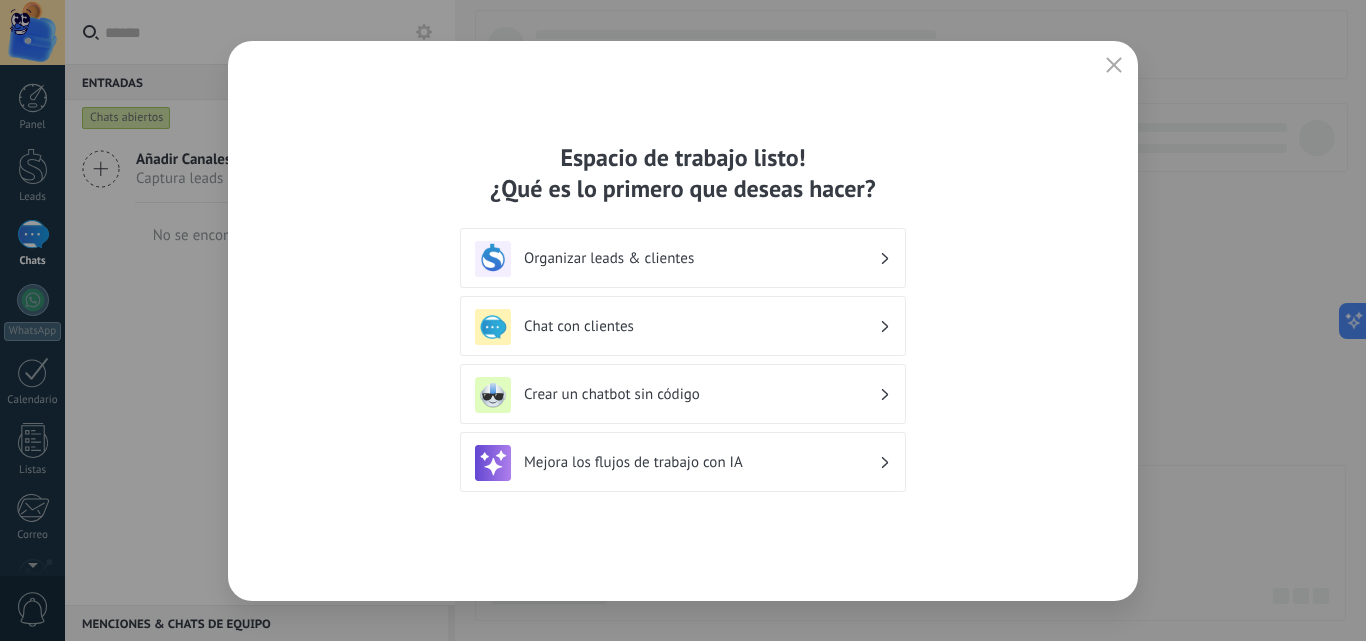 click 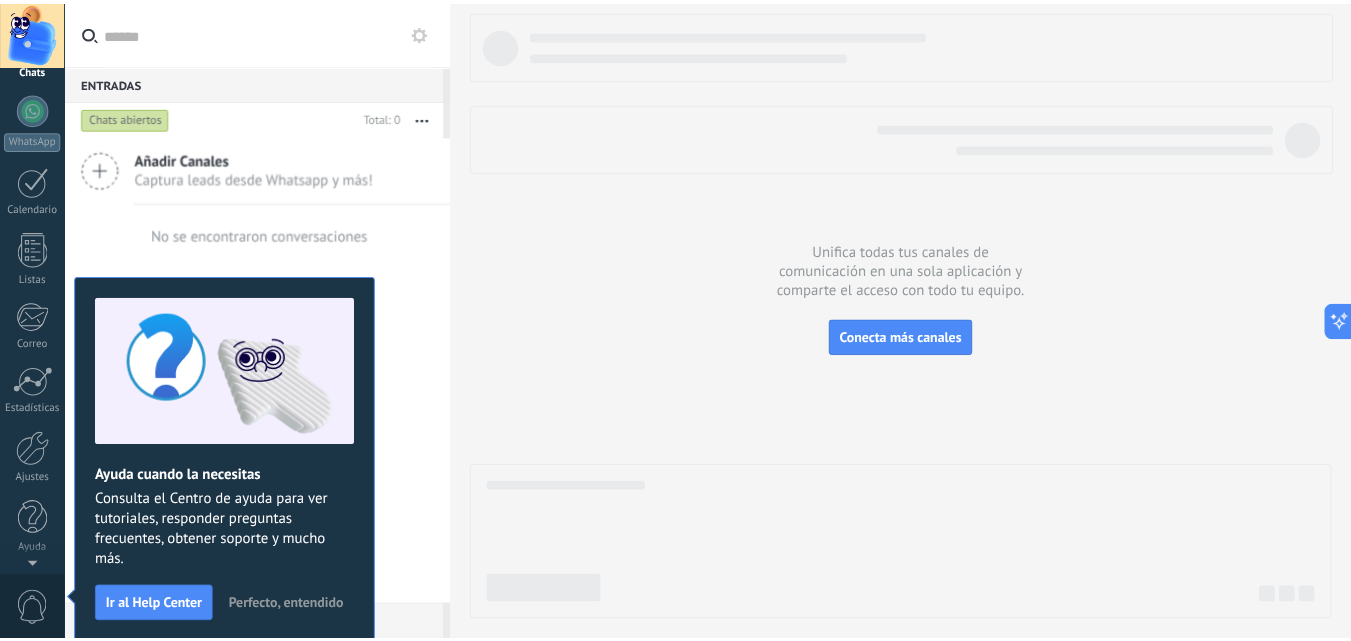scroll, scrollTop: 0, scrollLeft: 0, axis: both 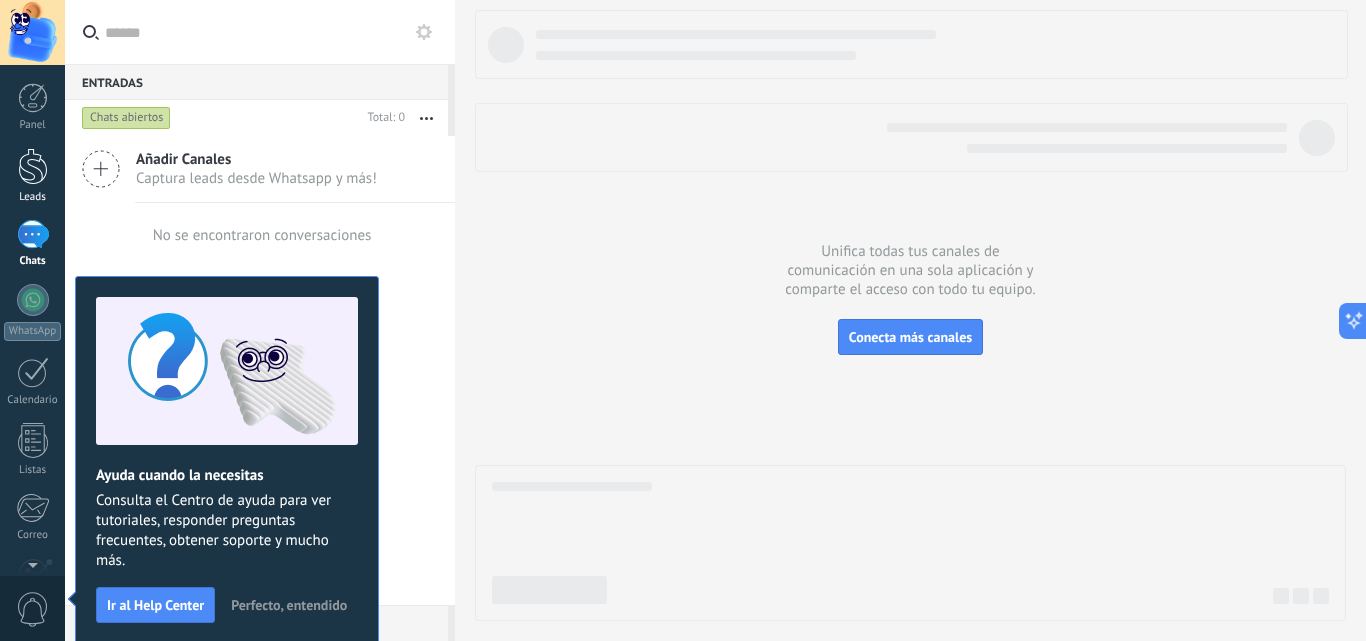 click at bounding box center [33, 166] 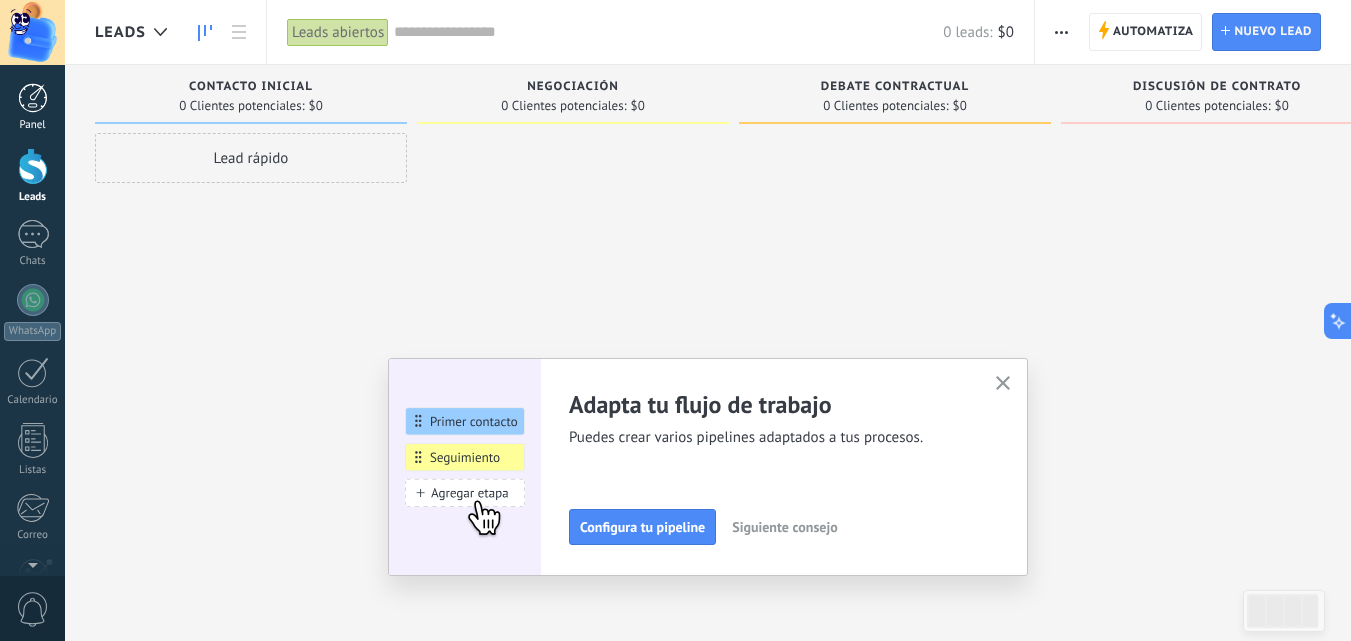 click at bounding box center [33, 98] 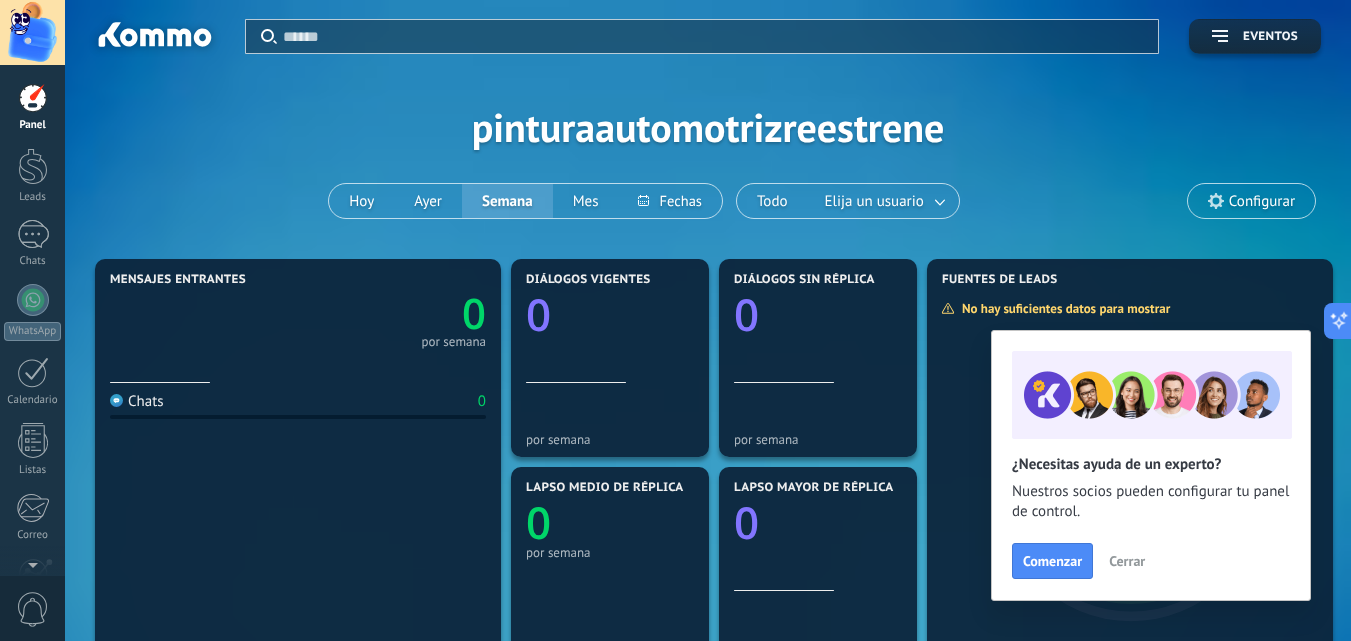 click on "Aplicar Eventos pinturaautomotrizreestrene [DATE] [DATE] Semana Mes Todo Elija un usuario Configurar" at bounding box center [708, 127] 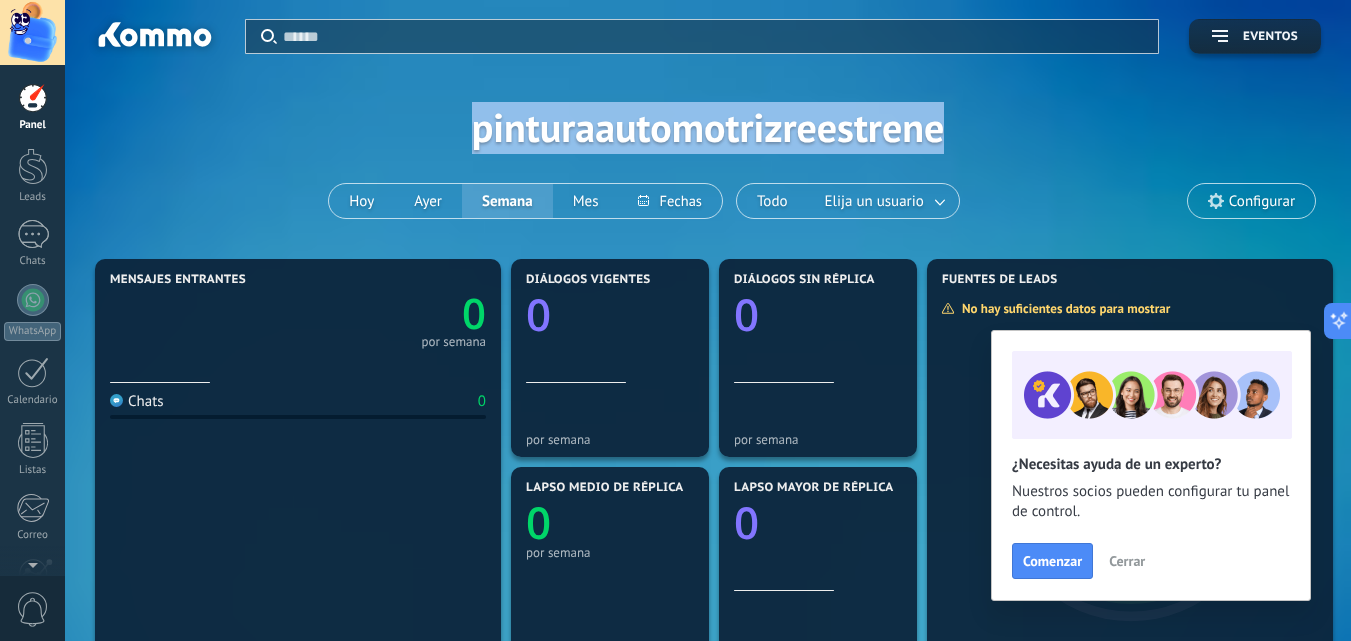 click on "Aplicar Eventos pinturaautomotrizreestrene [DATE] [DATE] Semana Mes Todo Elija un usuario Configurar" at bounding box center [708, 127] 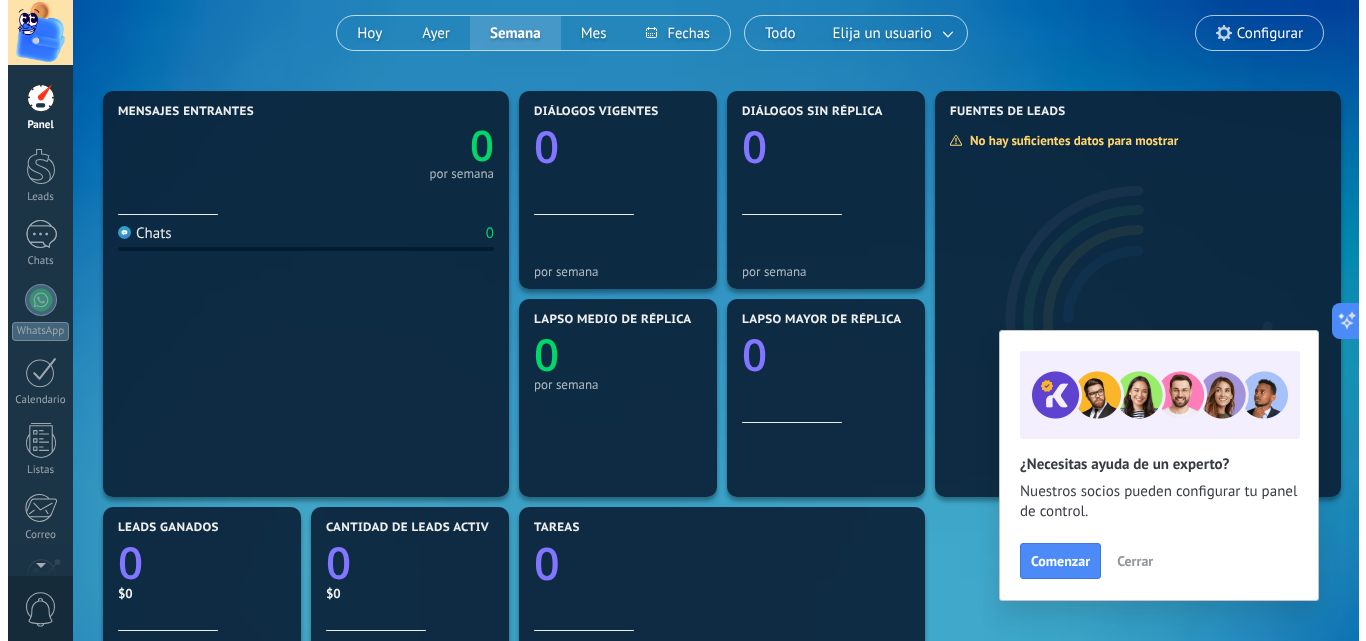 scroll, scrollTop: 0, scrollLeft: 0, axis: both 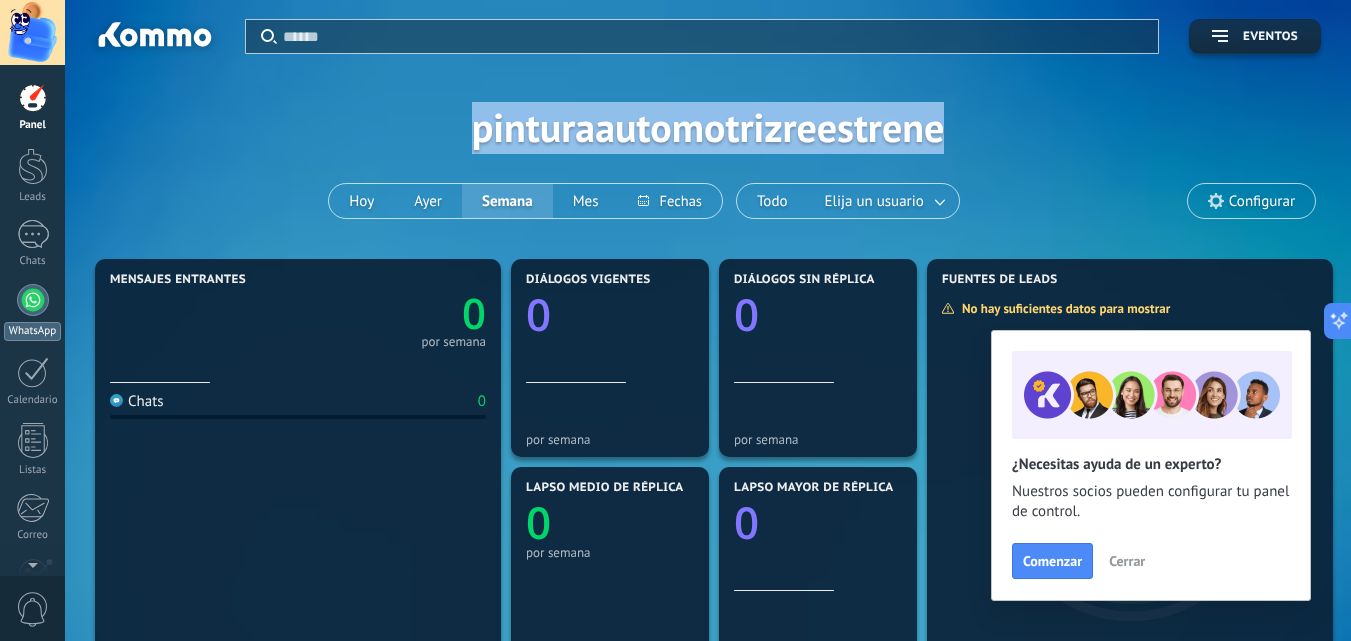 click at bounding box center [33, 300] 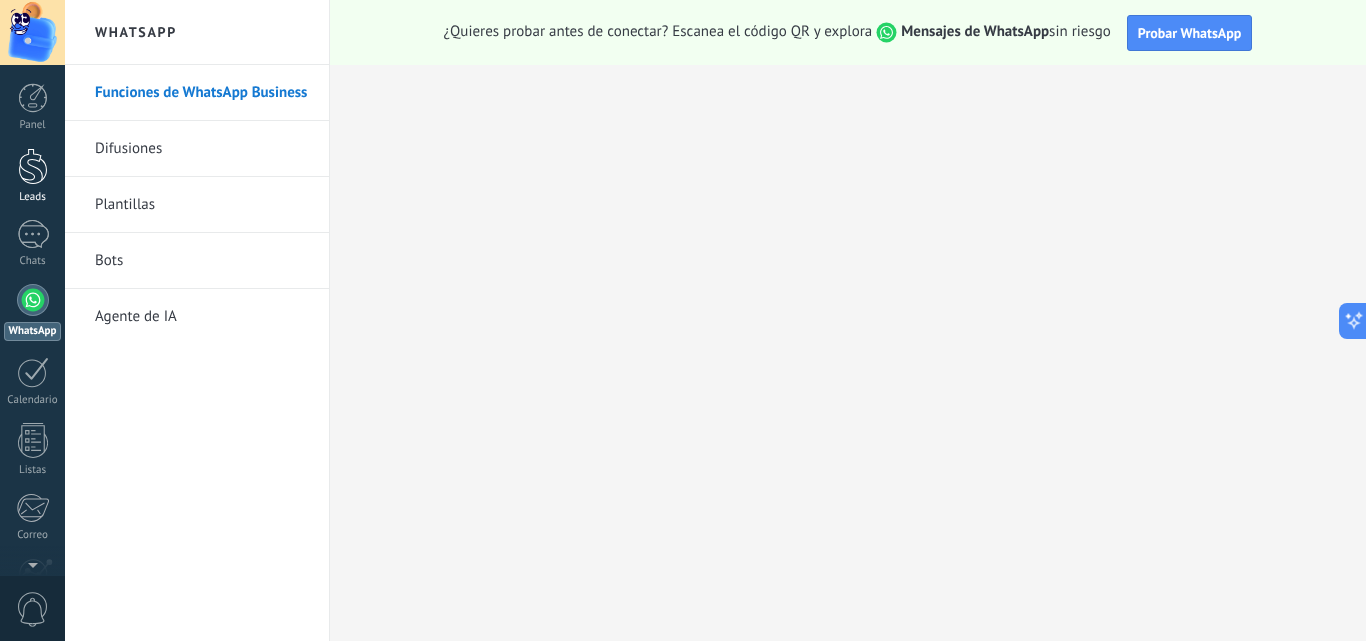 click at bounding box center [33, 166] 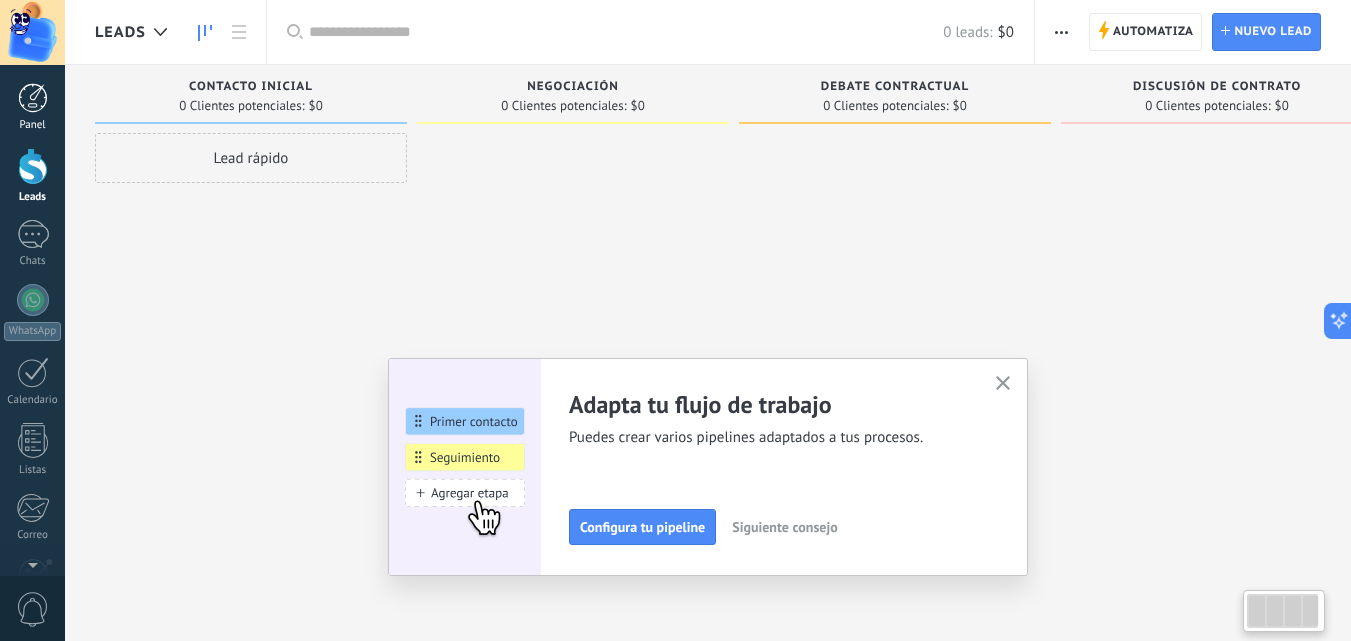 click at bounding box center (33, 98) 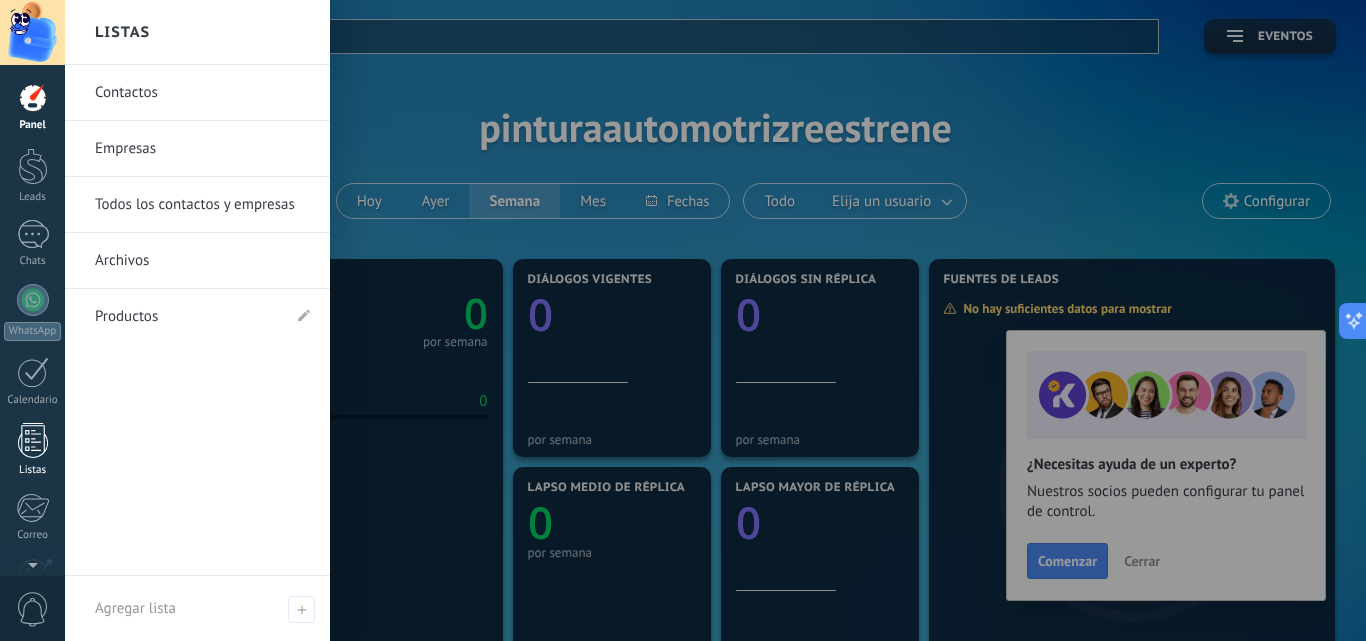 click at bounding box center [33, 440] 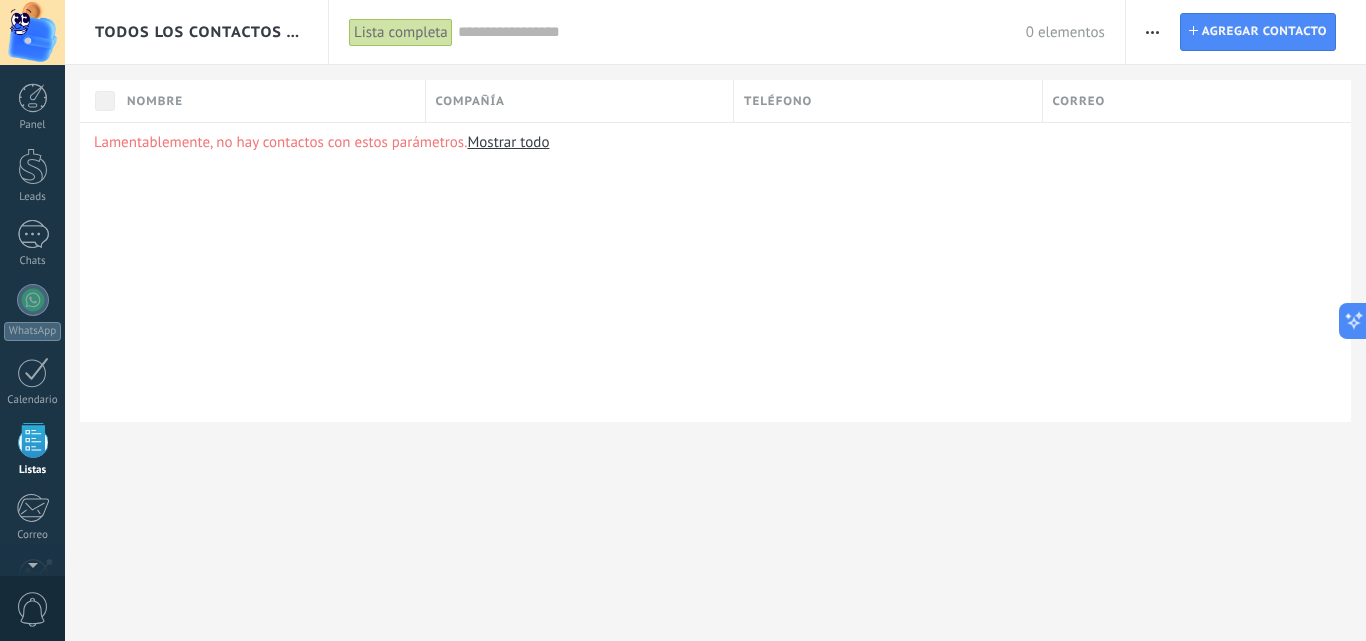 scroll, scrollTop: 124, scrollLeft: 0, axis: vertical 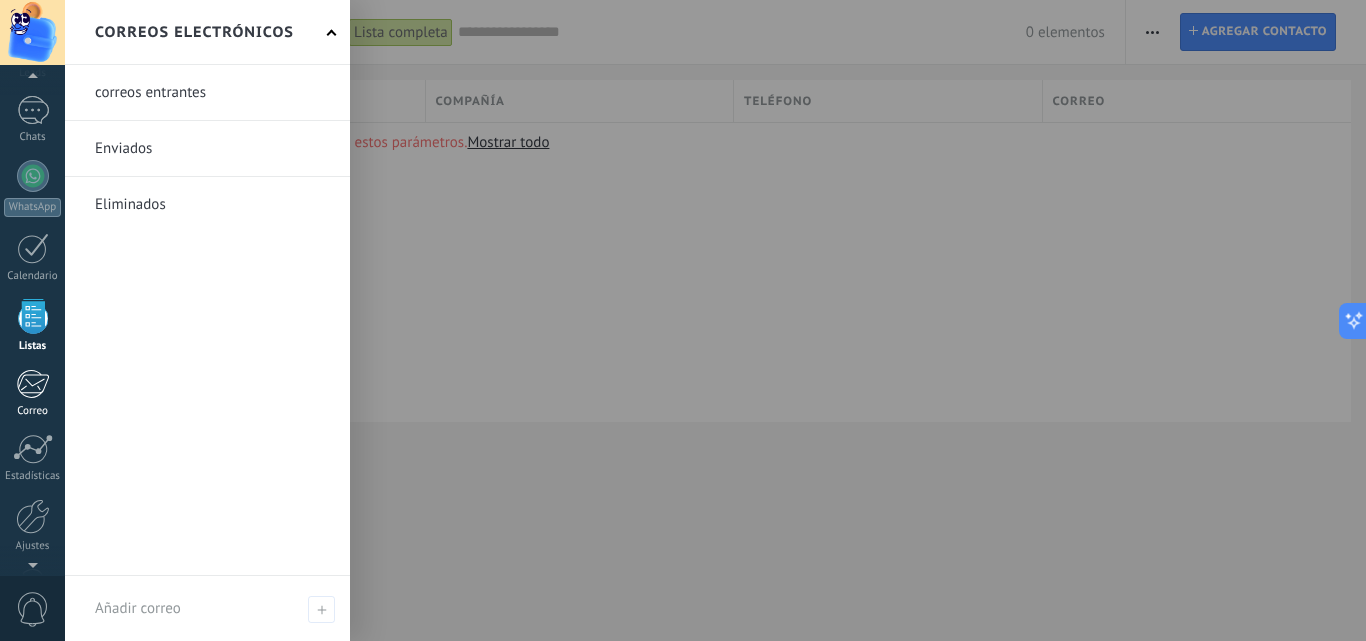 click at bounding box center (32, 384) 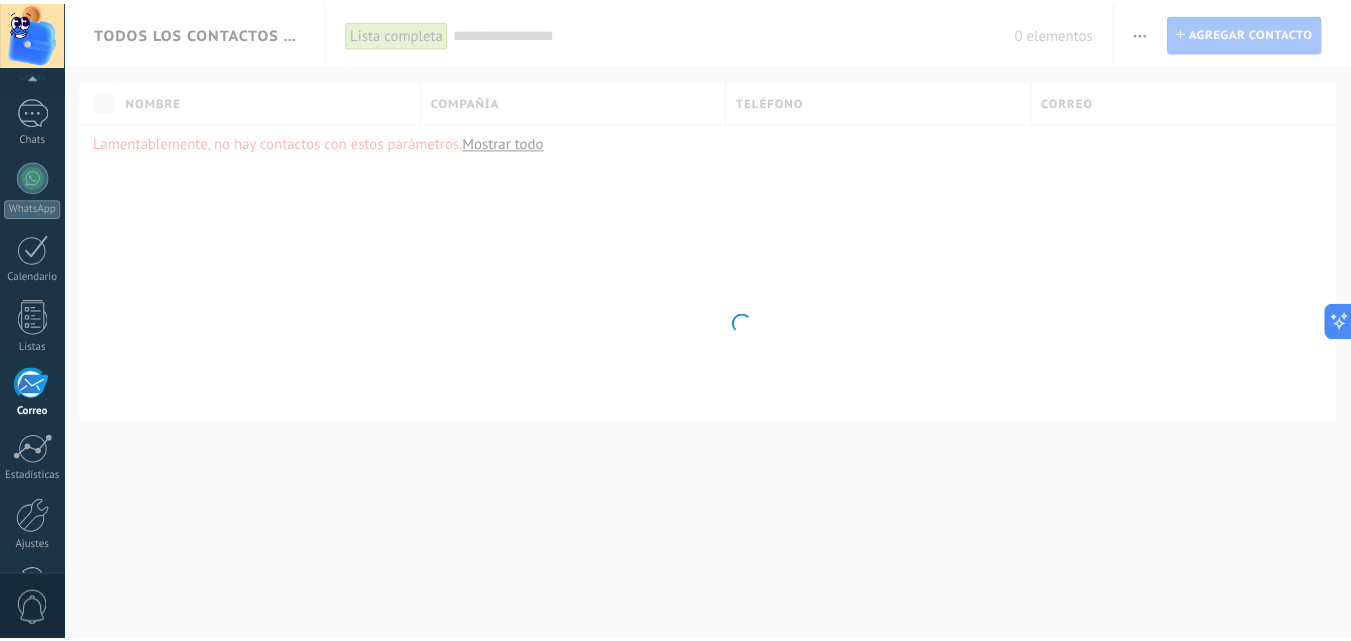 scroll, scrollTop: 191, scrollLeft: 0, axis: vertical 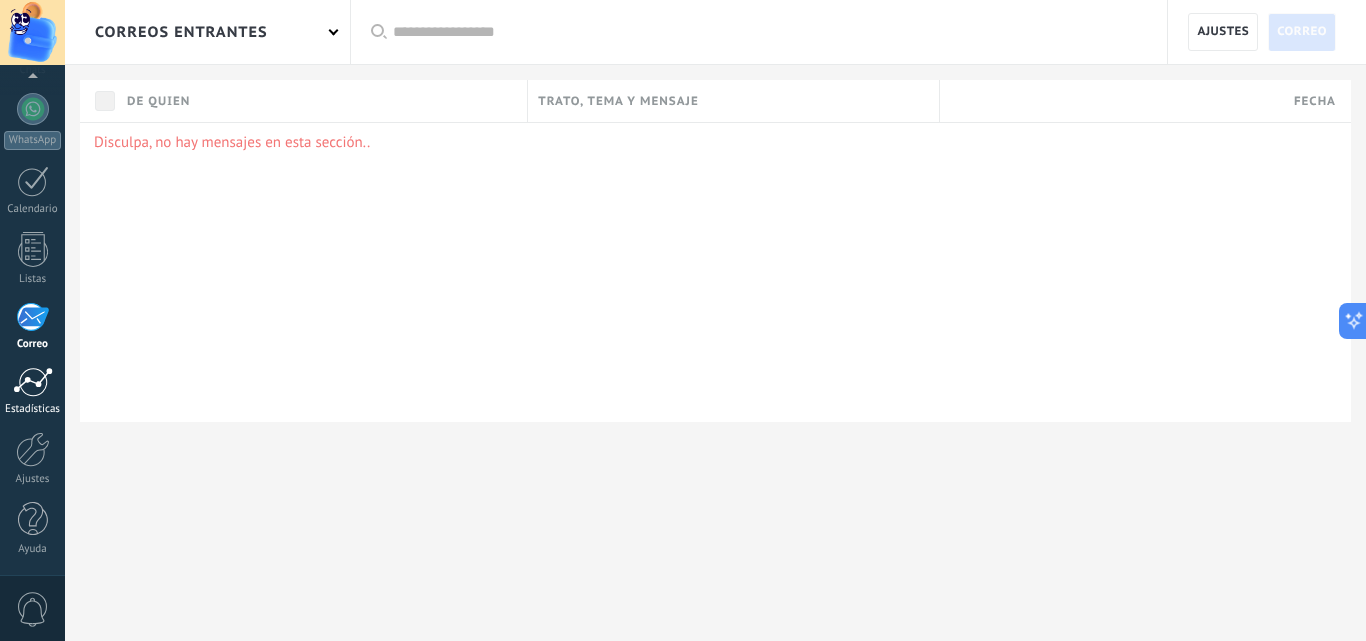 click at bounding box center [33, 382] 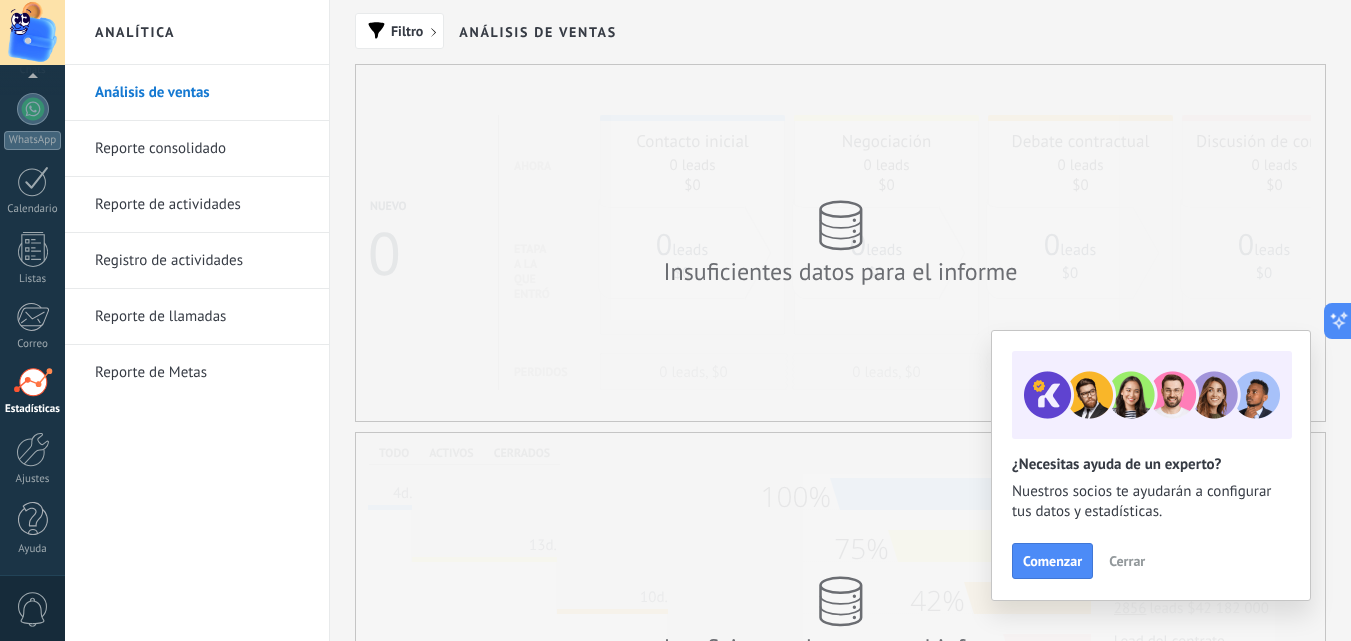 click on "Cerrar" at bounding box center [1127, 561] 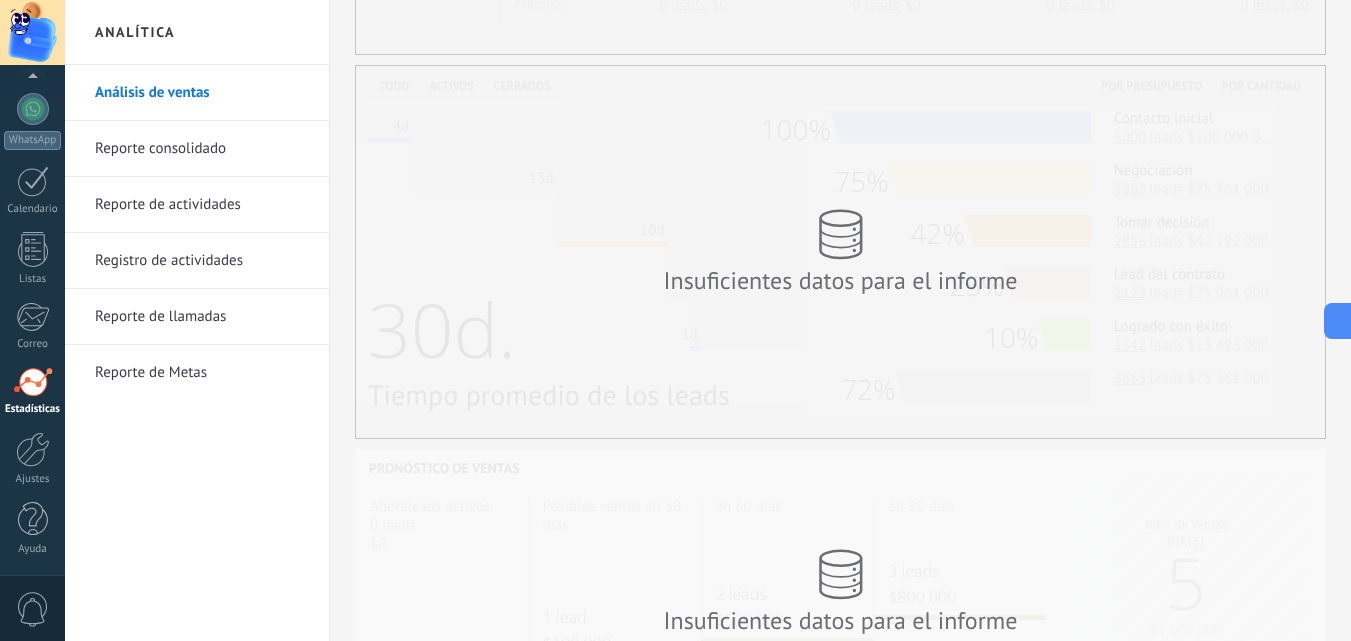 scroll, scrollTop: 0, scrollLeft: 0, axis: both 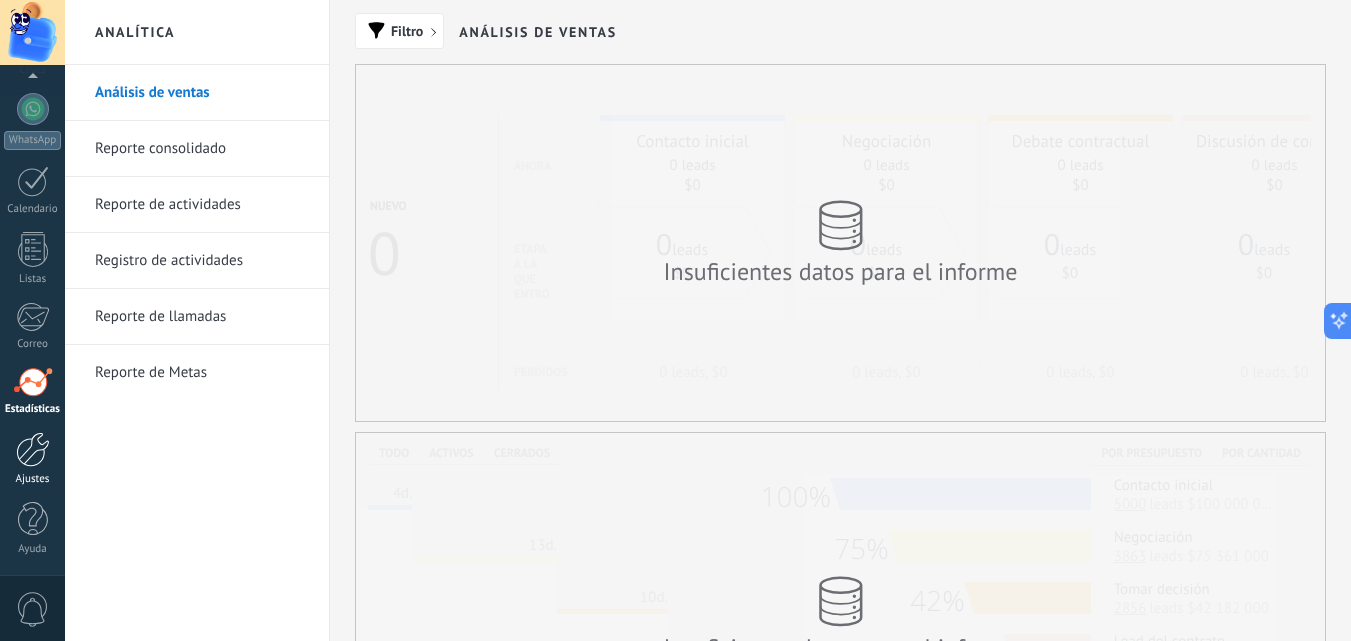 click at bounding box center [33, 449] 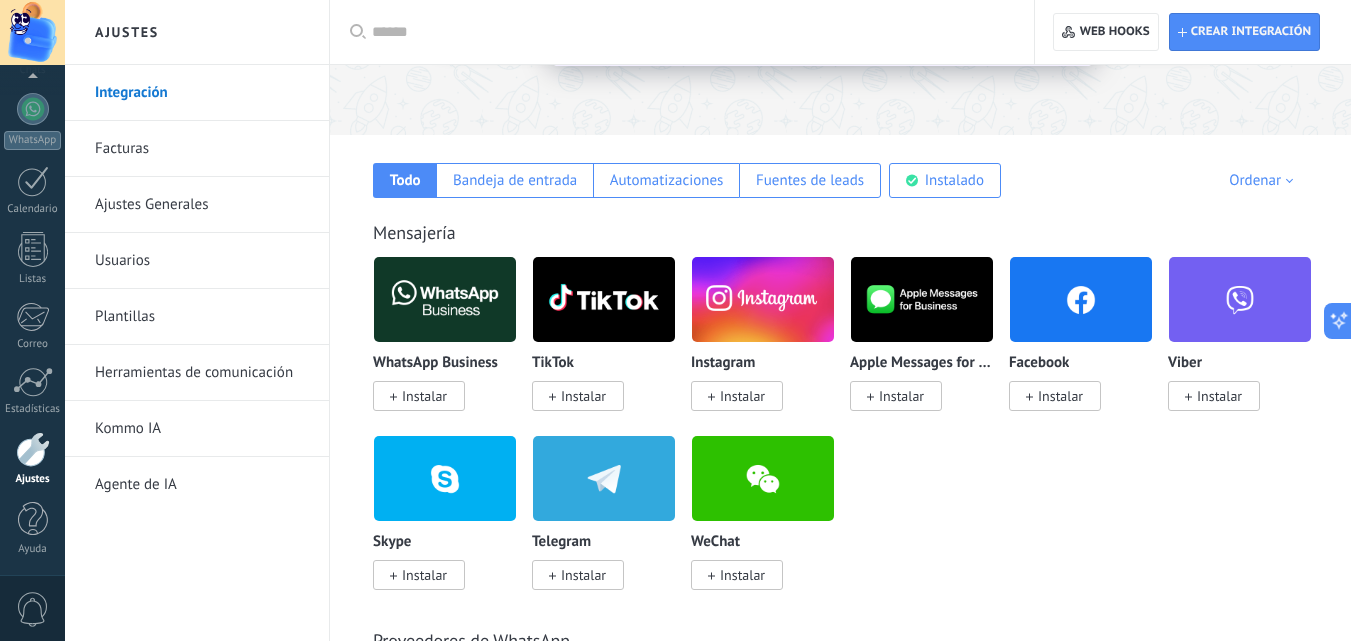 scroll, scrollTop: 270, scrollLeft: 0, axis: vertical 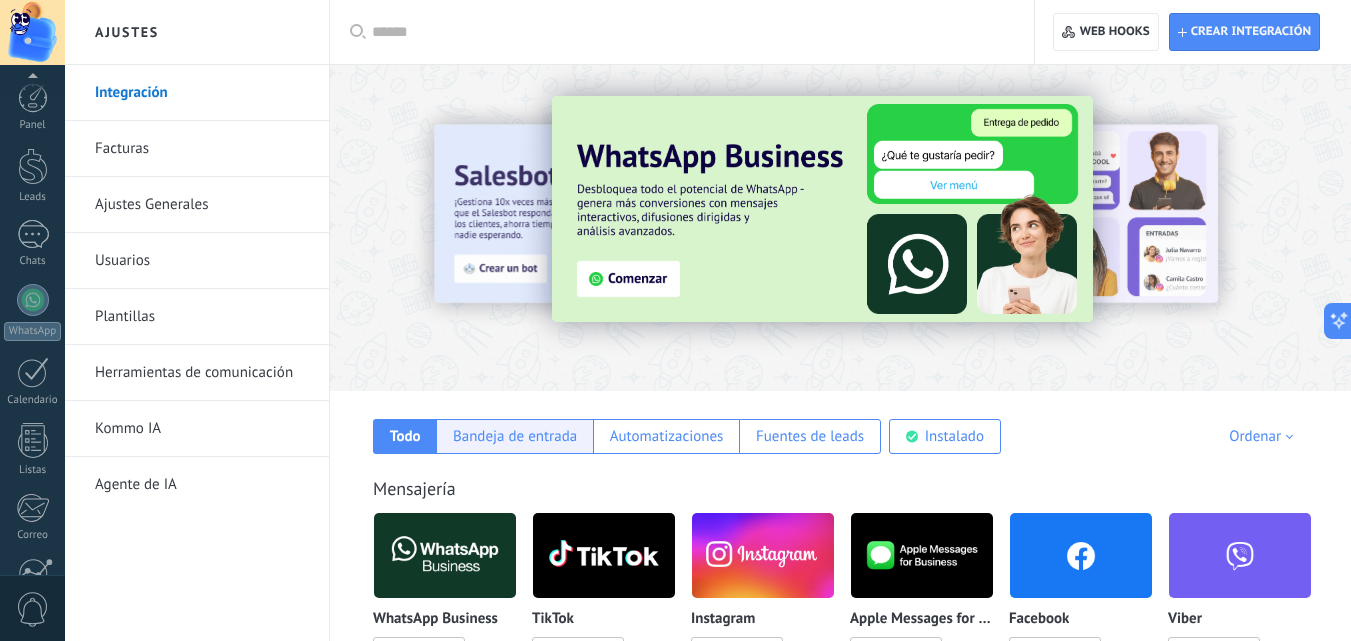 click on "Bandeja de entrada" at bounding box center (515, 436) 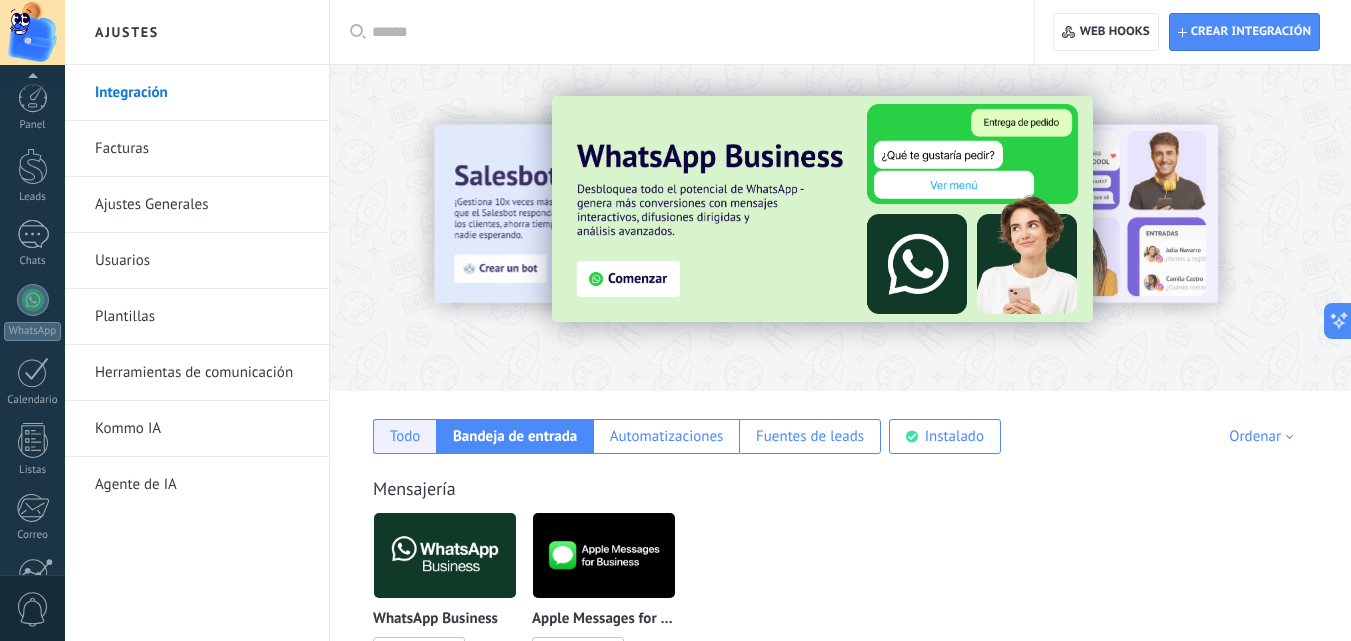 click on "Todo" at bounding box center (405, 436) 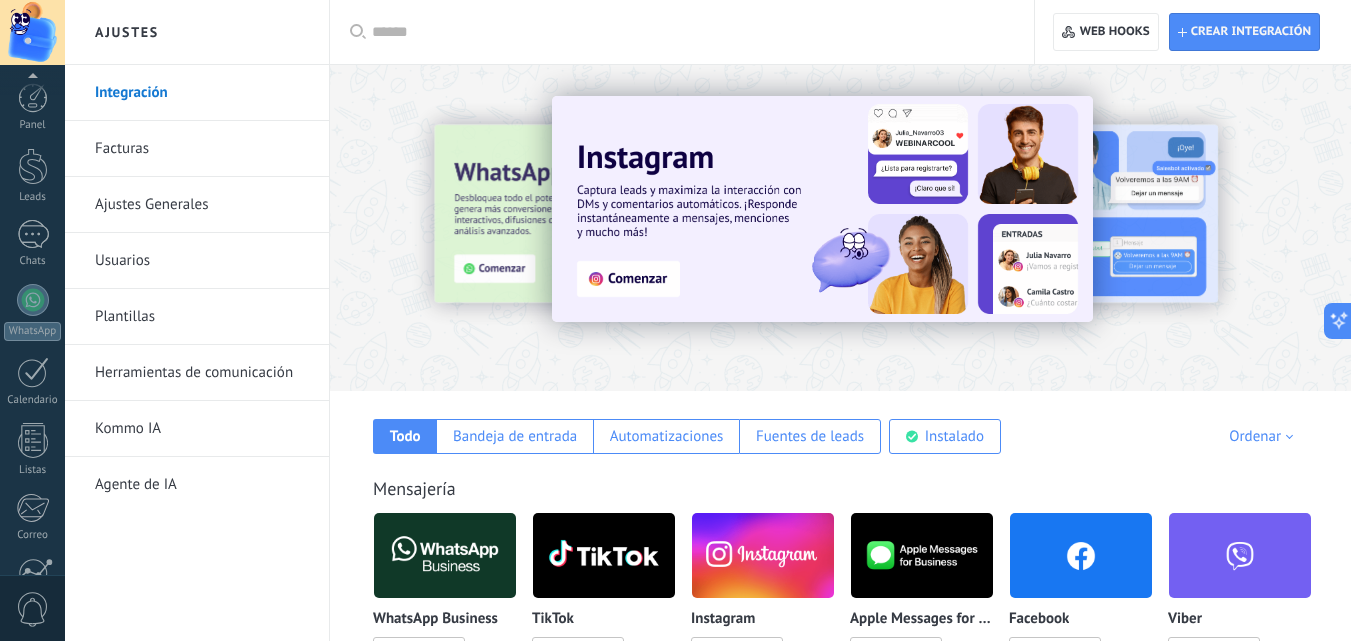 click on "Panel
Leads
Chats
WhatsApp
Clientes" at bounding box center (32, 425) 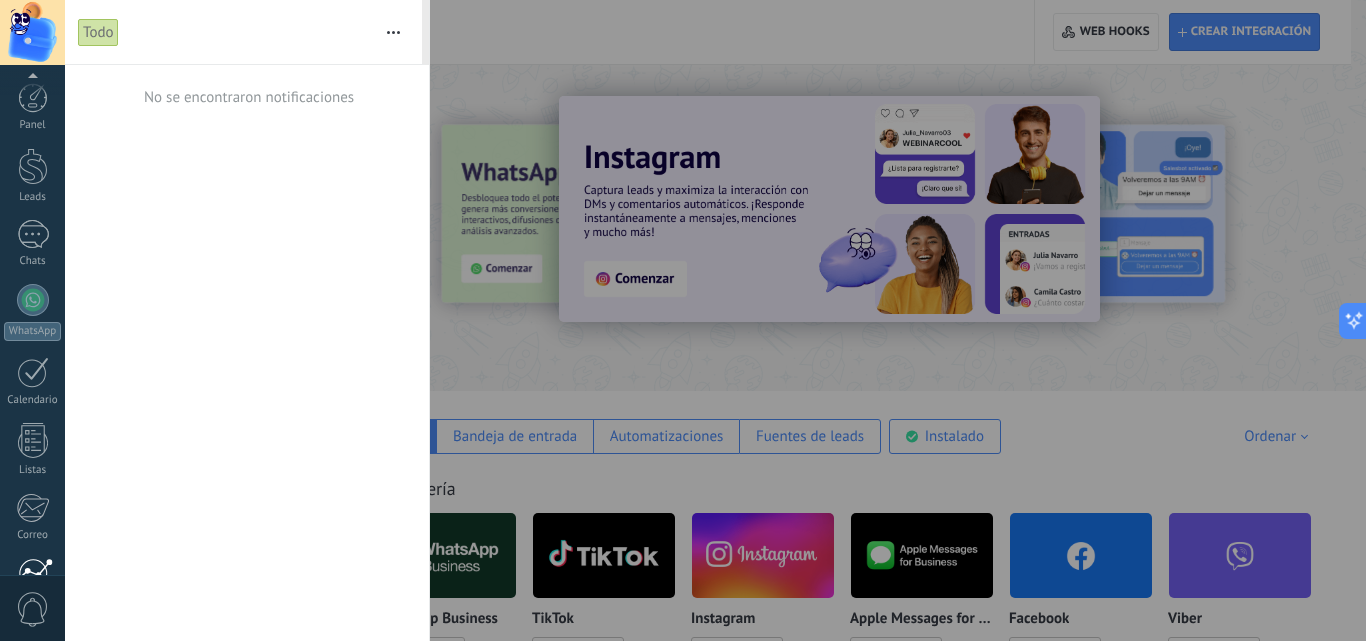 click at bounding box center (33, 573) 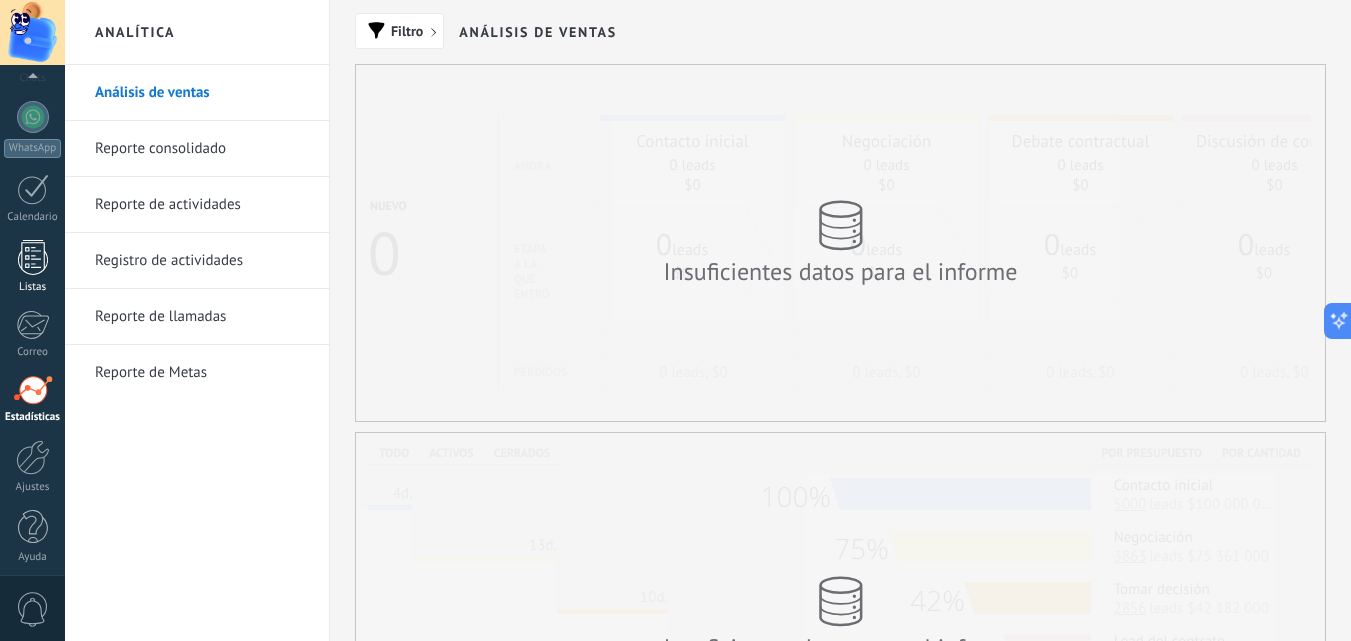 scroll, scrollTop: 191, scrollLeft: 0, axis: vertical 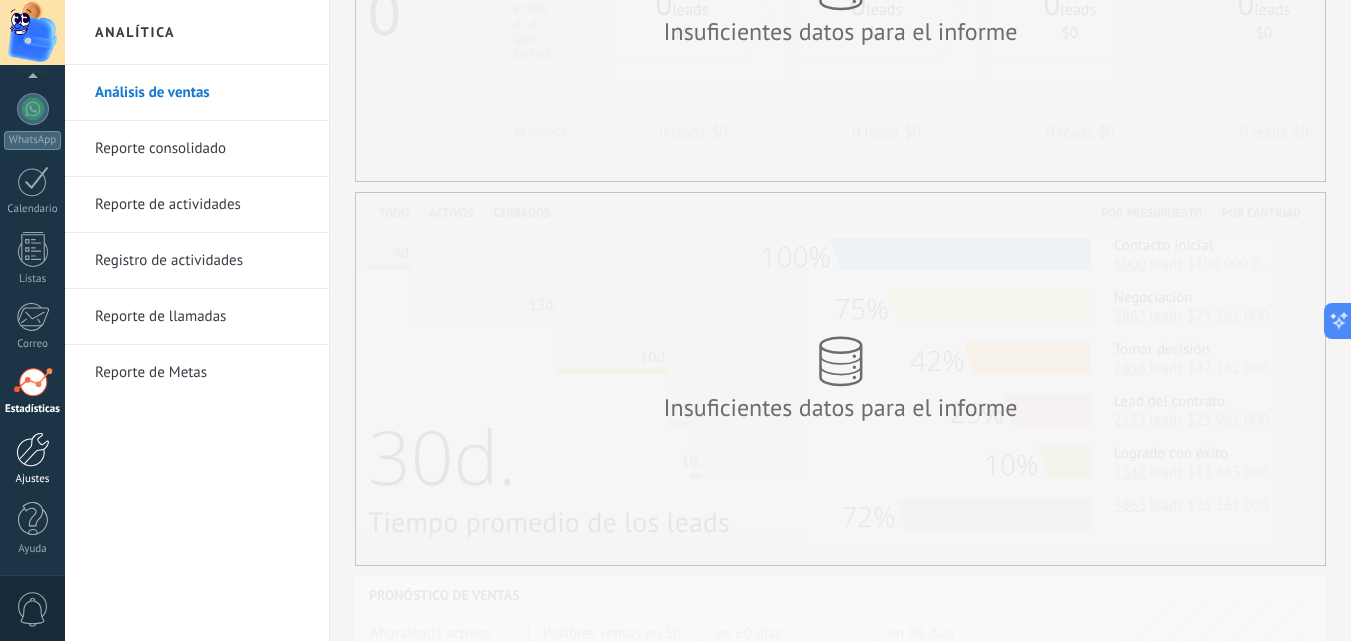 click at bounding box center (33, 449) 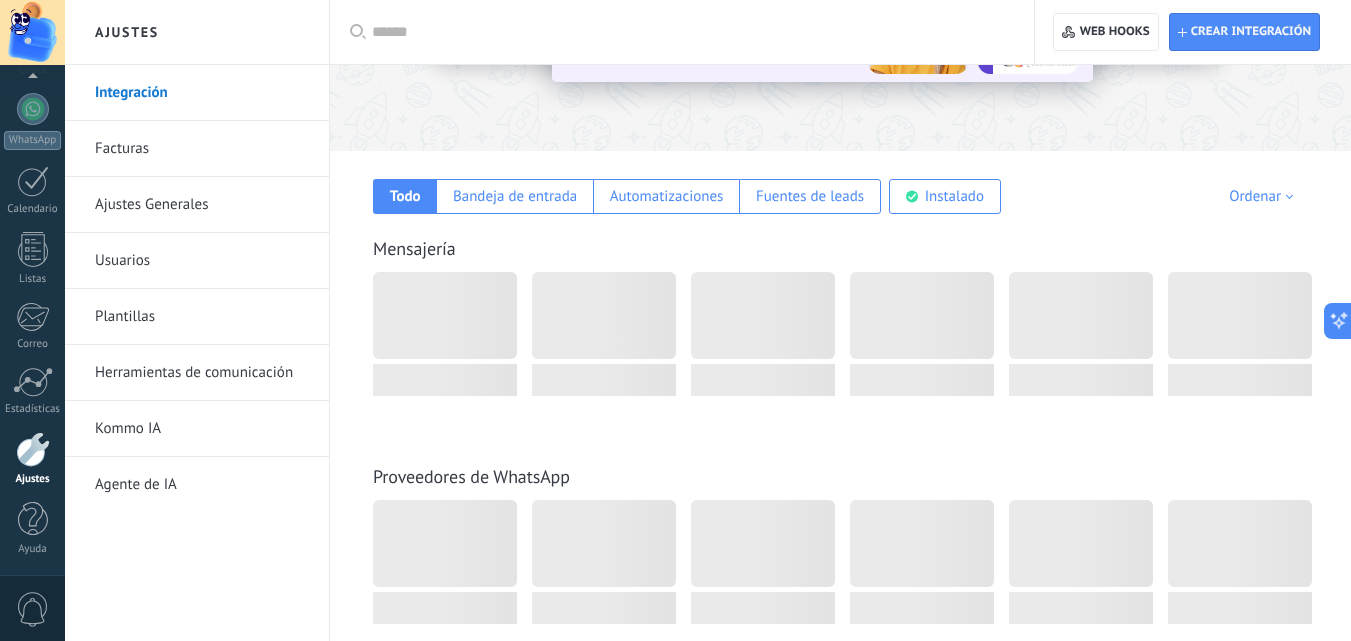 scroll, scrollTop: 0, scrollLeft: 0, axis: both 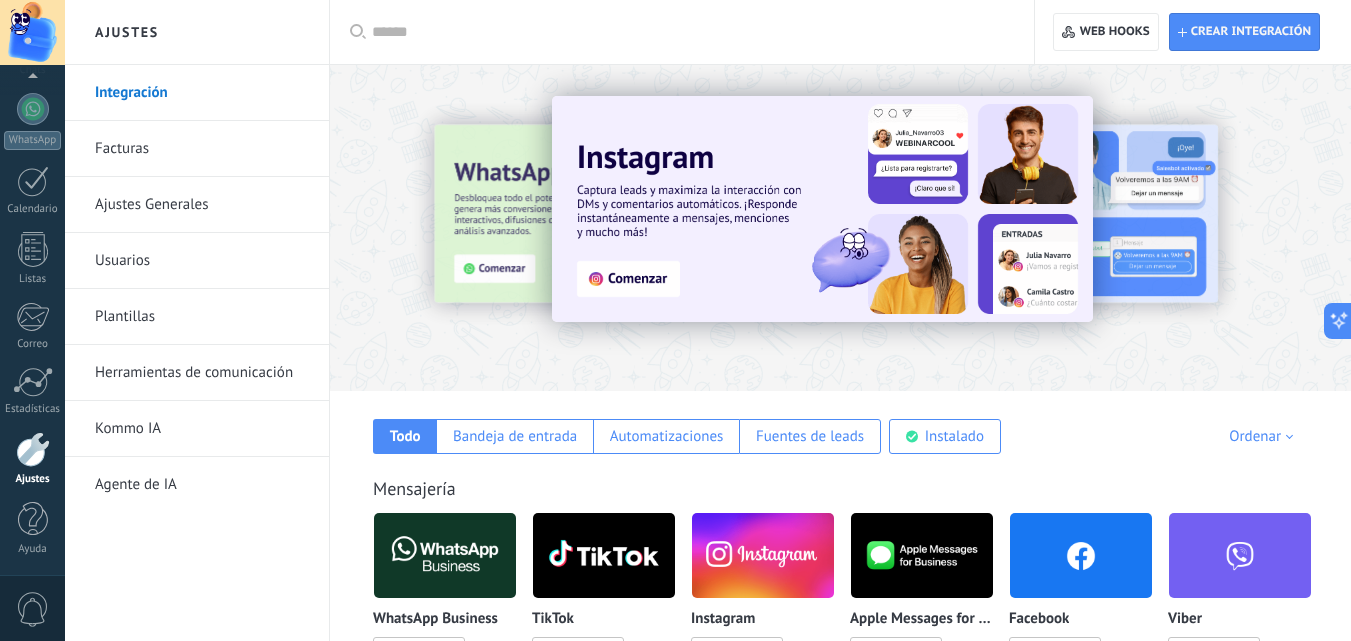 click on "Plantillas" at bounding box center [202, 317] 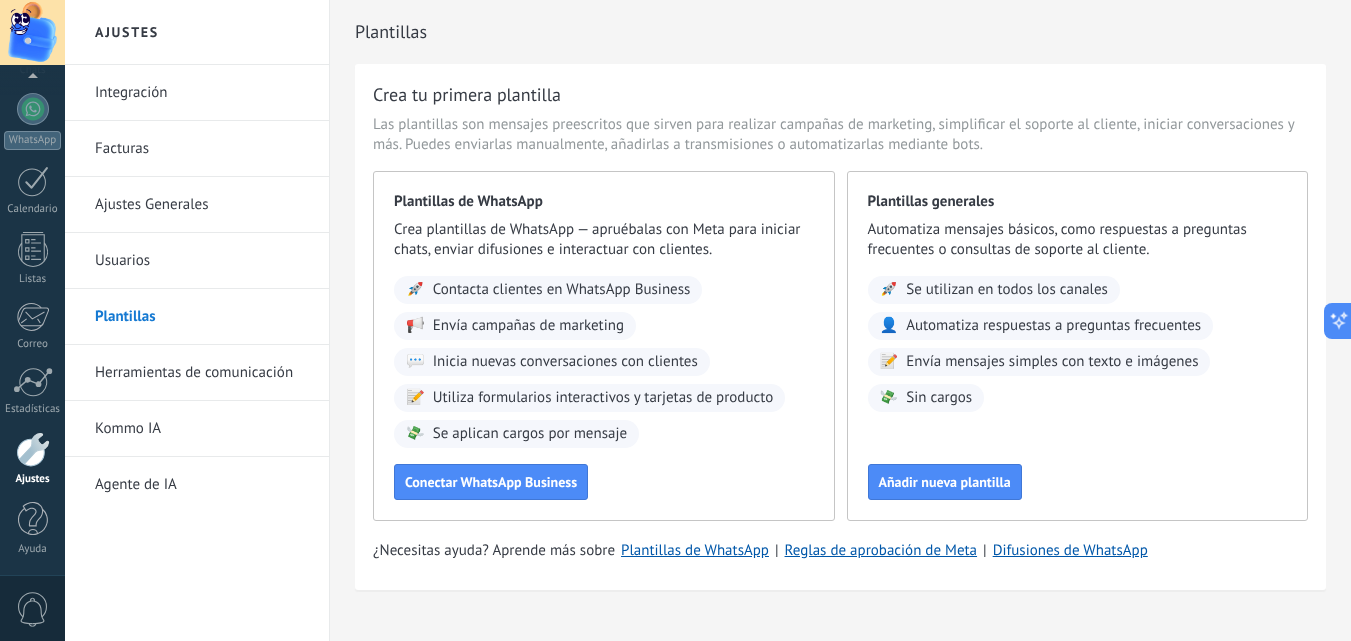 scroll, scrollTop: 34, scrollLeft: 0, axis: vertical 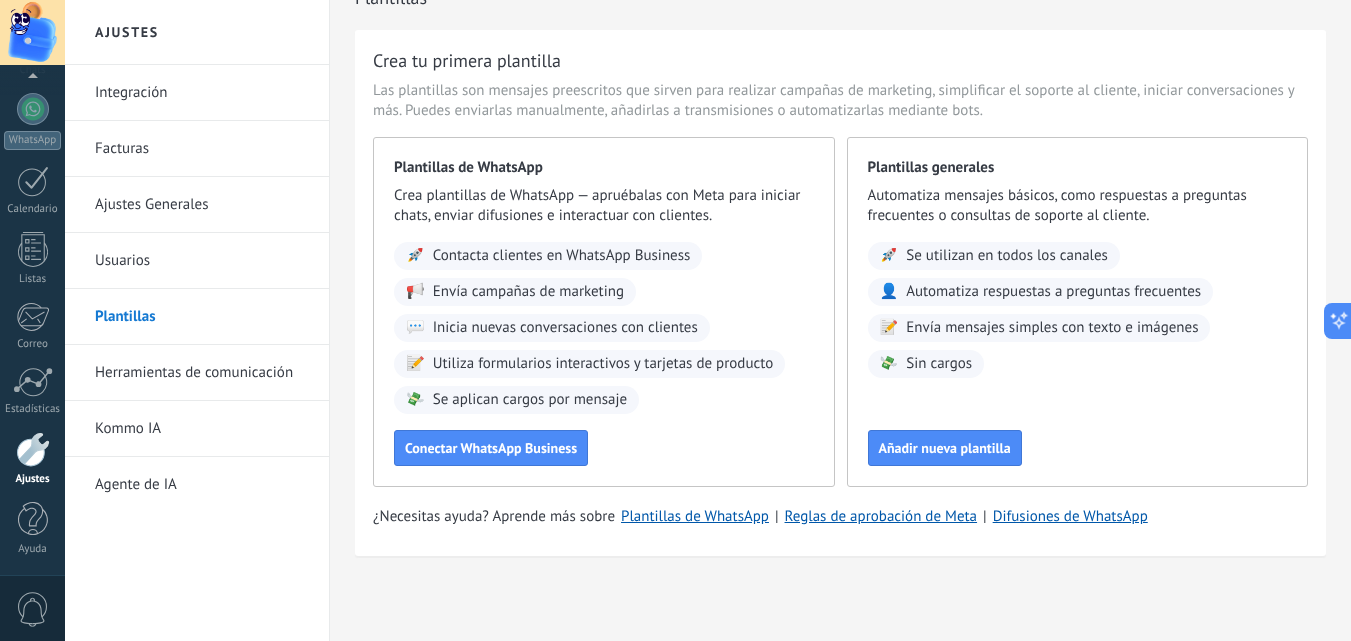 click on "Crea tu primera plantilla Las plantillas son mensajes preescritos que sirven para realizar campañas de marketing, simplificar el soporte al cliente, iniciar conversaciones y más. Puedes enviarlas manualmente, añadirlas a transmisiones o automatizarlas mediante bots. Plantillas de WhatsApp Crea plantillas de WhatsApp — apruébalas con Meta para iniciar chats, enviar difusiones e interactuar con clientes. 🚀 Contacta clientes en WhatsApp Business 📢 Envía campañas de marketing 💬 Inicia nuevas conversaciones con clientes 📝 Utiliza formularios interactivos y tarjetas de producto 💸 Se aplican cargos por mensaje Conectar WhatsApp Business Plantillas generales Automatiza mensajes básicos, como respuestas a preguntas frecuentes o consultas de soporte al cliente. 🚀 Se utilizan en todos los canales 👤 Automatiza respuestas a preguntas frecuentes 📝 Envía mensajes simples con texto e imágenes 💸 Sin cargos Añadir nueva plantilla ¿Necesitas ayuda? Aprende más sobre | |" at bounding box center [840, 293] 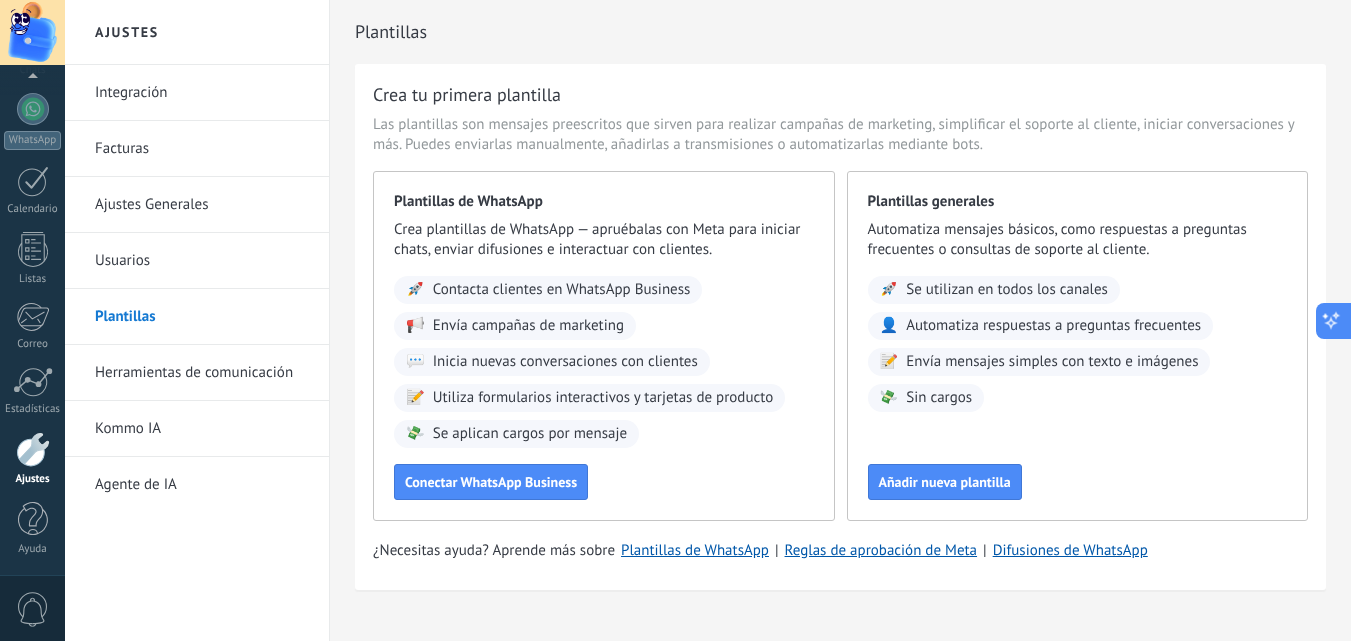 click 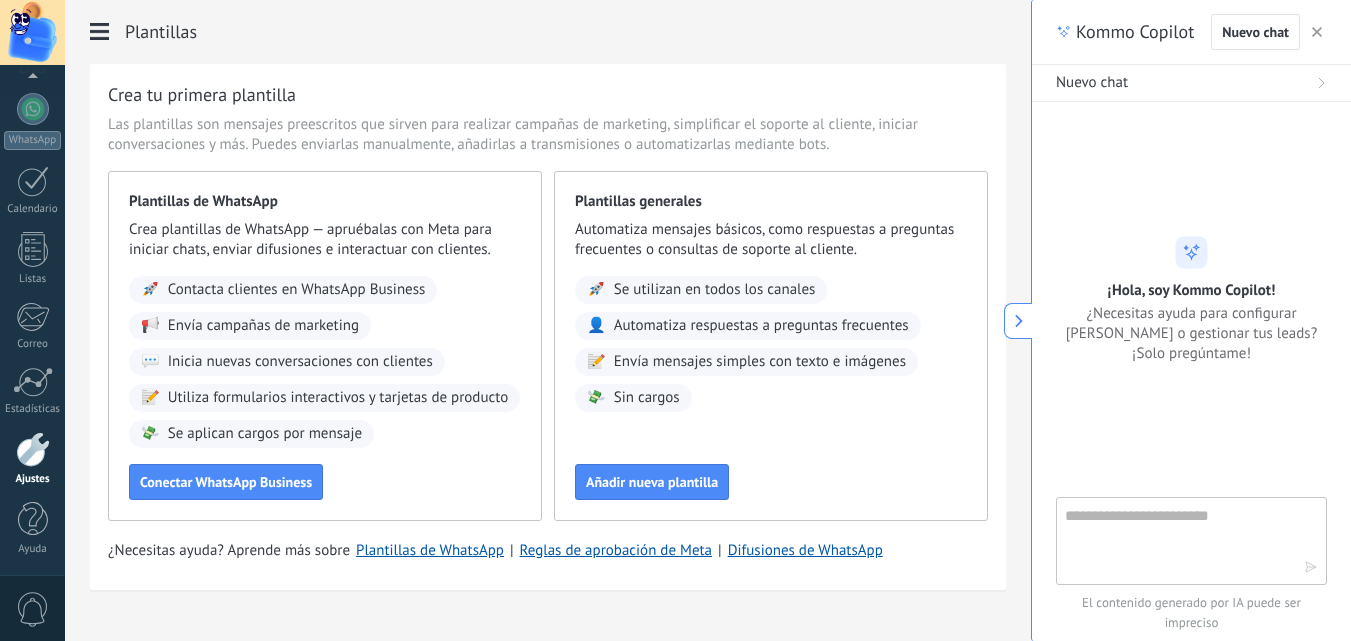 click 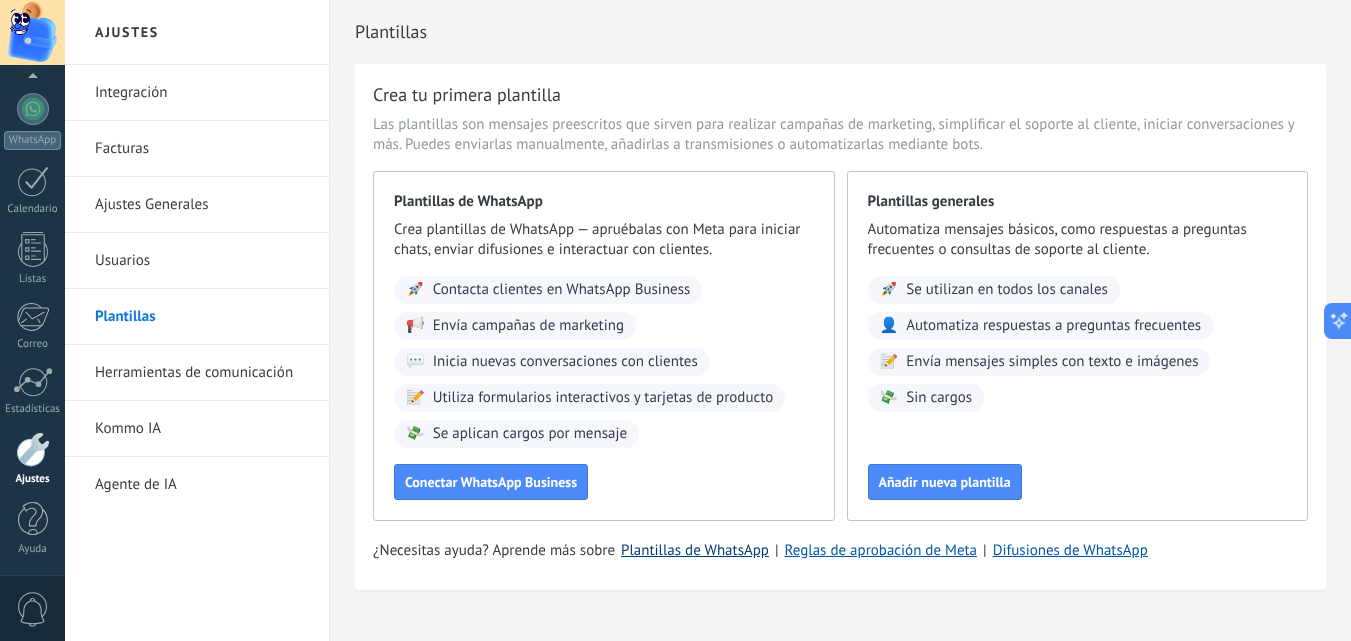 type 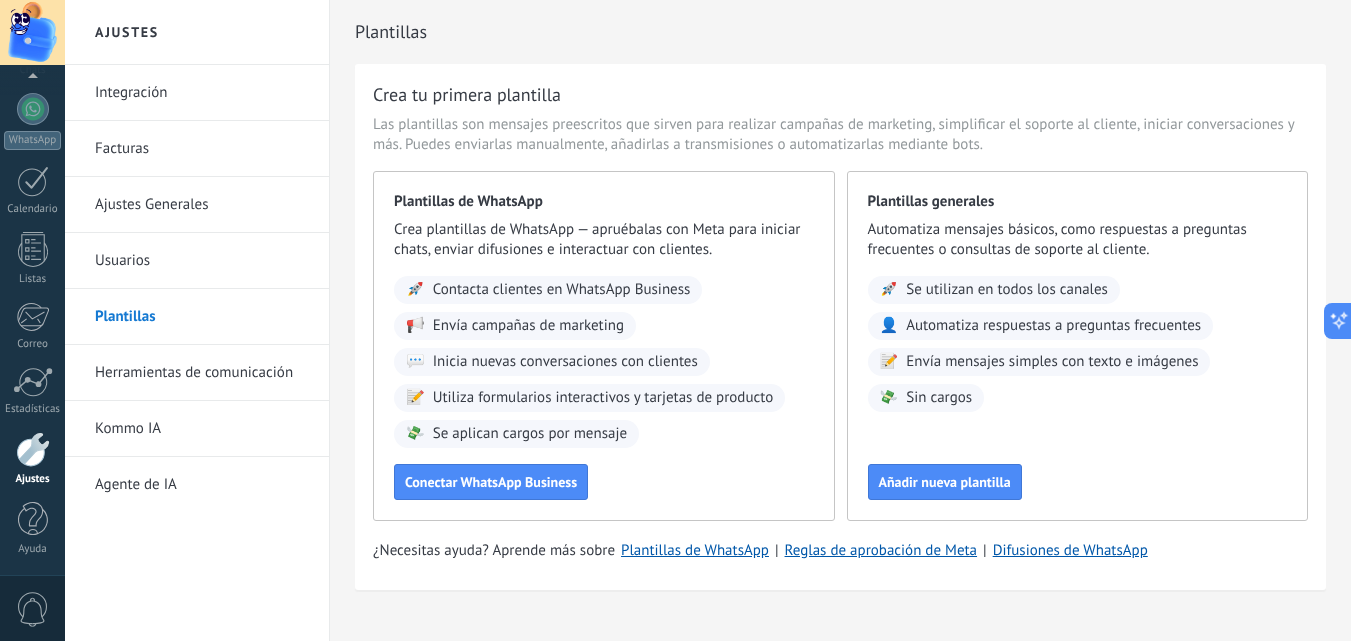 click on "Plantillas" at bounding box center [202, 317] 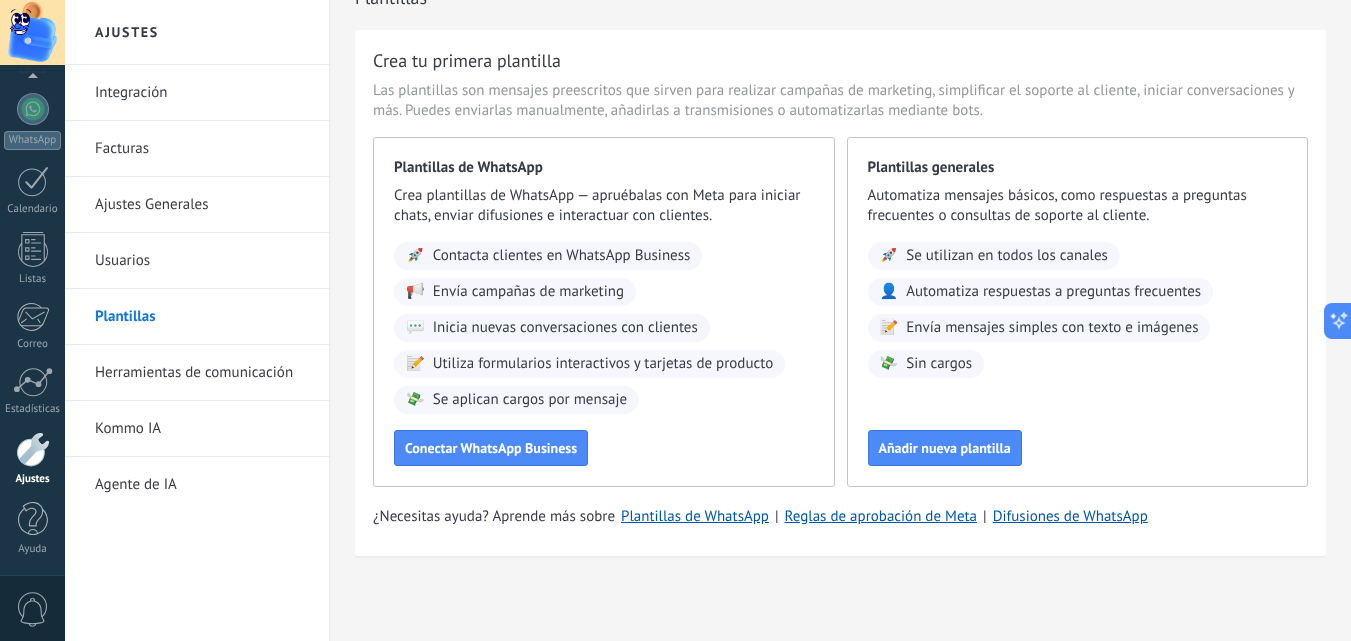 scroll, scrollTop: 0, scrollLeft: 0, axis: both 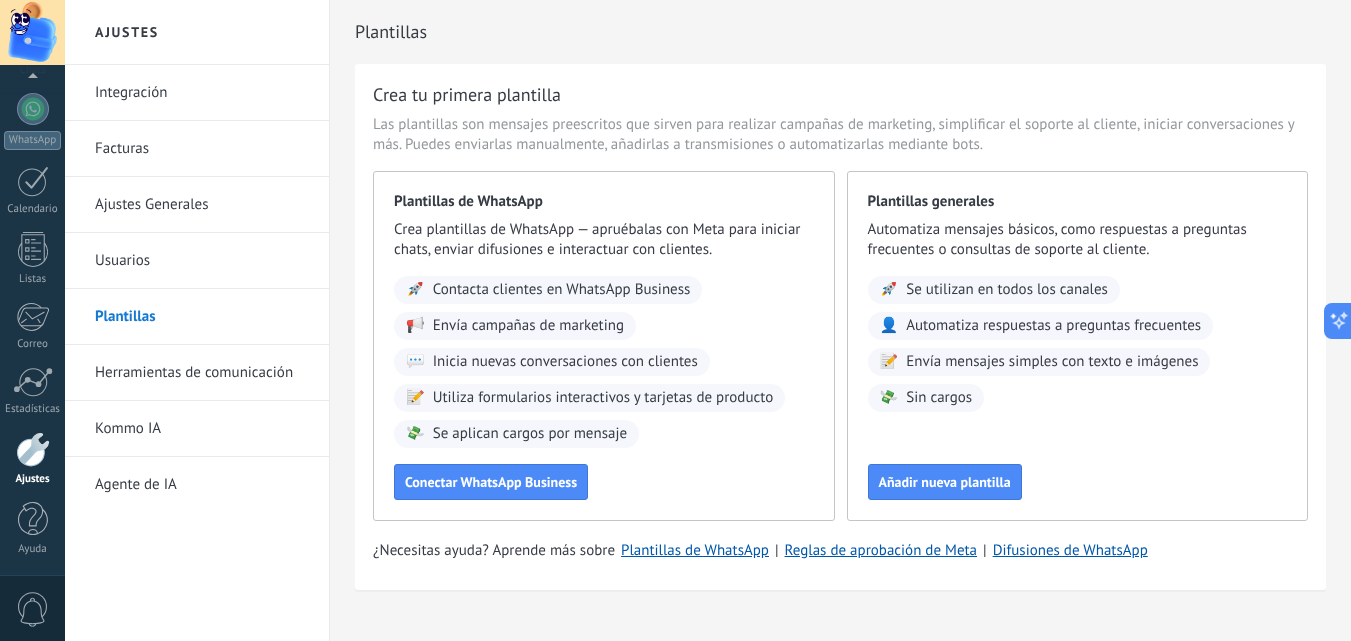 drag, startPoint x: 155, startPoint y: 315, endPoint x: 126, endPoint y: 313, distance: 29.068884 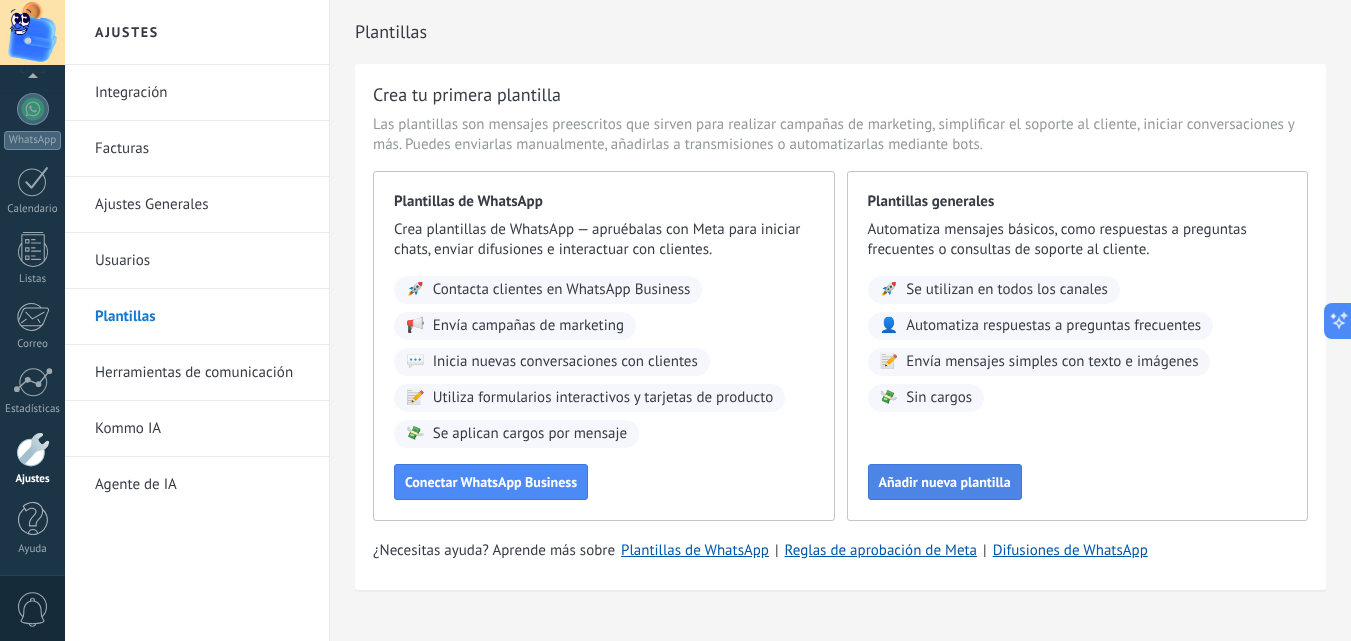 click on "Añadir nueva plantilla" at bounding box center (945, 482) 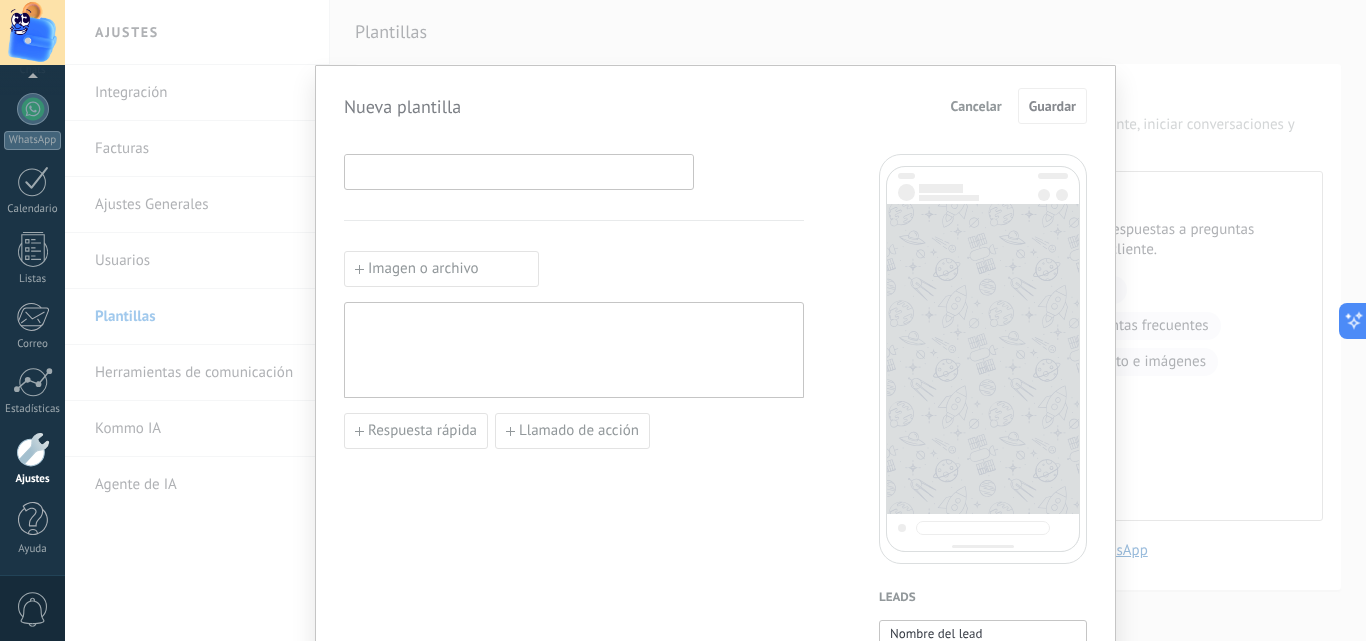 click at bounding box center [519, 171] 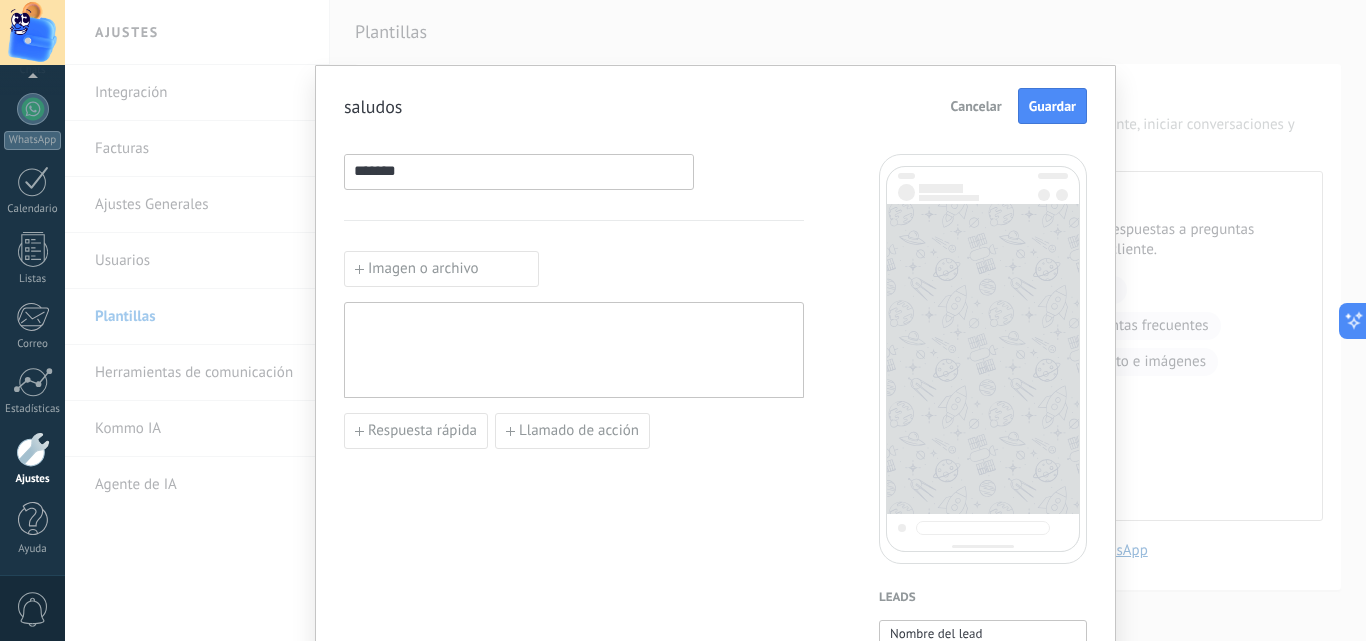 type on "*******" 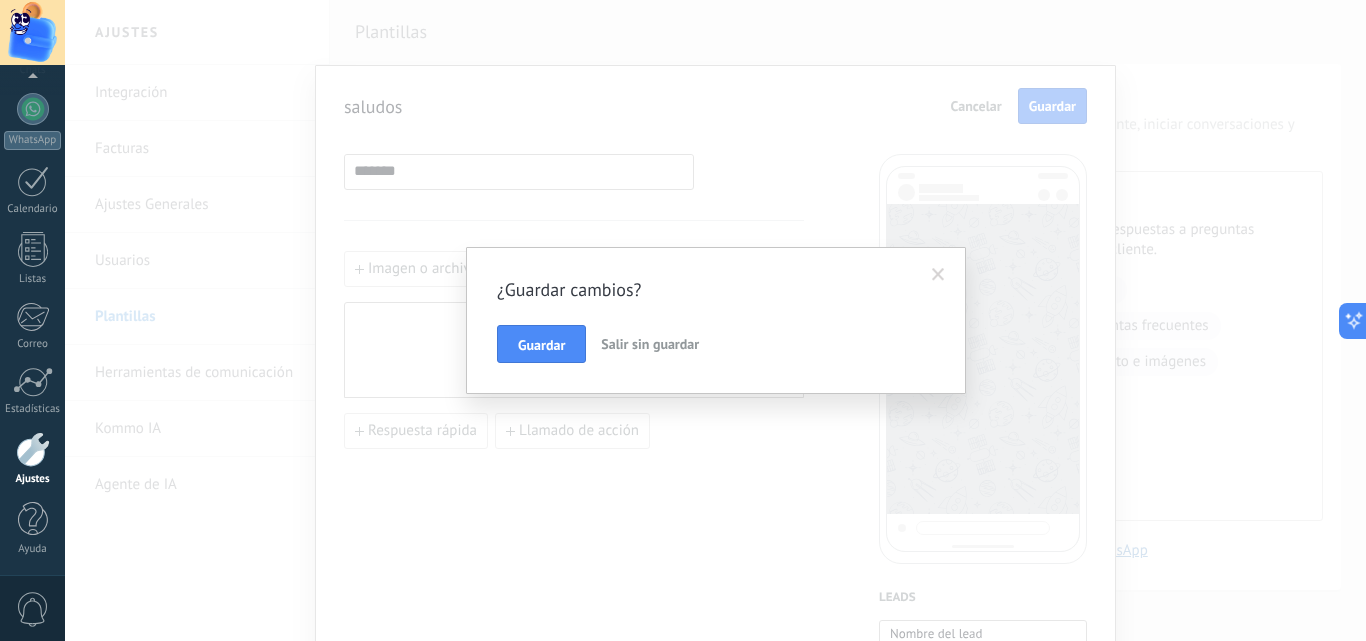 click on "Salir sin guardar" at bounding box center (650, 344) 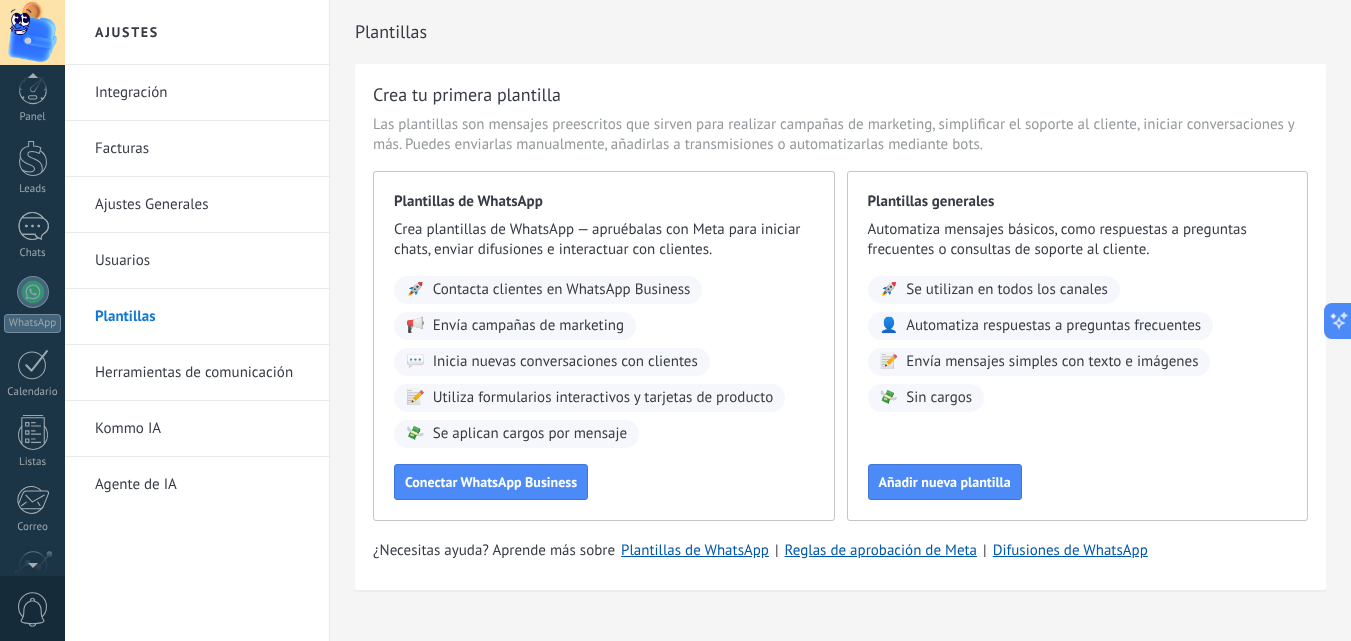 scroll, scrollTop: 0, scrollLeft: 0, axis: both 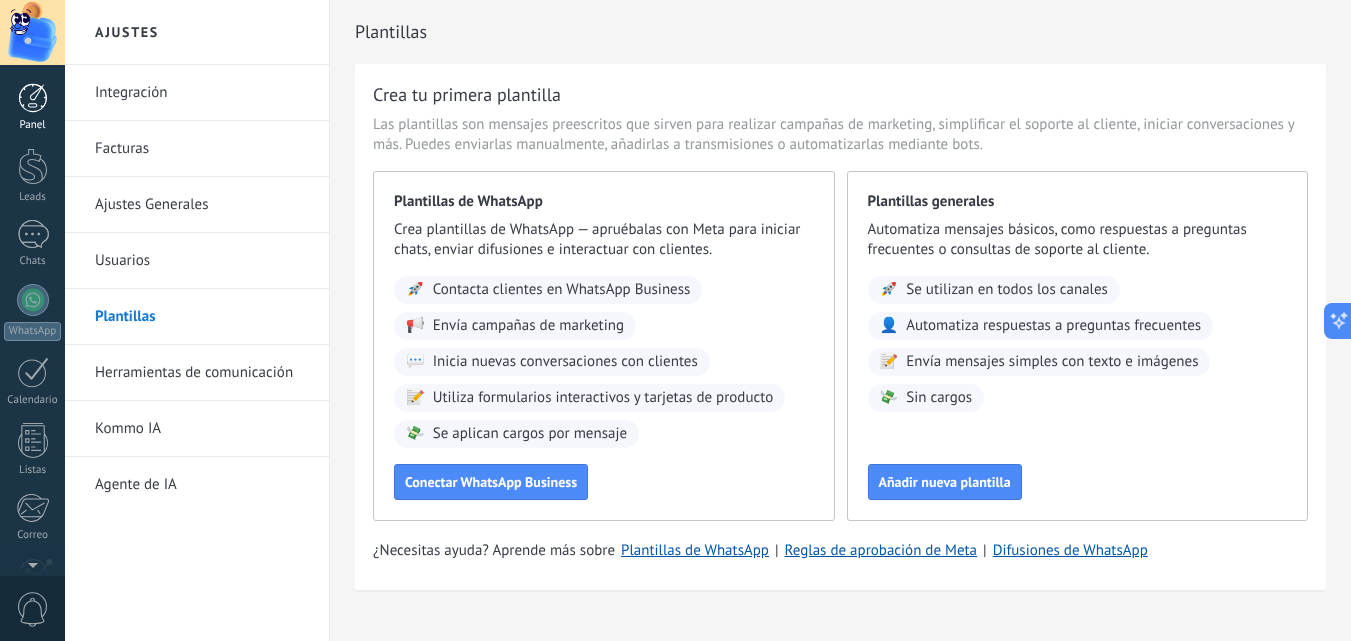 click at bounding box center (33, 98) 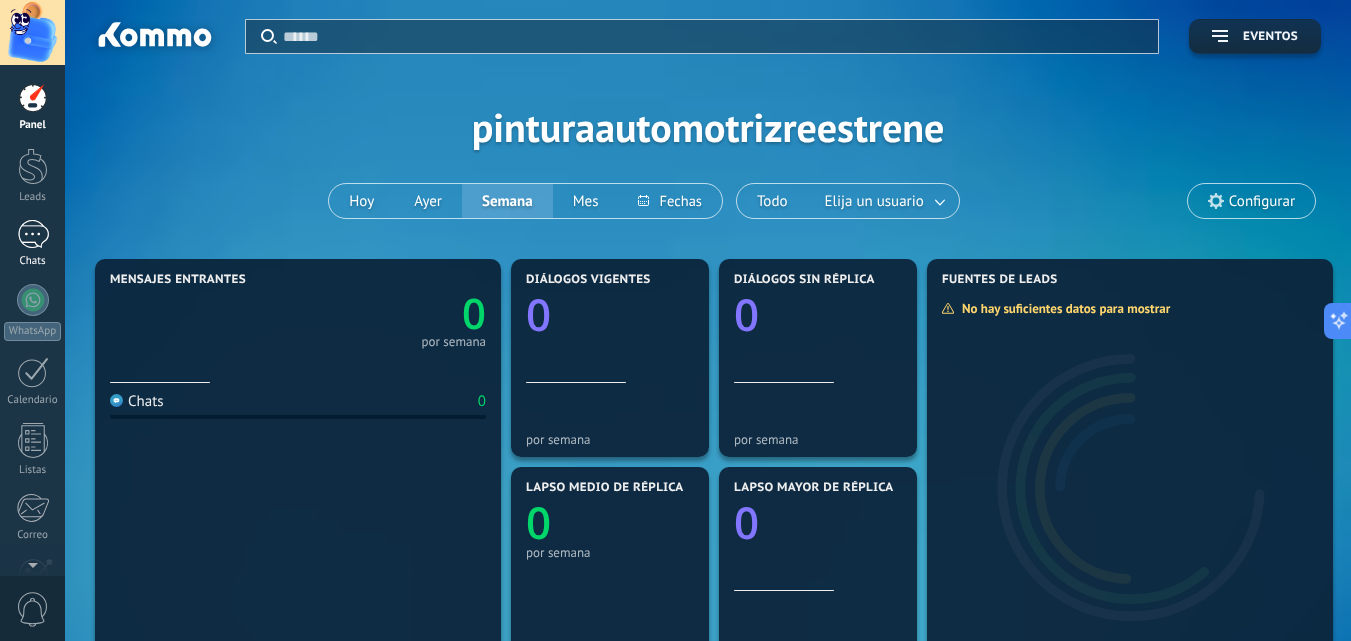 click at bounding box center [33, 234] 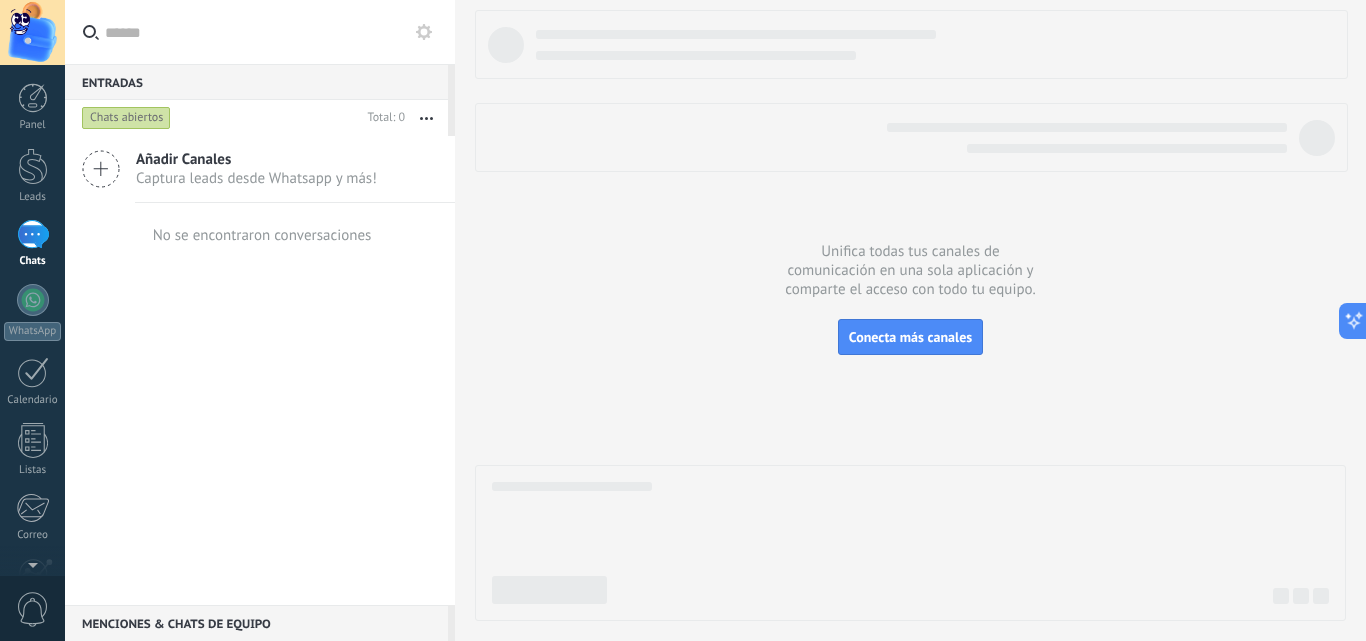 click 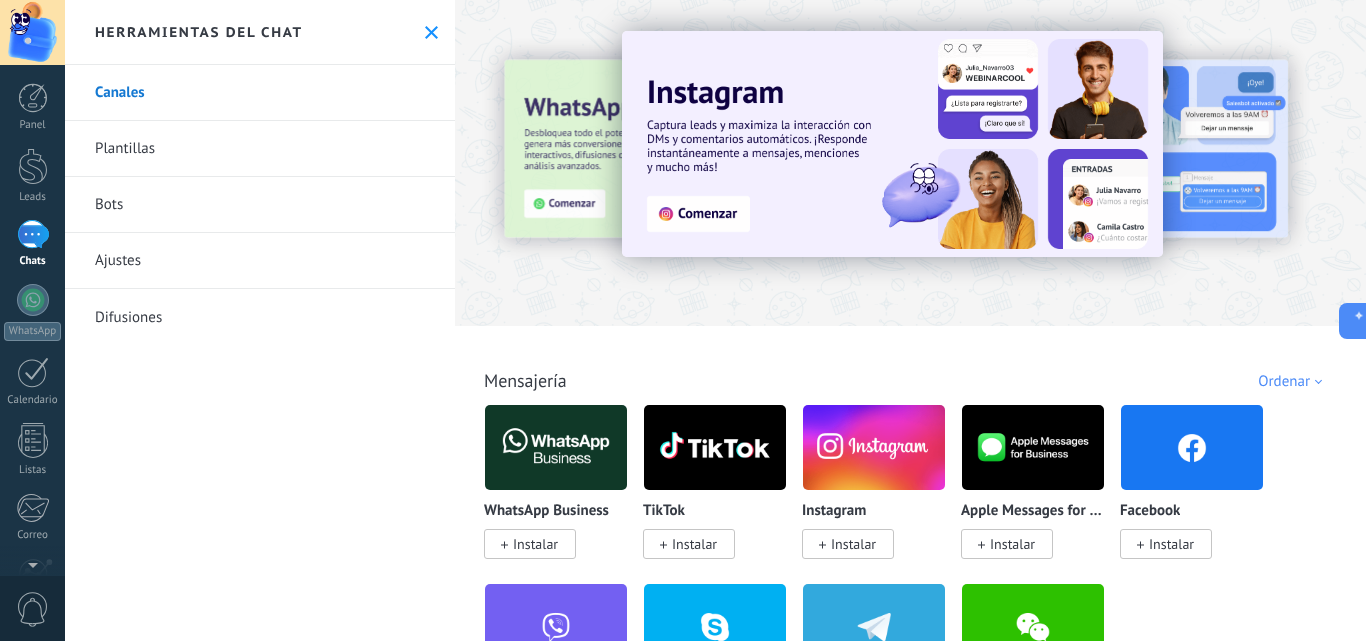 click on "Plantillas" at bounding box center [260, 149] 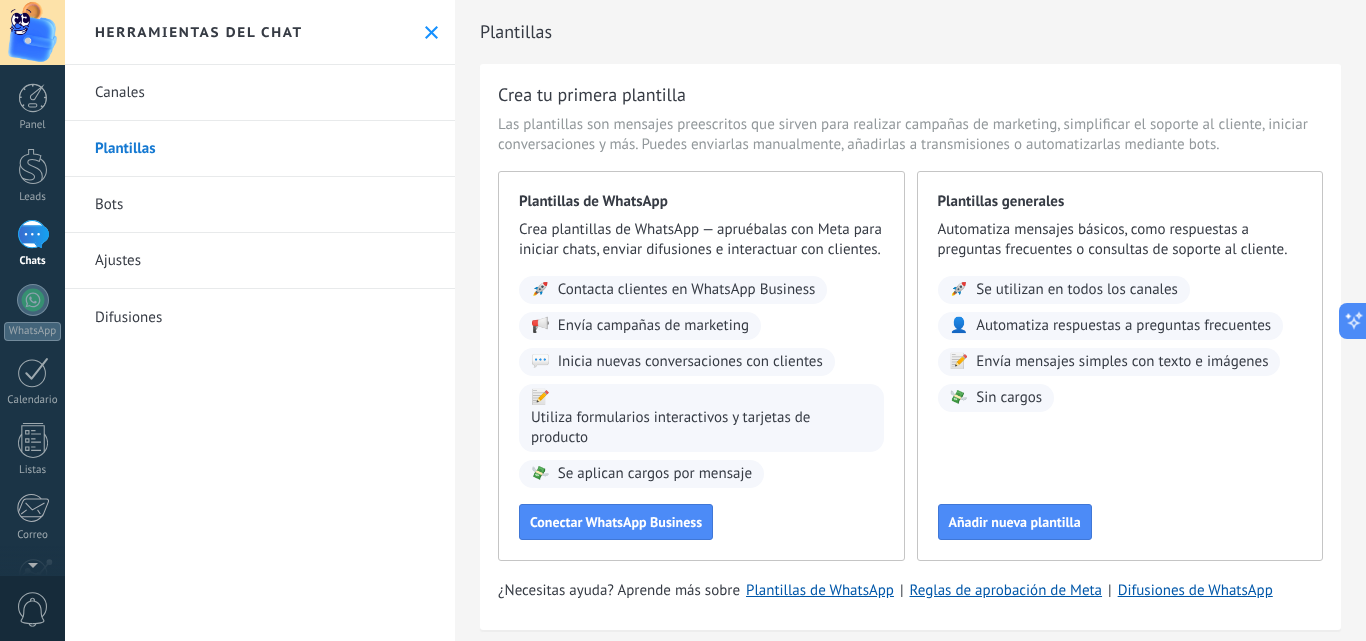 click at bounding box center [33, 234] 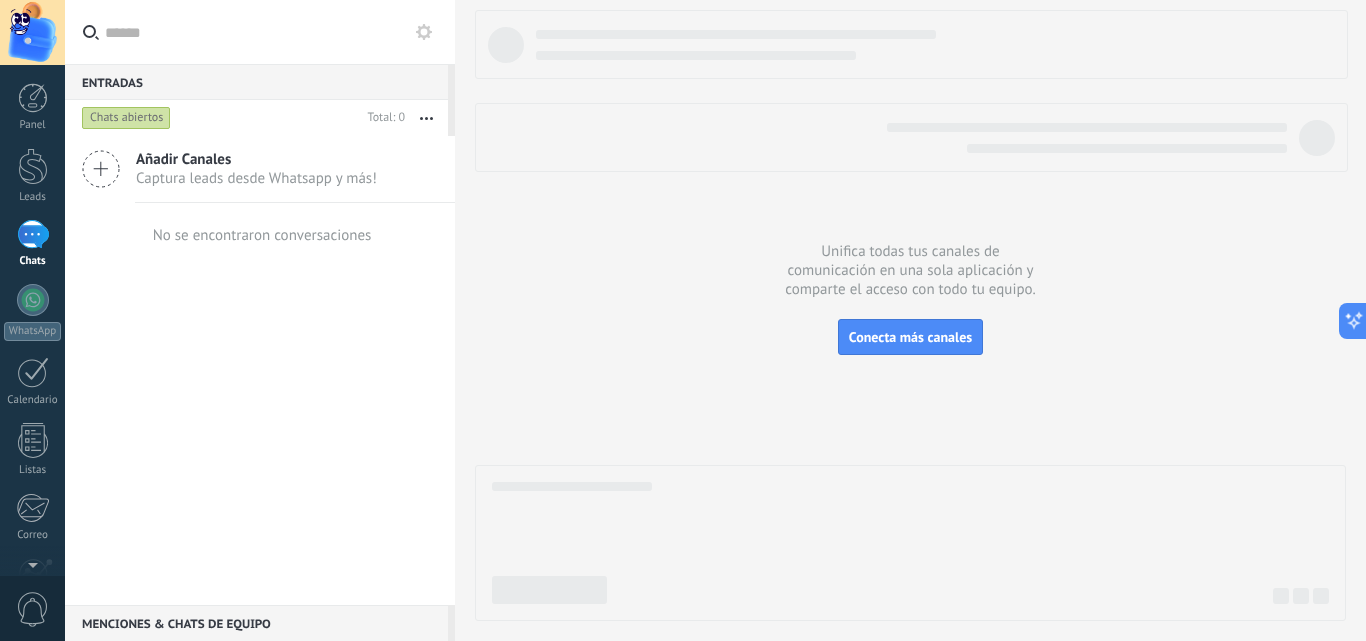 click at bounding box center [911, 137] 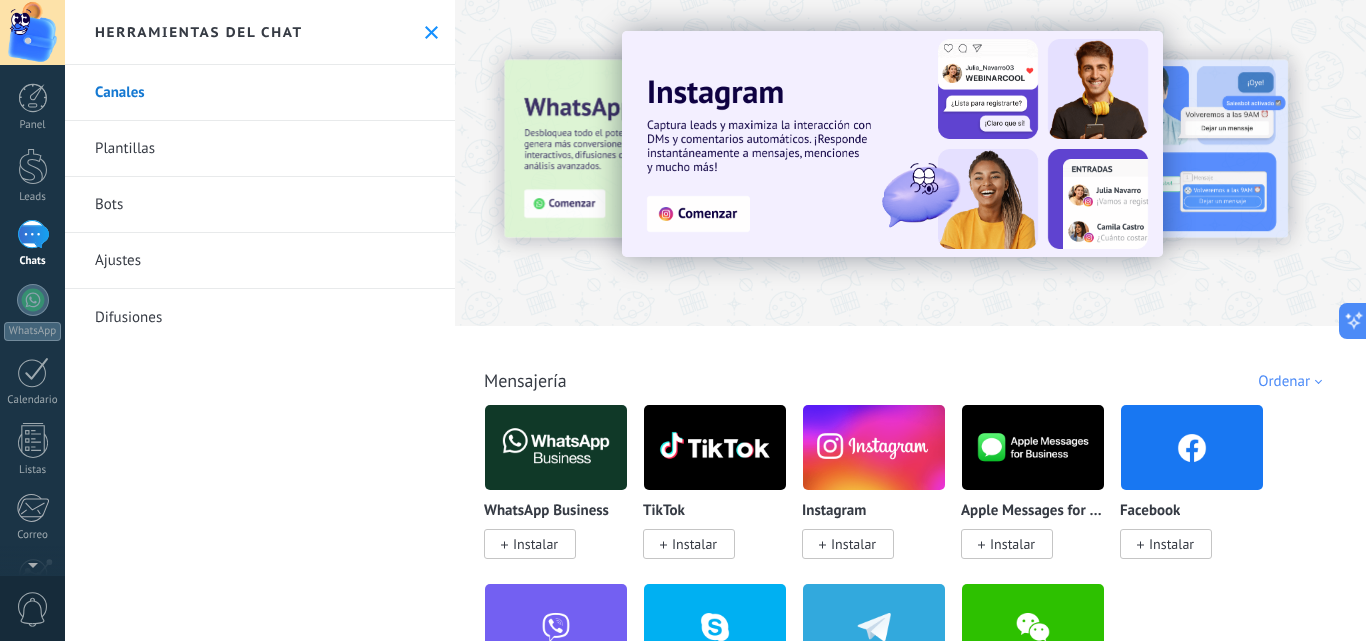 click 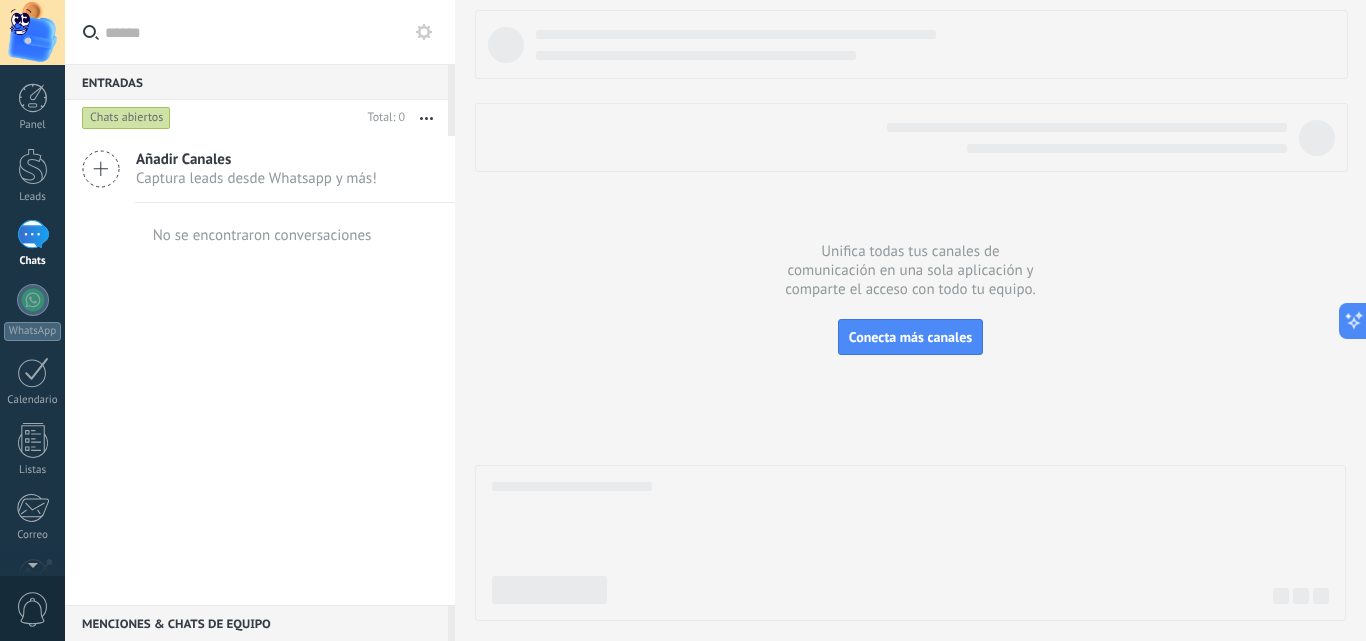 click at bounding box center (32, 32) 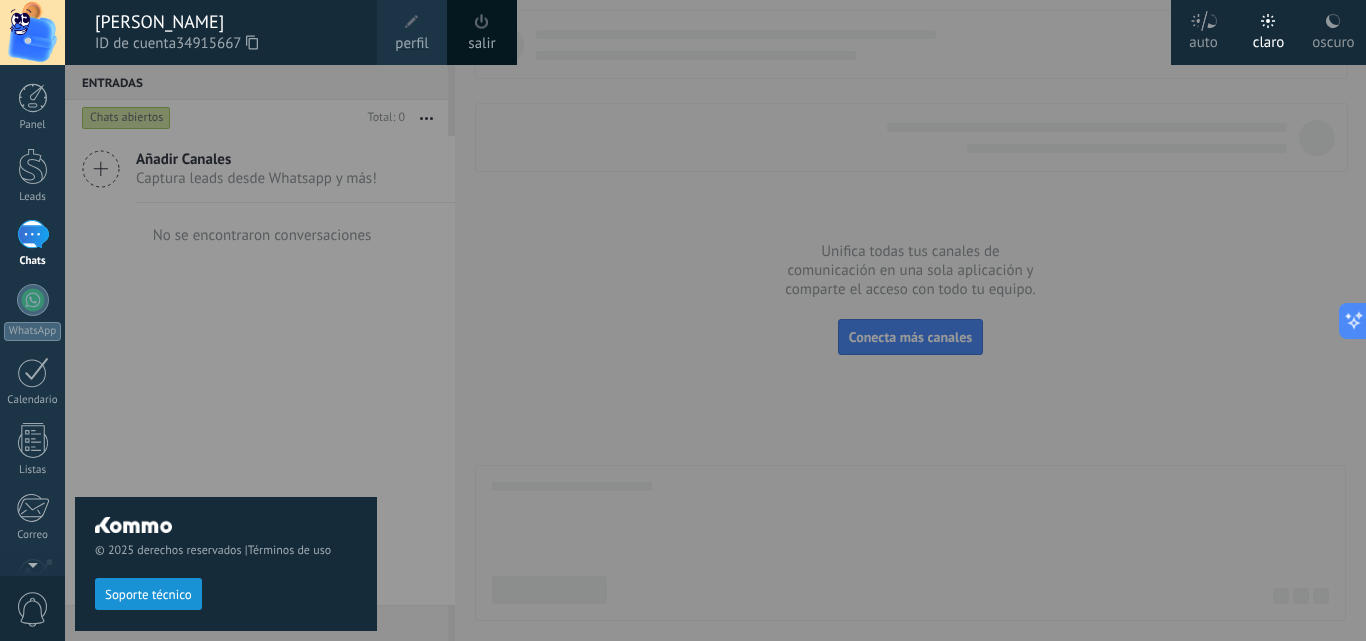 click at bounding box center [748, 320] 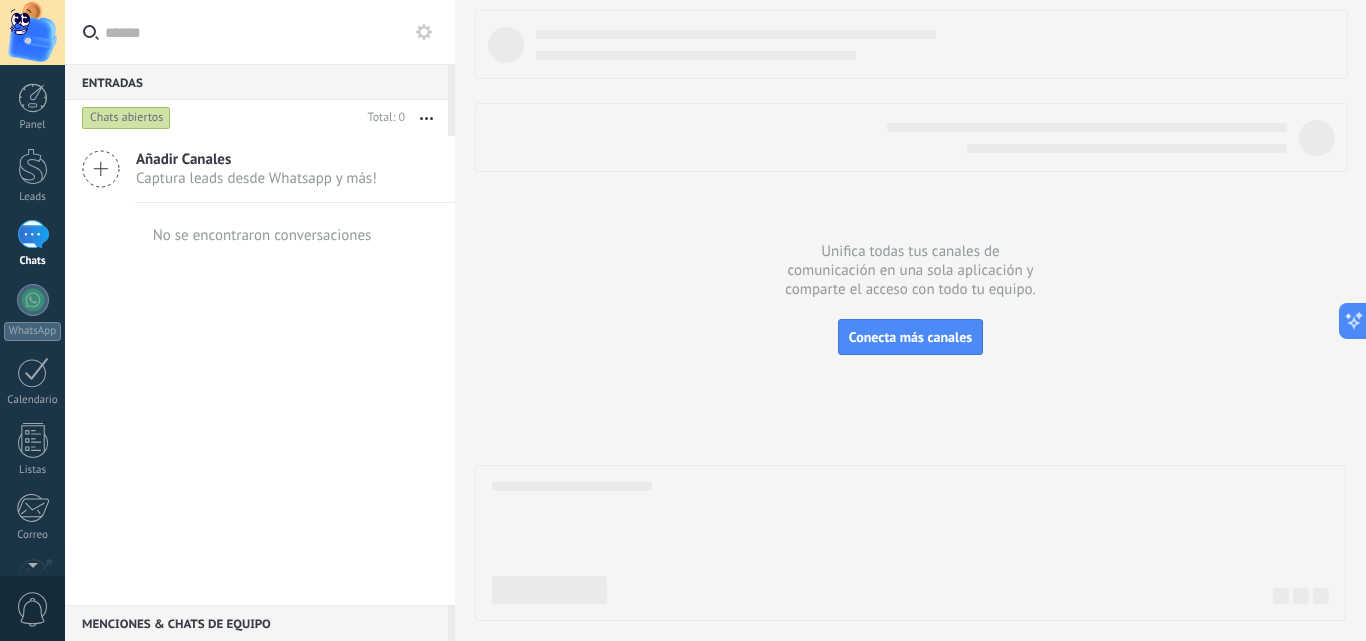 click at bounding box center [910, 315] 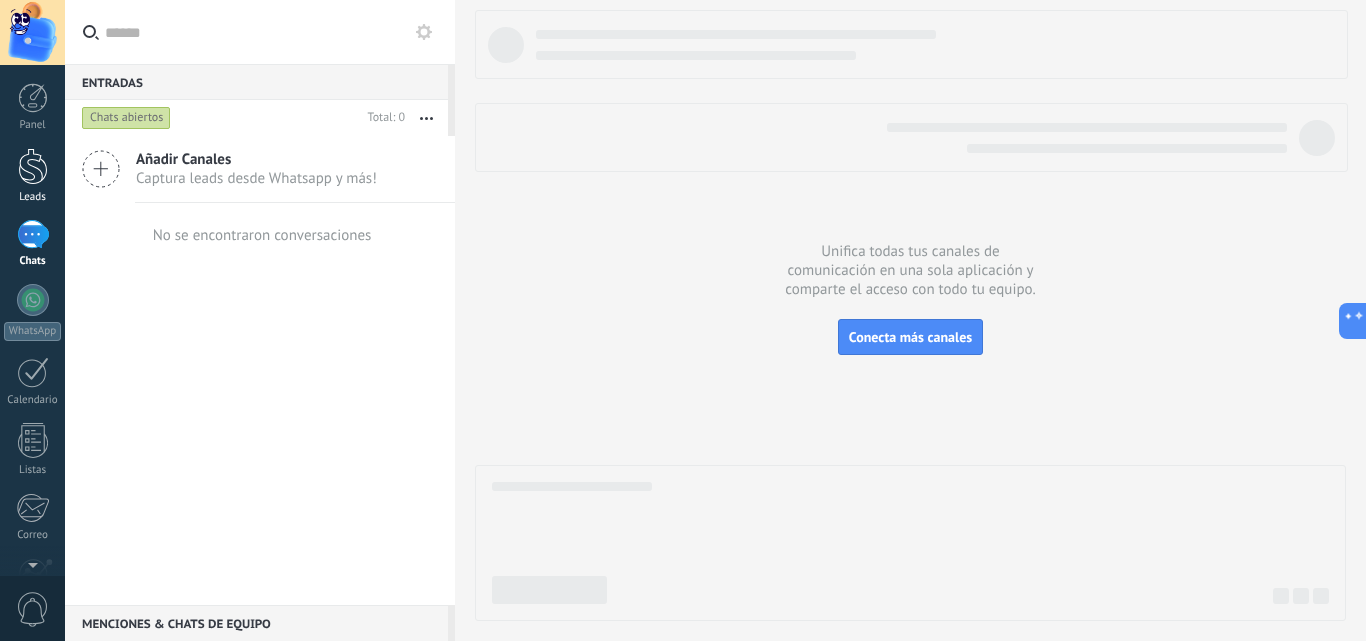 click on "Leads" at bounding box center [32, 176] 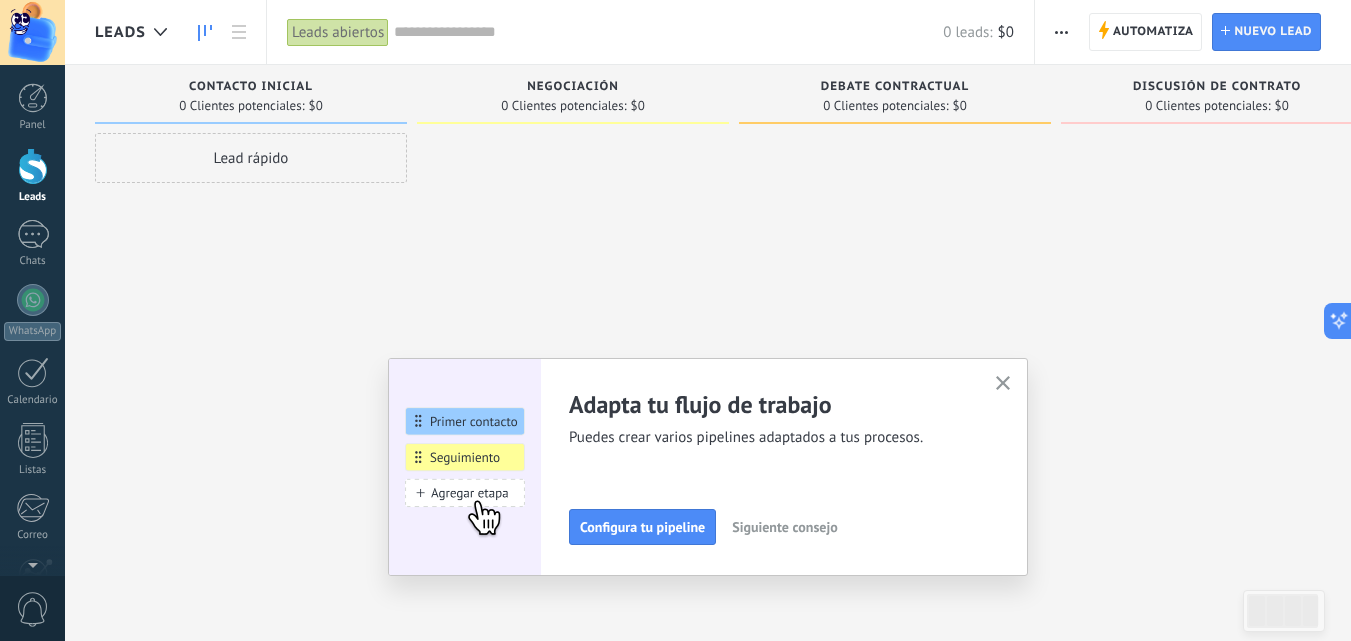click 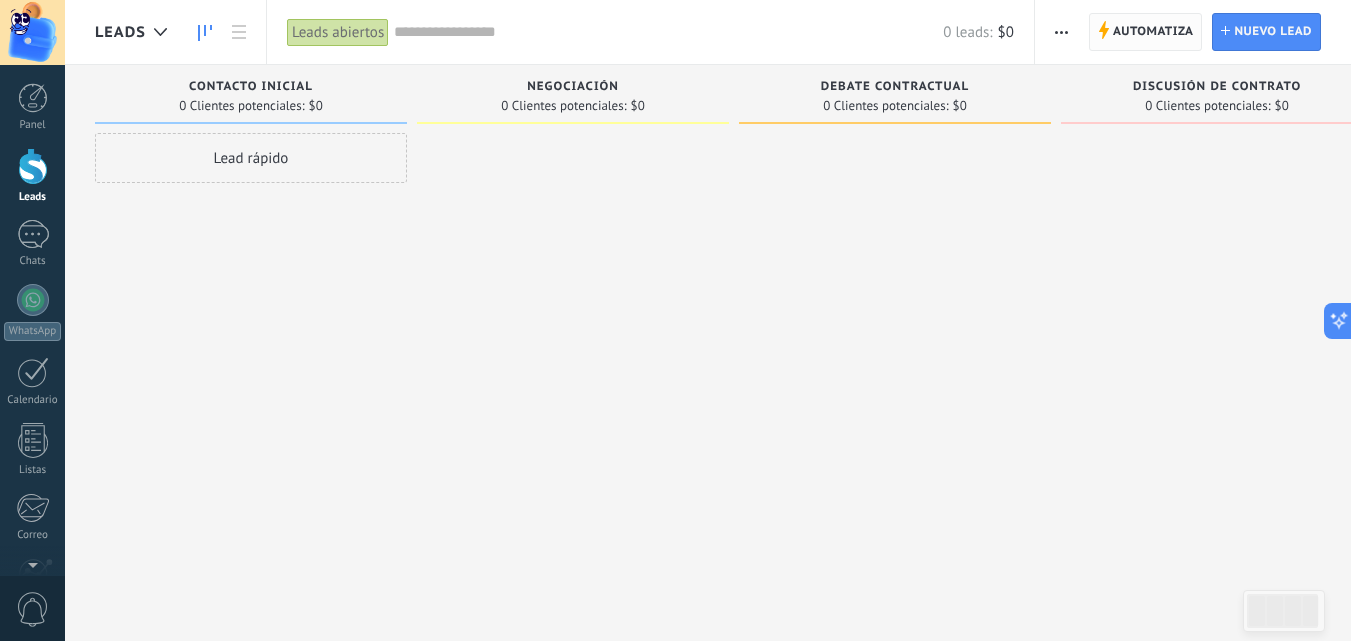 click on "Automatiza" at bounding box center [1153, 32] 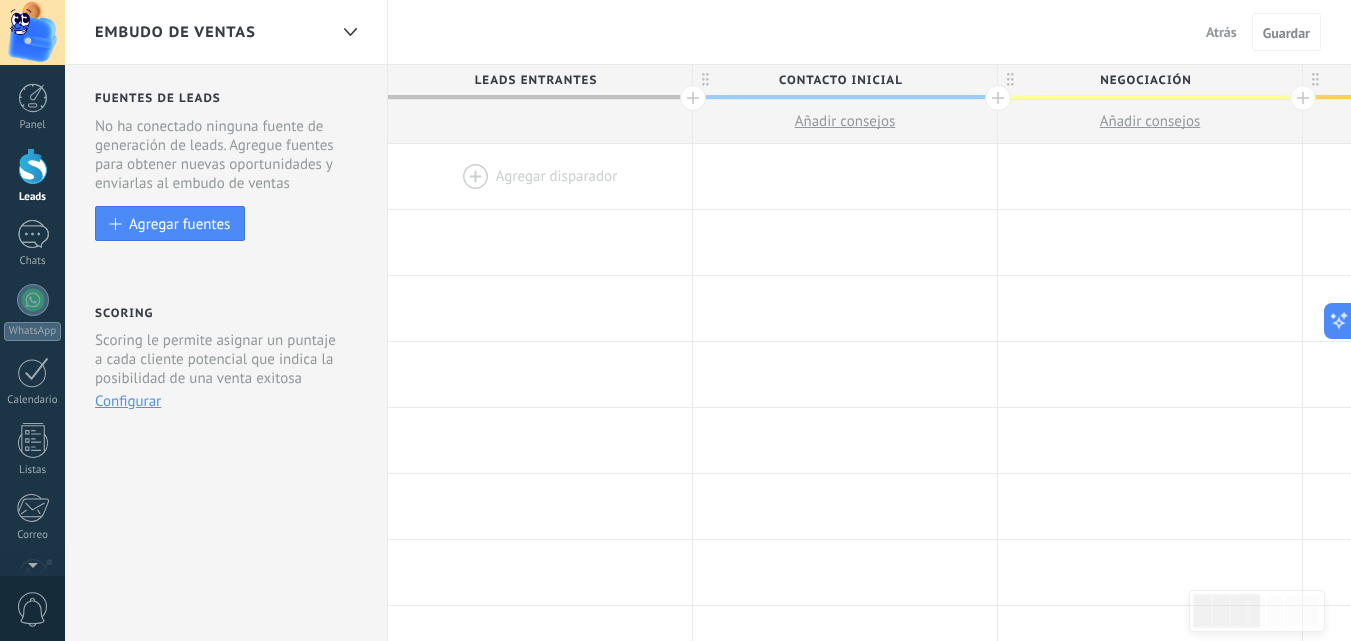 click on "Leads Entrantes" at bounding box center [535, 80] 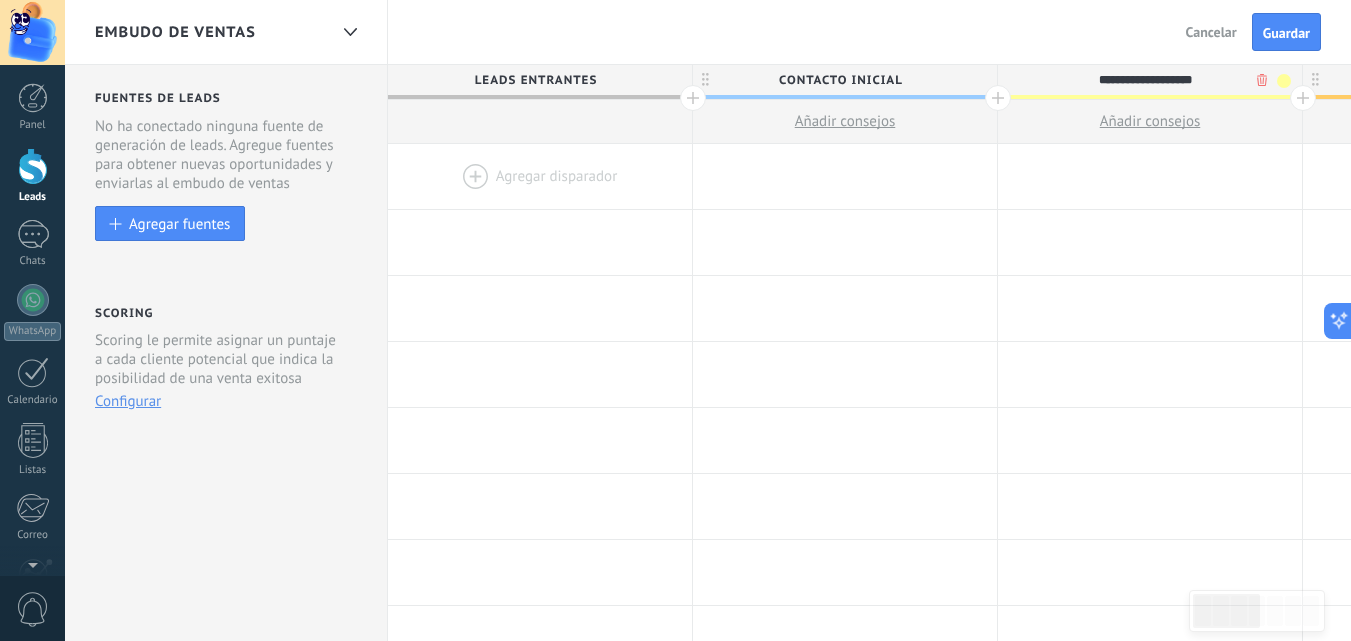 type on "**********" 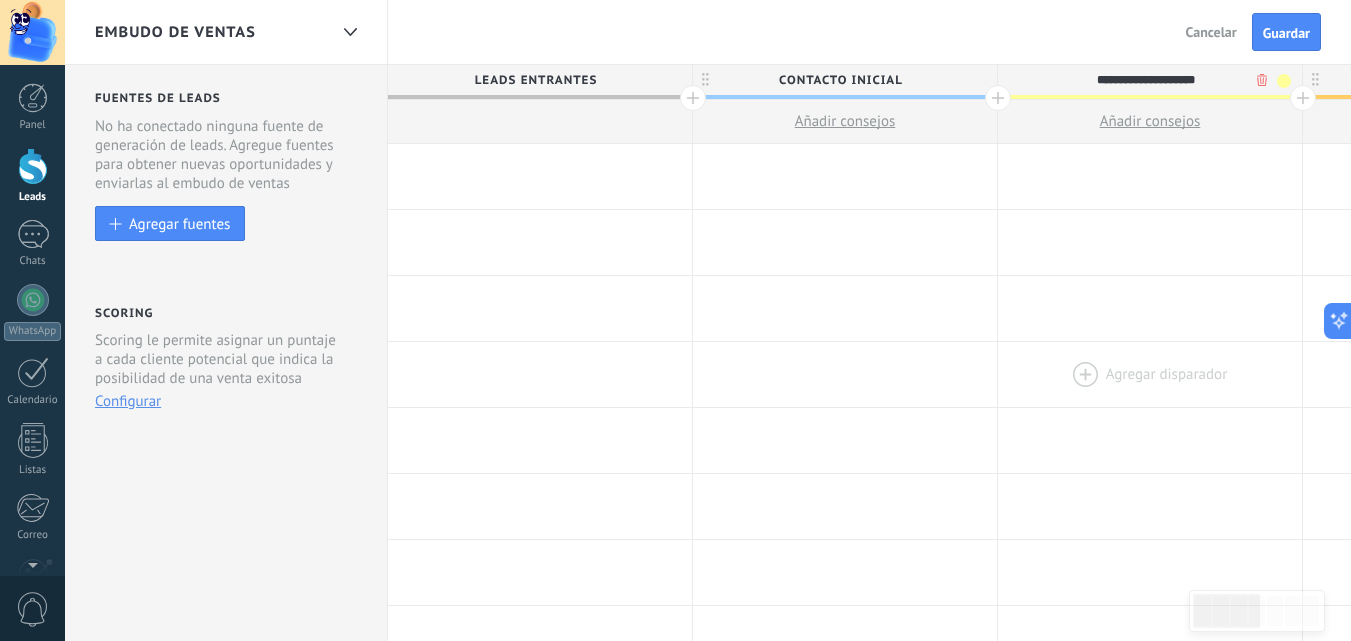 click at bounding box center (1150, 374) 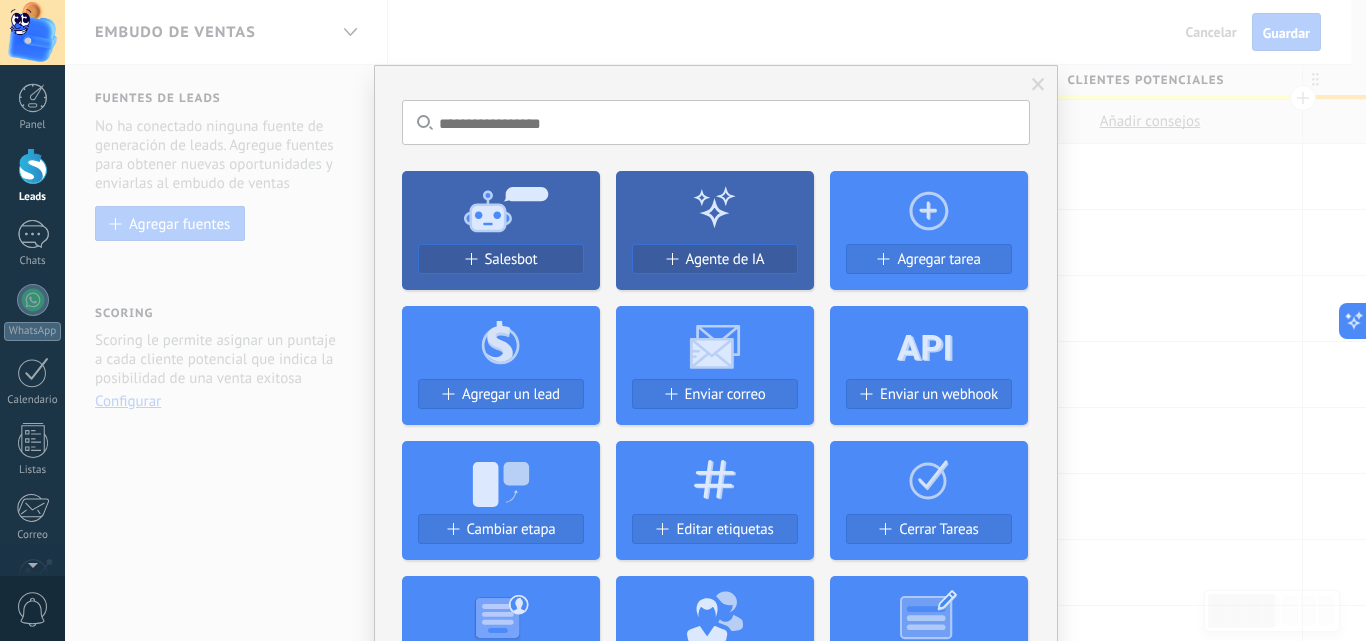 click on "No hay resultados Salesbot Agente de IA Agregar tarea Agregar un lead Enviar correo Enviar un webhook Cambiar etapa Editar etiquetas Cerrar Tareas Generar formulario Cambiar el usuario responsable del lead Cambiar campo Borrar archivos Widgets" at bounding box center (715, 320) 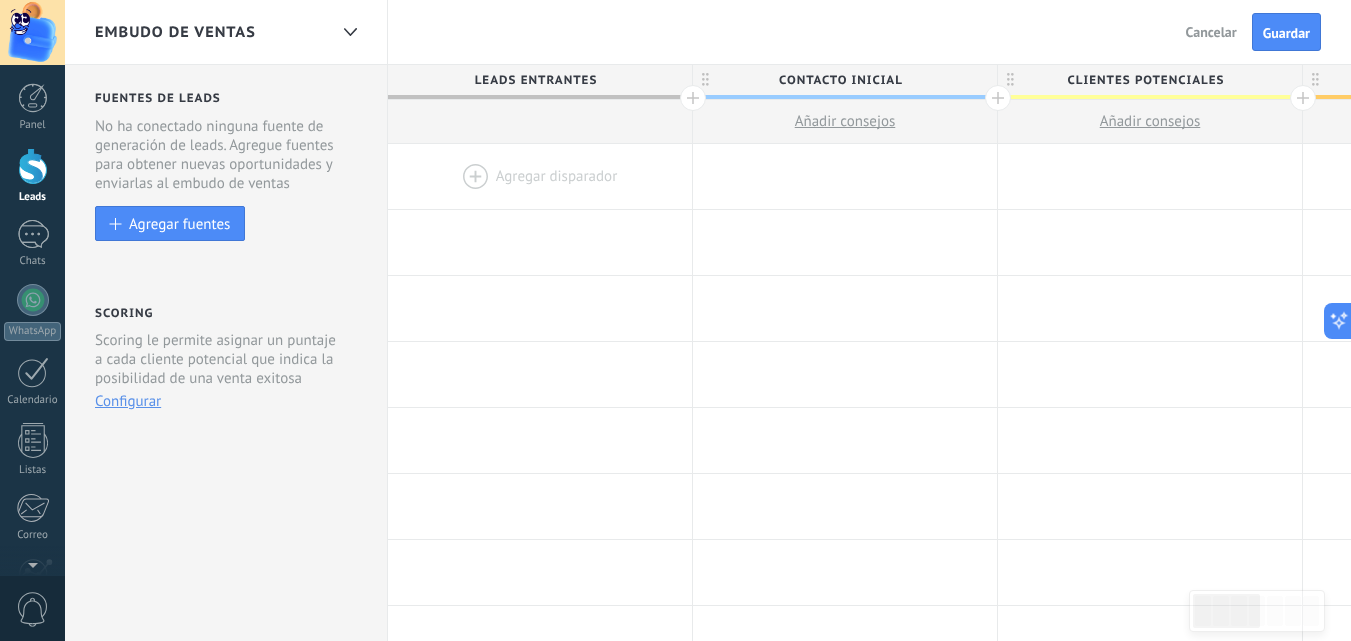 click on "Debate contractual" at bounding box center (1450, 80) 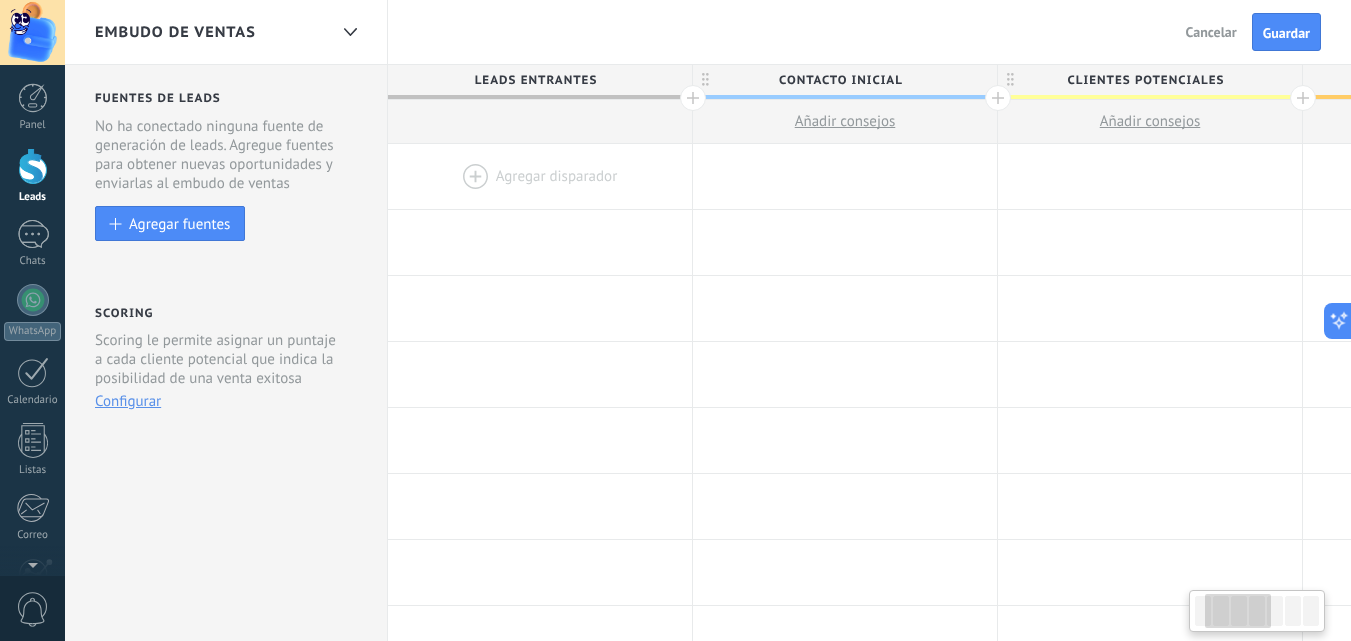 scroll, scrollTop: 0, scrollLeft: 232, axis: horizontal 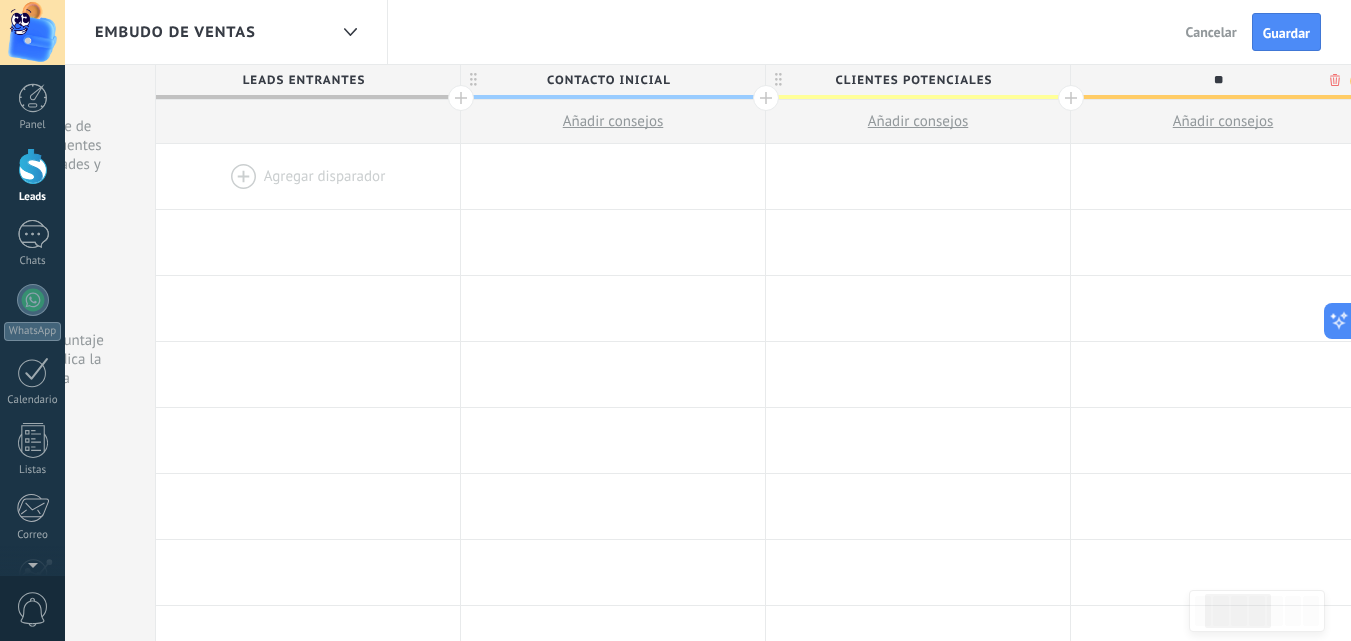type on "*" 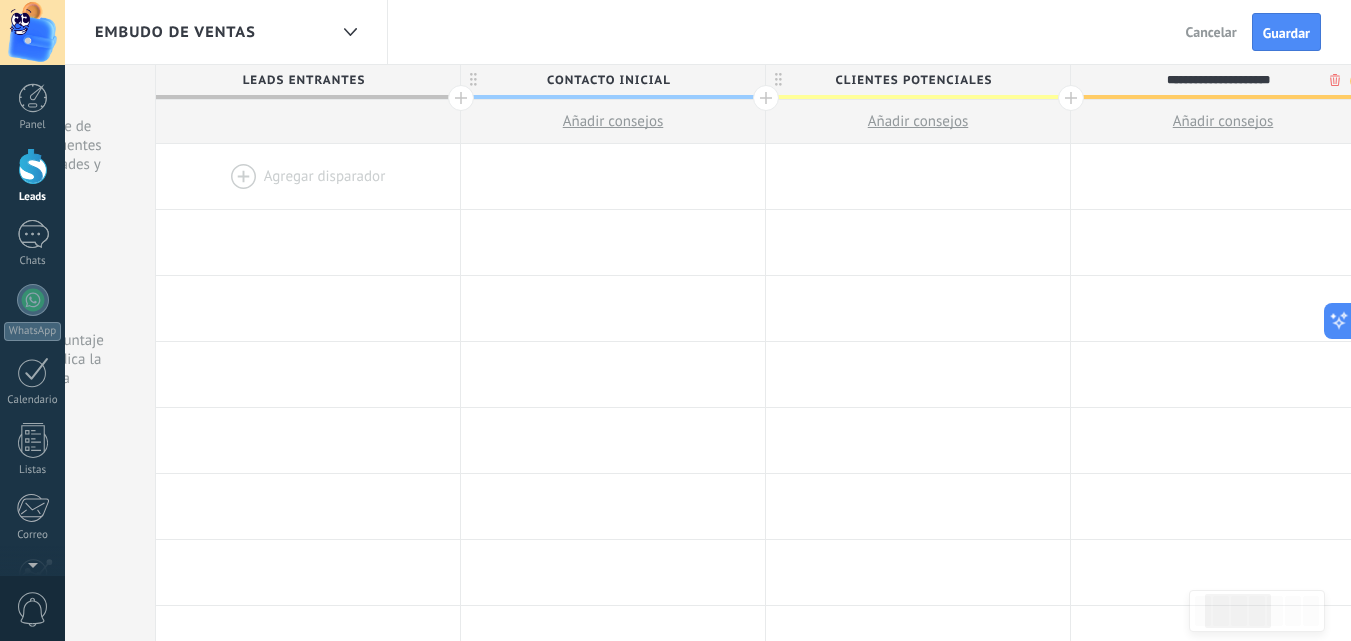 type on "**********" 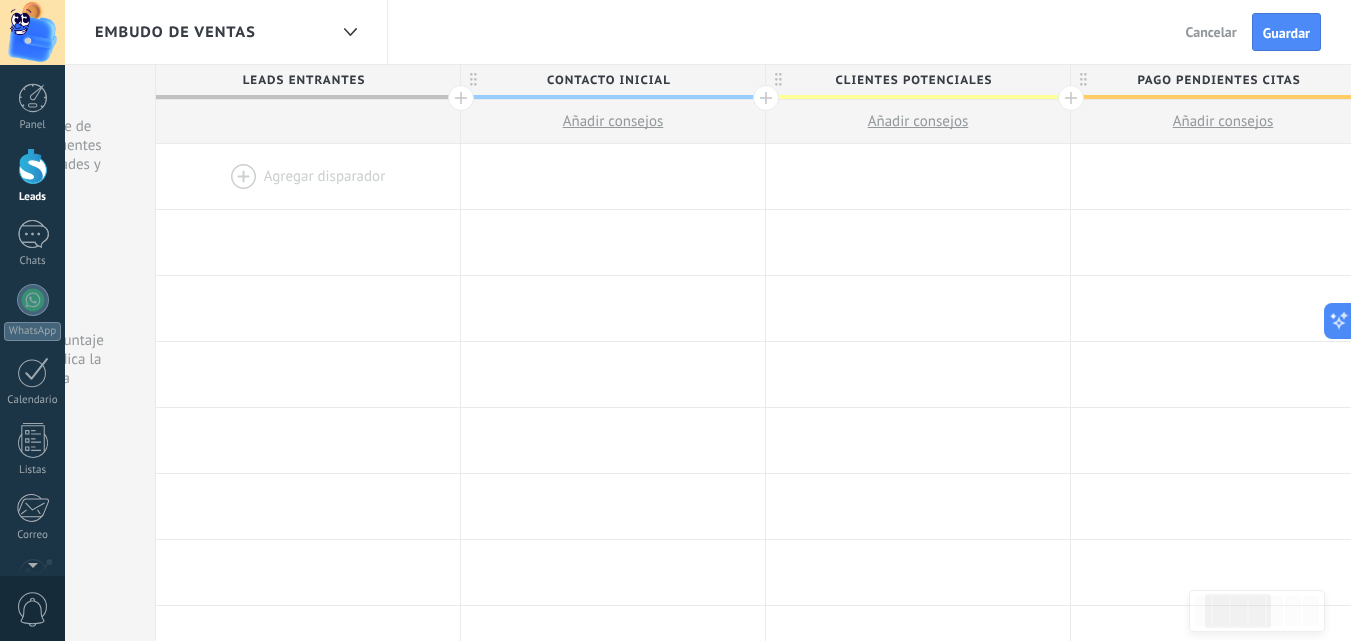 type 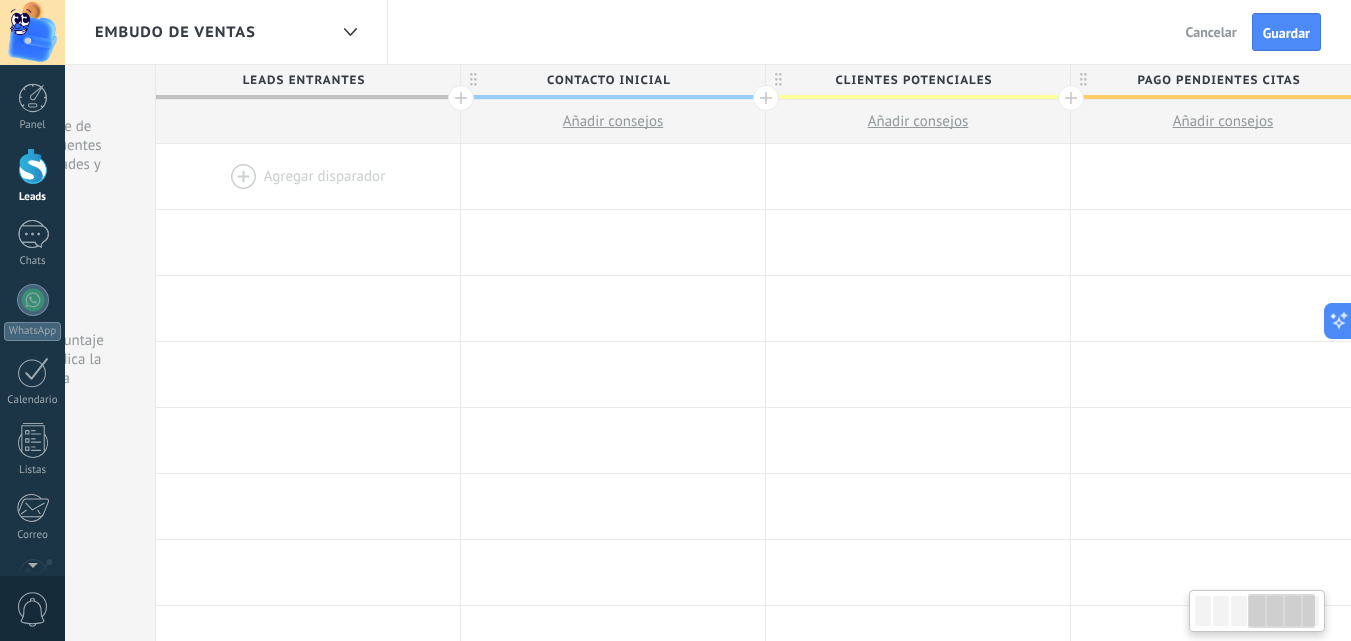 scroll, scrollTop: 0, scrollLeft: 1052, axis: horizontal 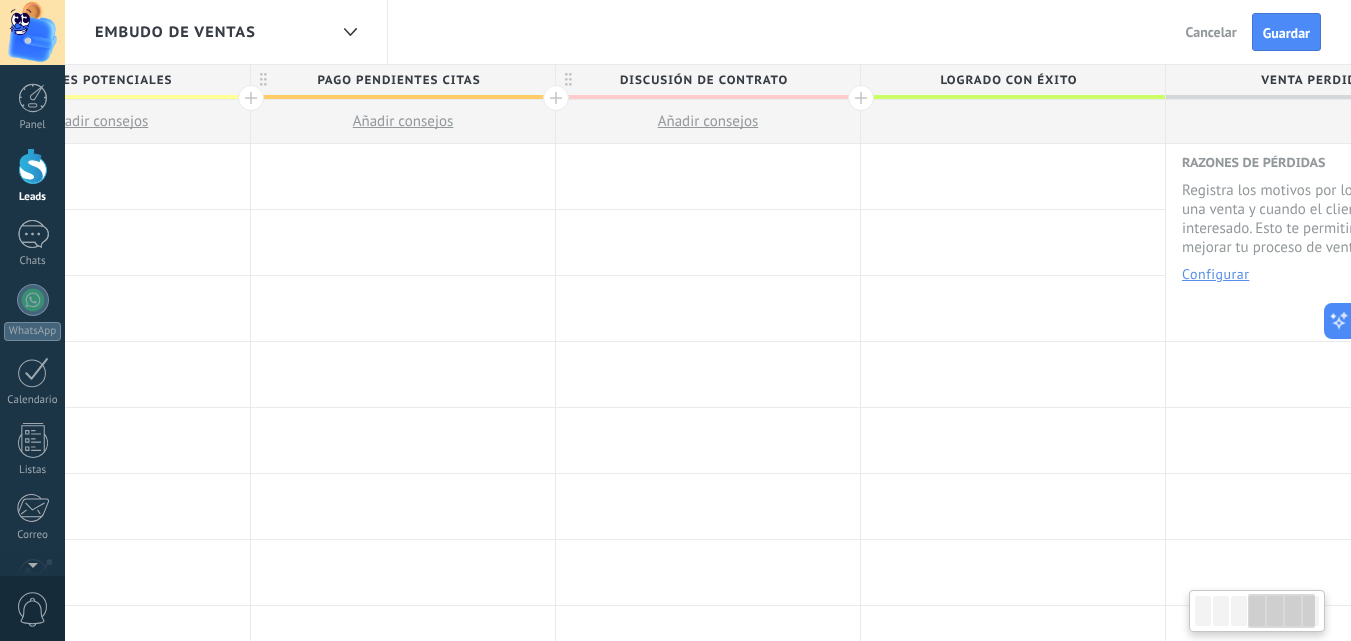 type 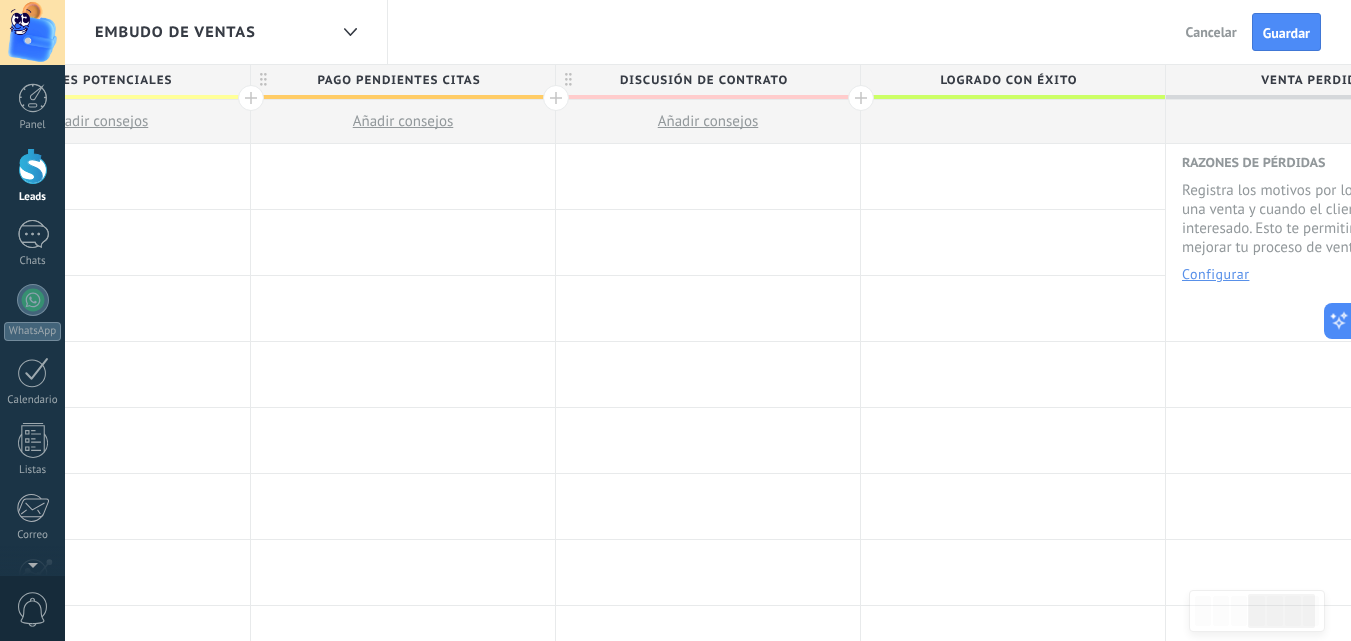 click on "Discusión de contrato" at bounding box center [703, 80] 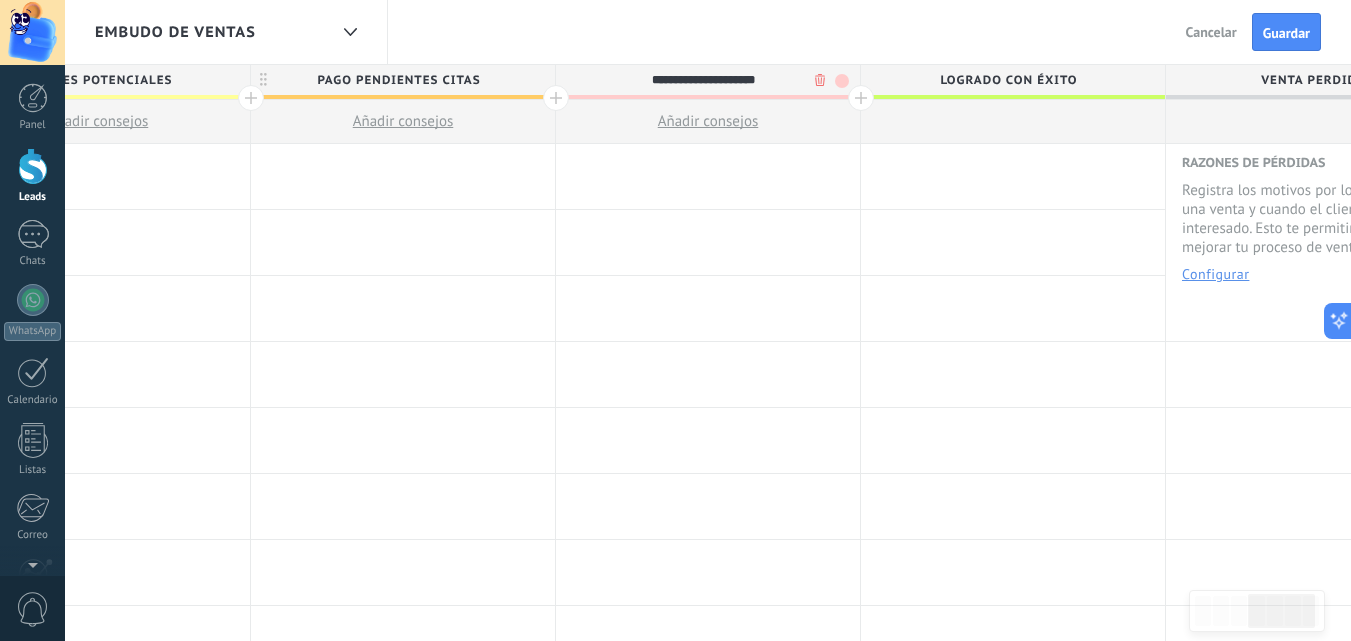 click on "**********" at bounding box center (703, 80) 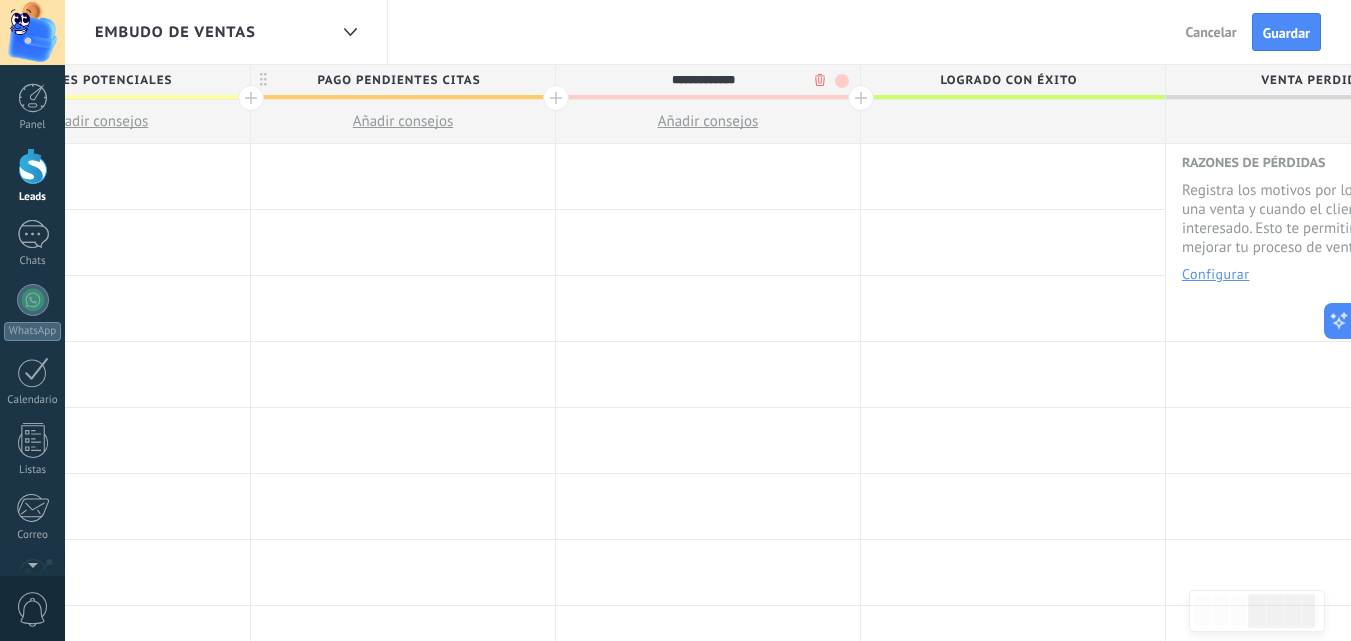 type on "**********" 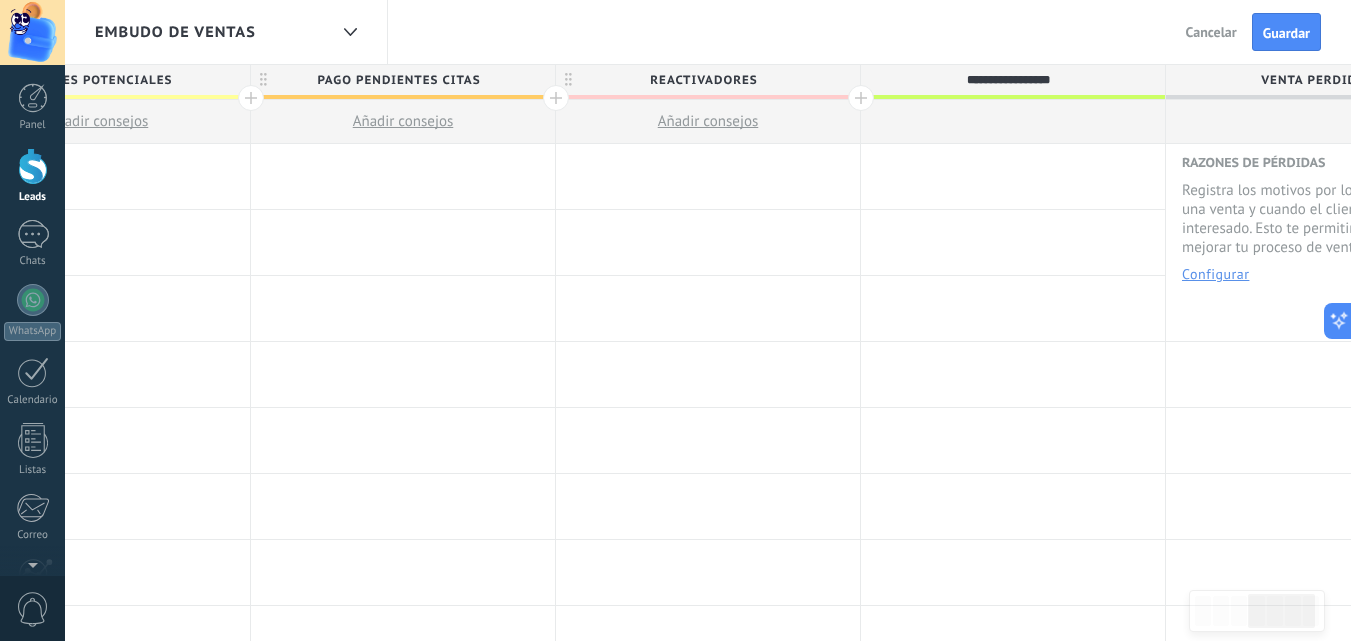 click on "**********" at bounding box center (1008, 80) 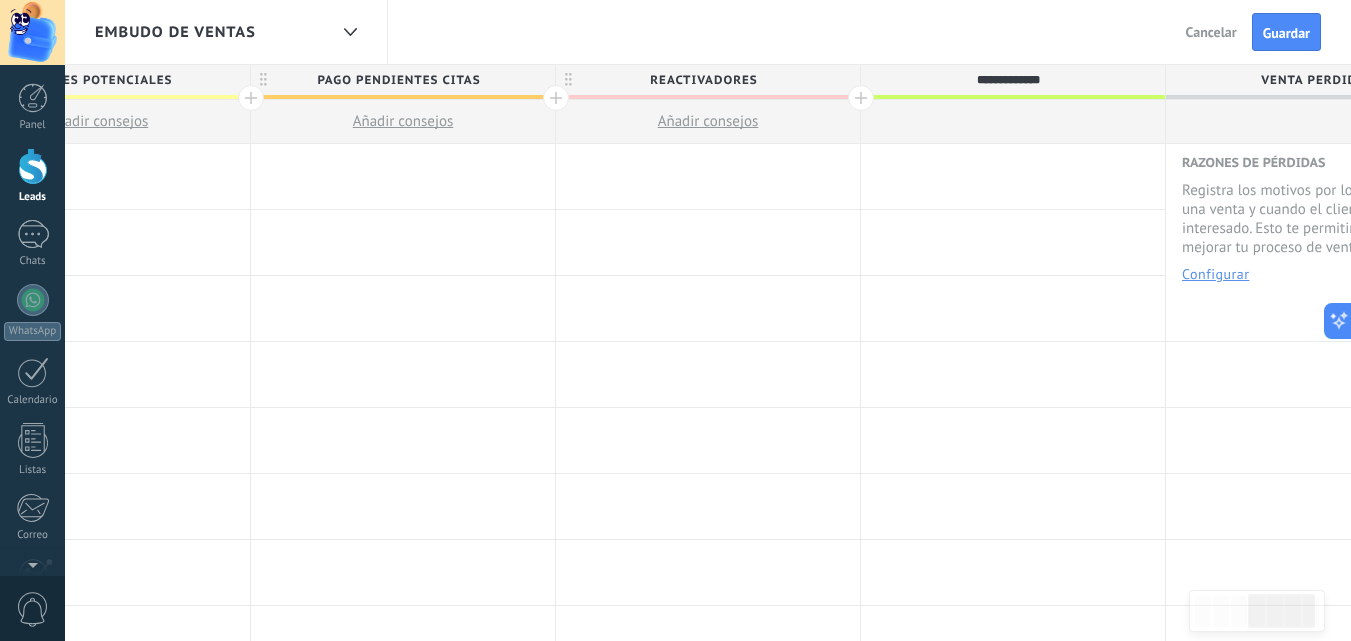 type on "**********" 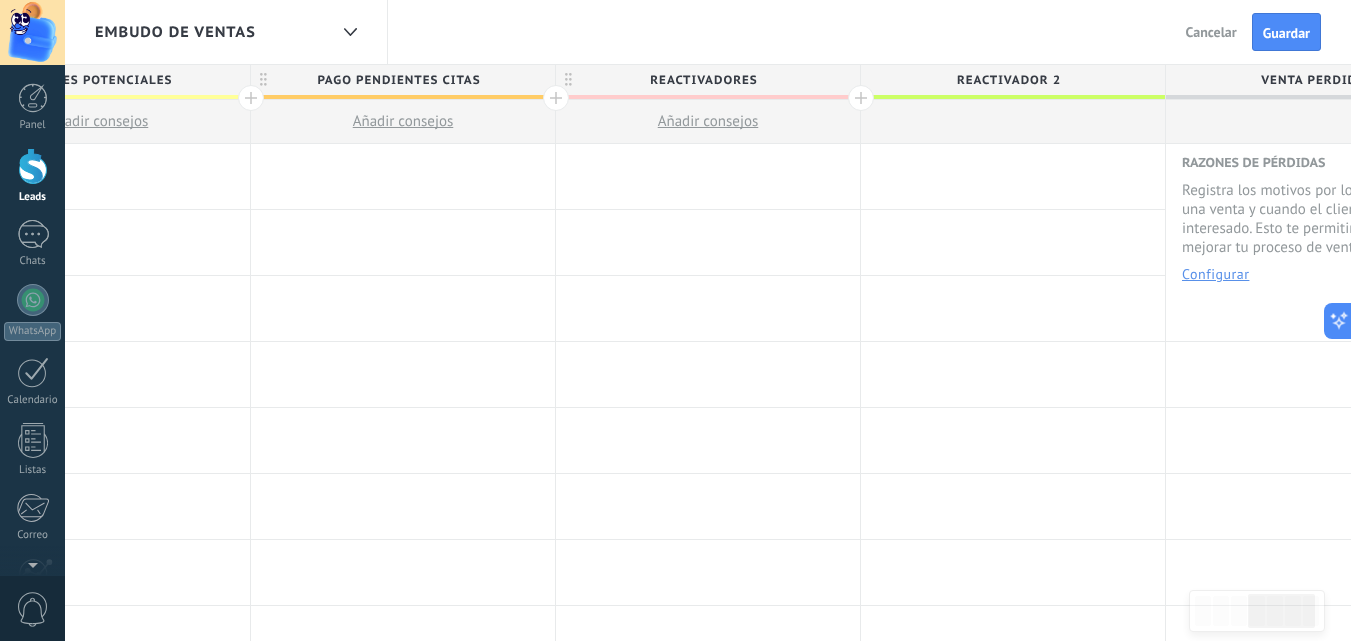 type 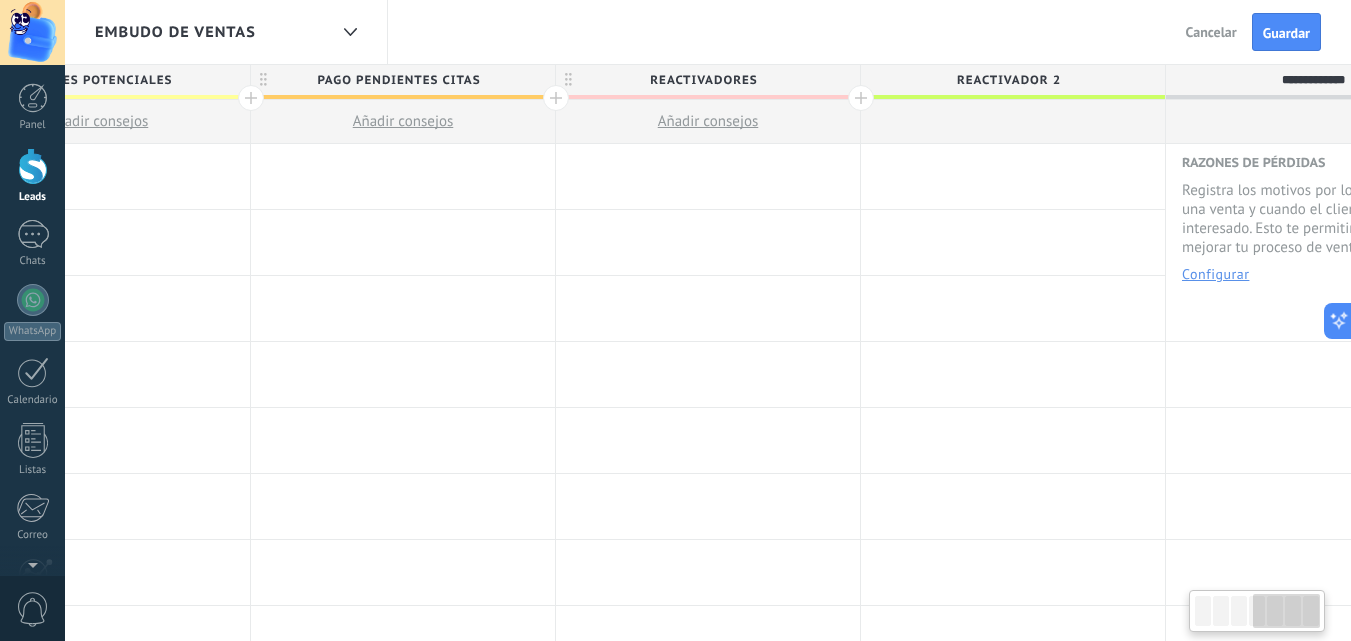 scroll, scrollTop: 0, scrollLeft: 1147, axis: horizontal 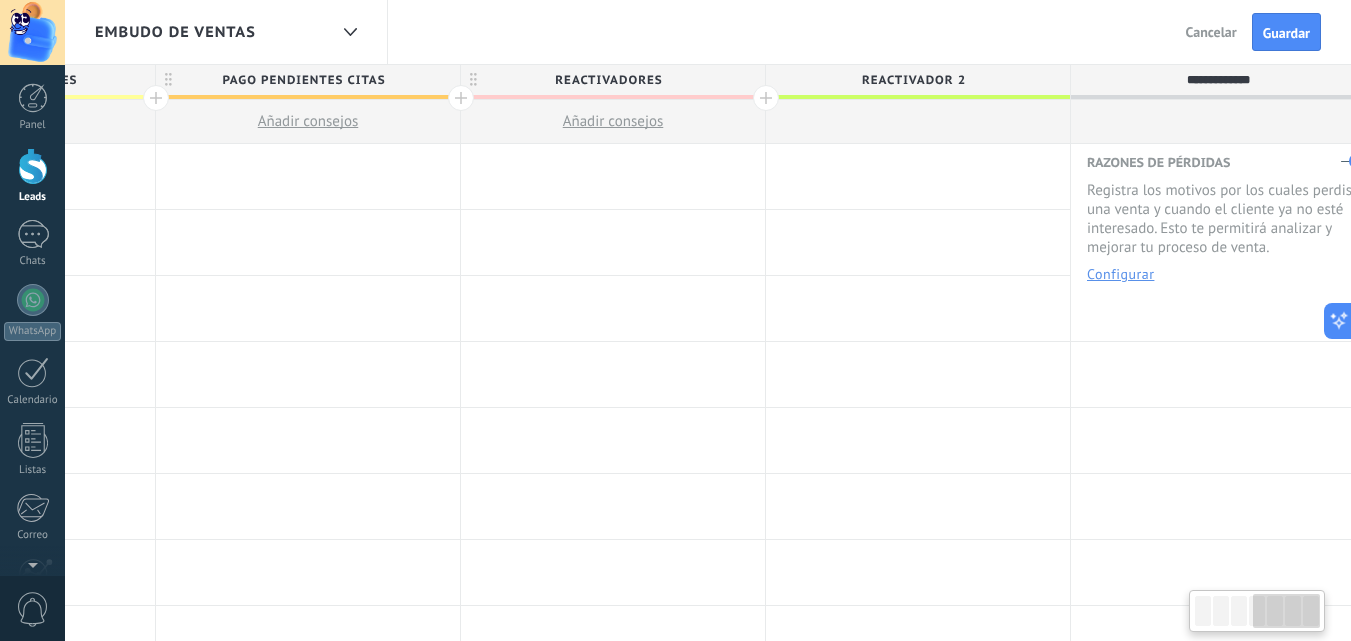 click on "**********" at bounding box center [1218, 80] 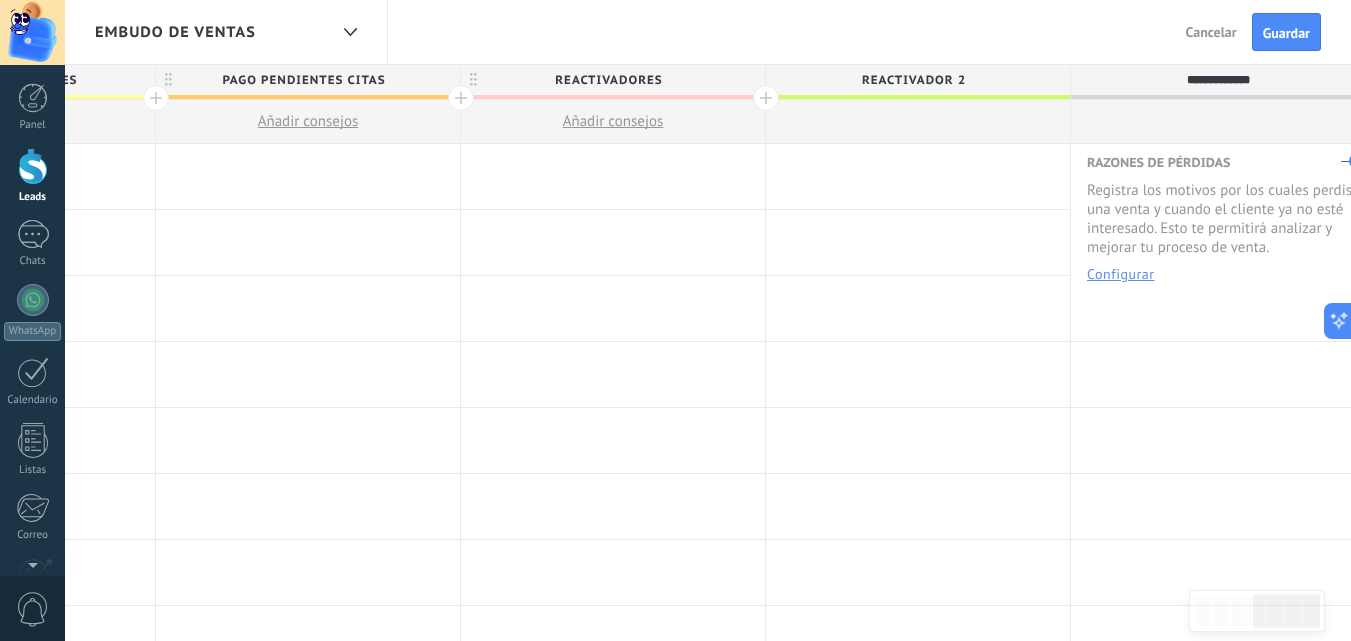 click on "**********" at bounding box center (1218, 80) 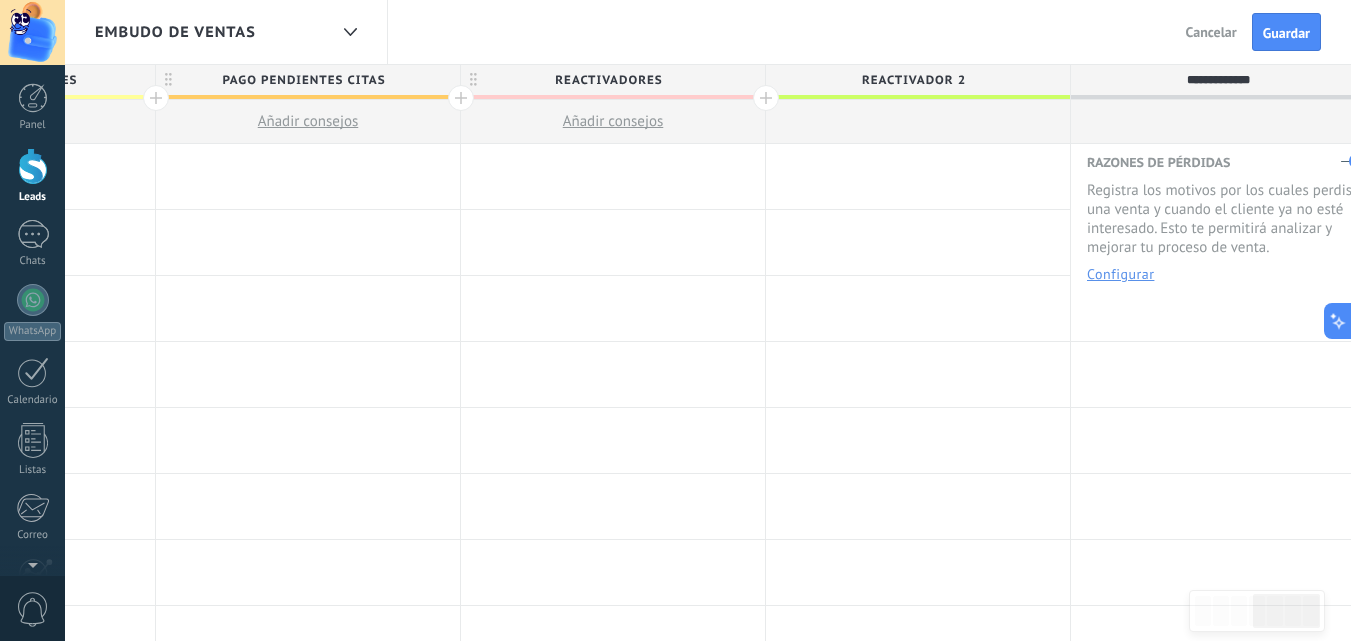 click on "**********" at bounding box center [1218, 80] 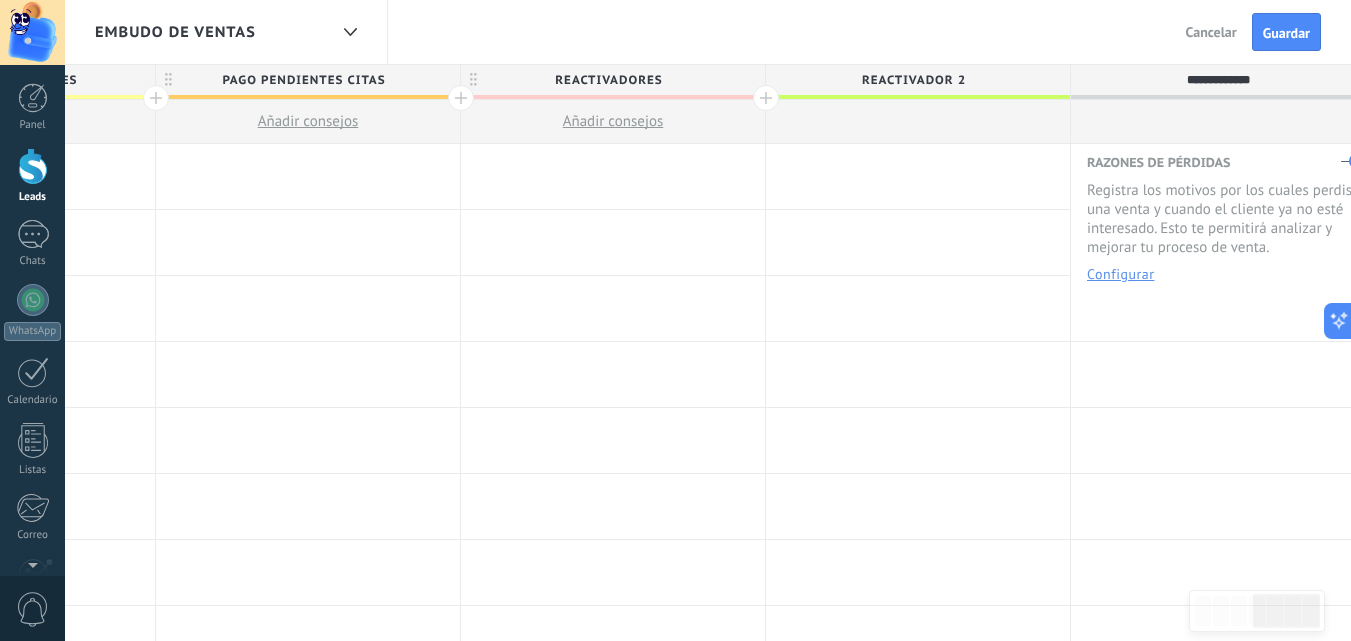 type on "**********" 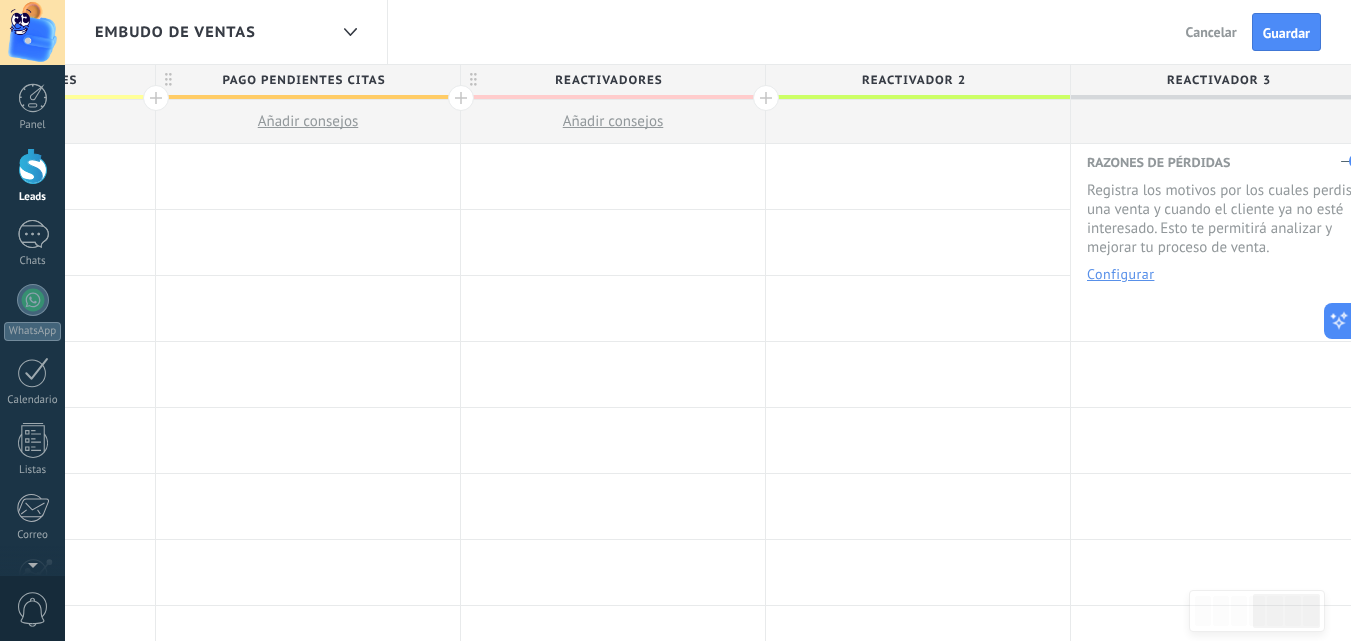 click on "reactivador 3" at bounding box center (1218, 80) 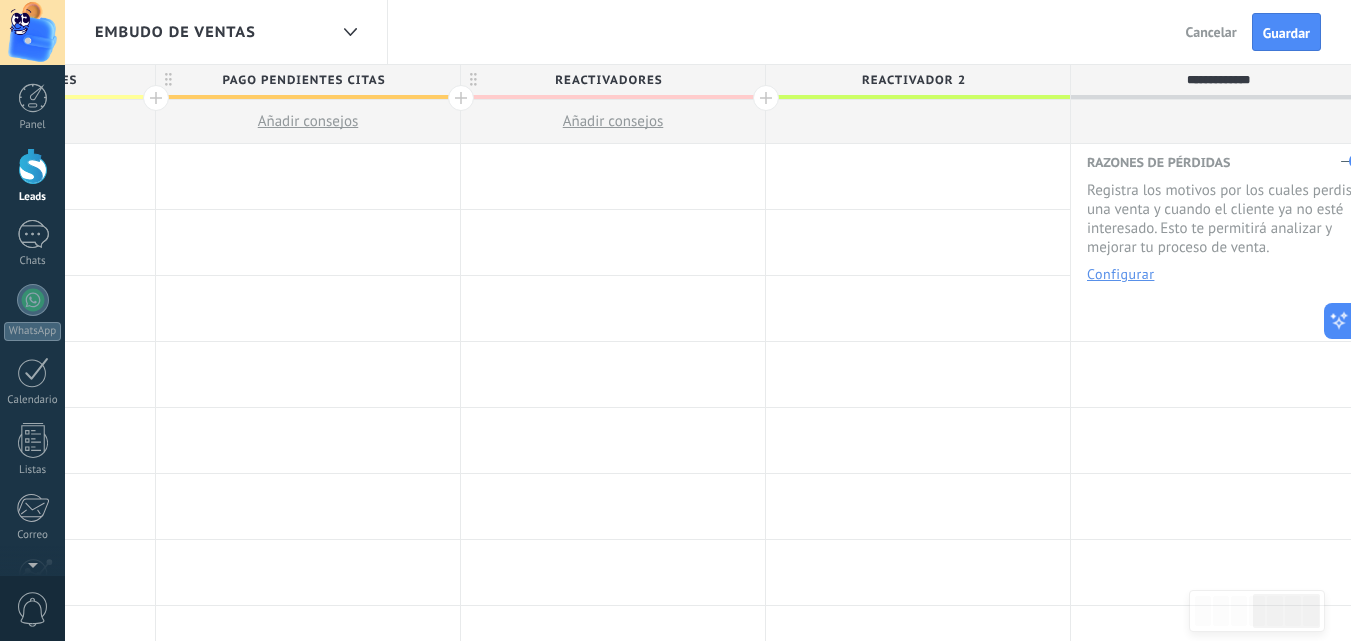 scroll, scrollTop: 0, scrollLeft: 1172, axis: horizontal 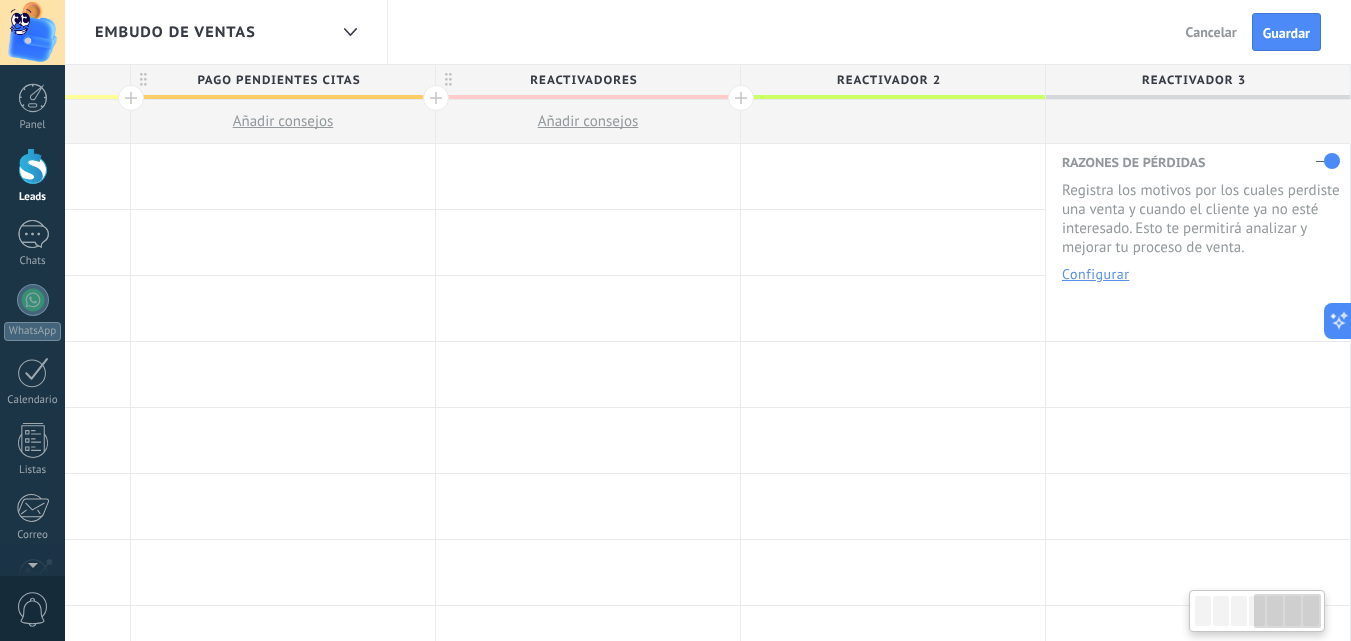 drag, startPoint x: 1193, startPoint y: 97, endPoint x: 1087, endPoint y: 110, distance: 106.7942 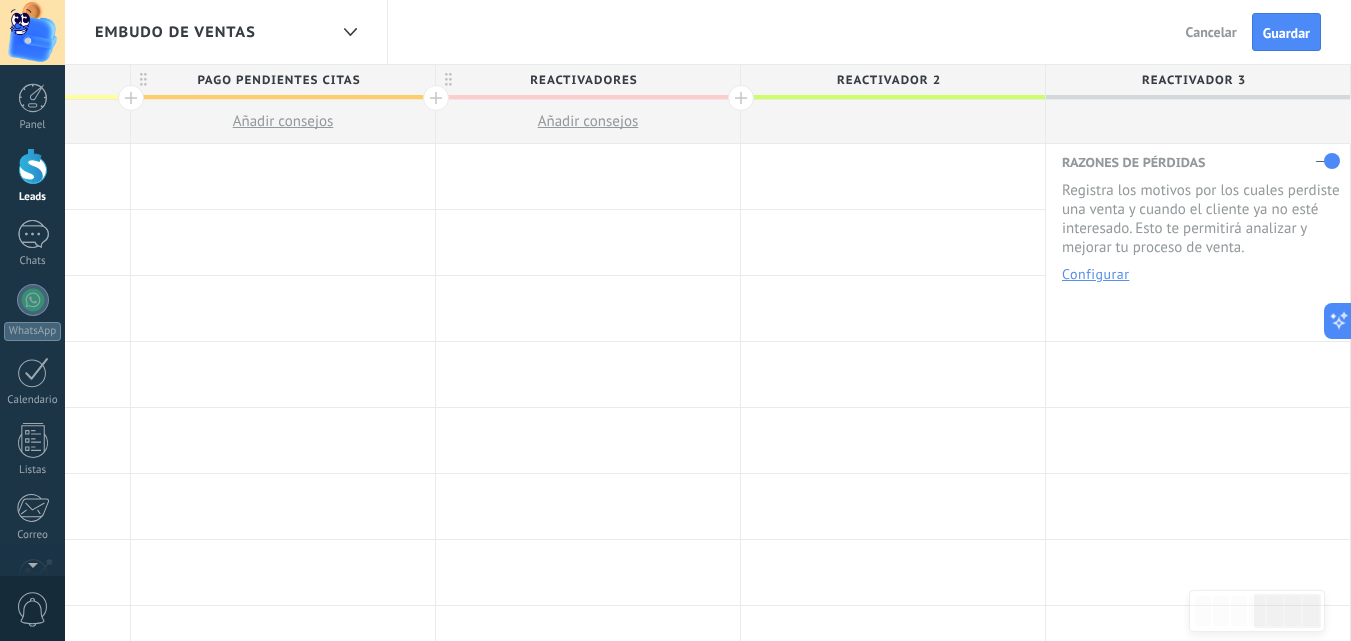drag, startPoint x: 1251, startPoint y: 123, endPoint x: 1115, endPoint y: 132, distance: 136.29747 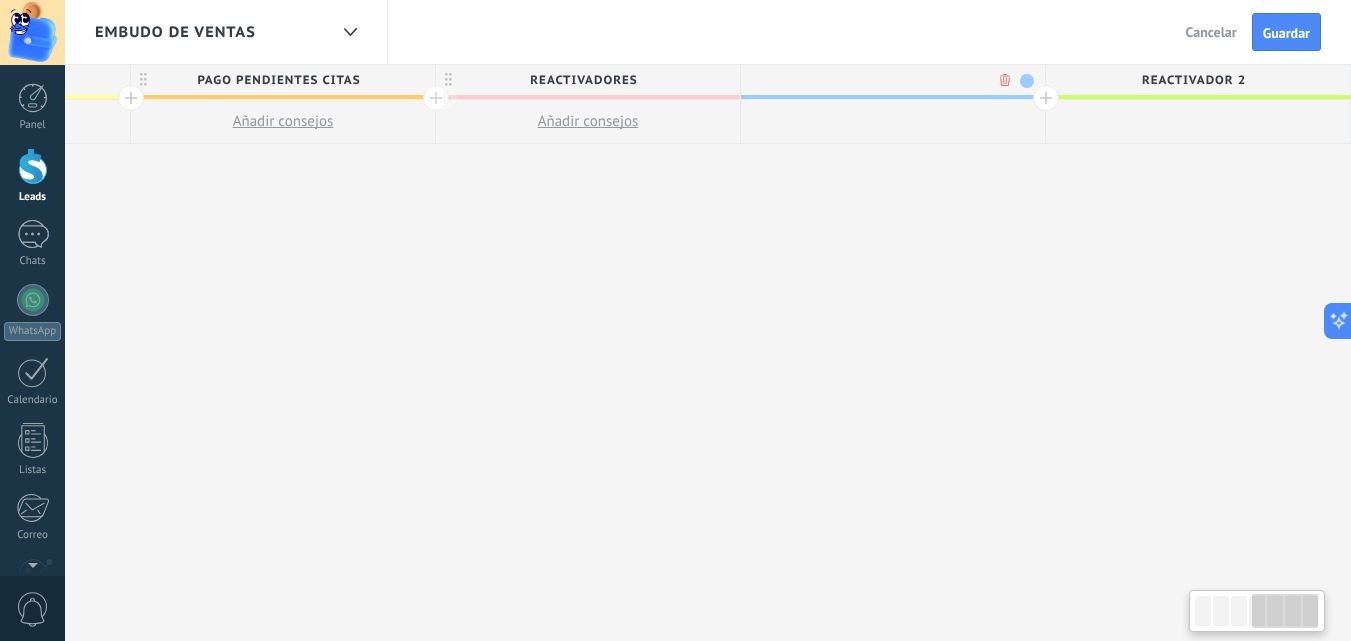 scroll, scrollTop: 0, scrollLeft: 1320, axis: horizontal 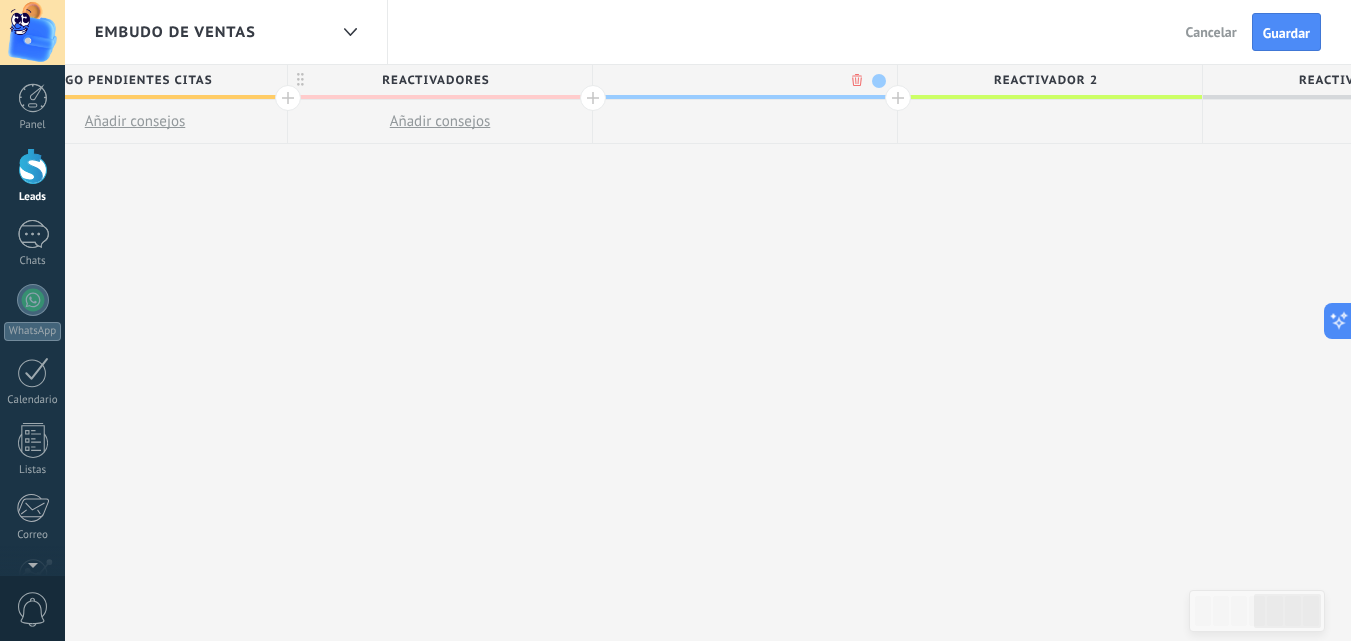click at bounding box center [740, 80] 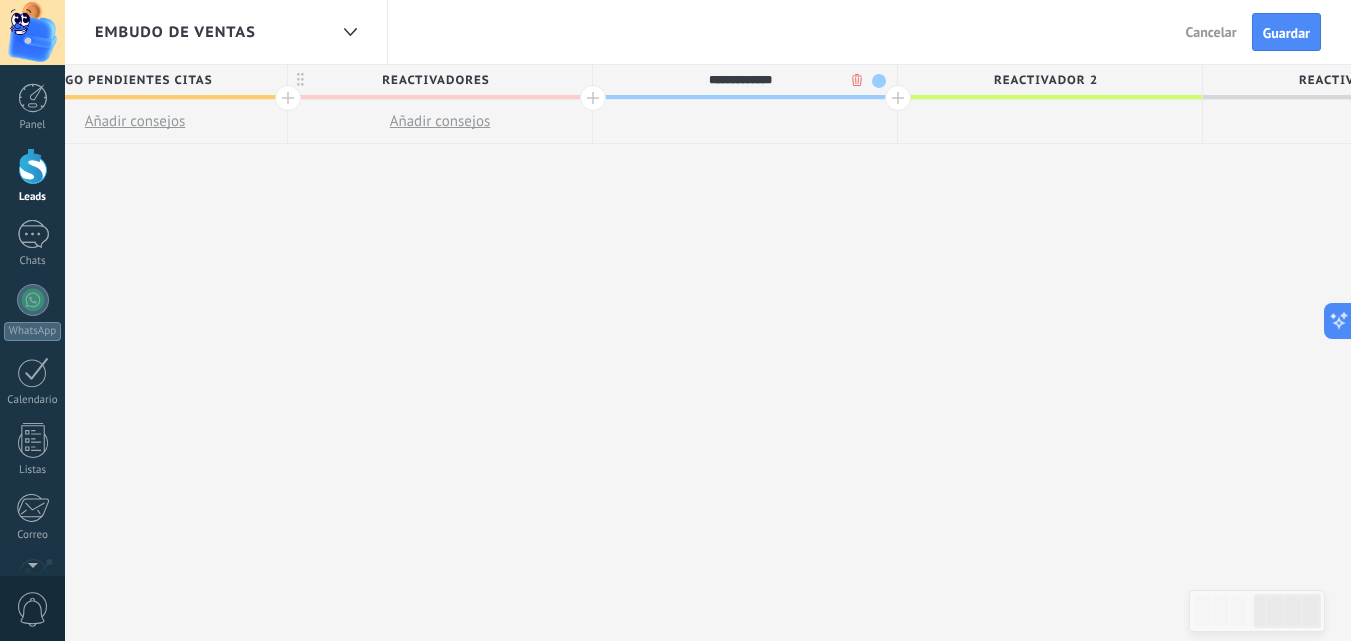 type on "**********" 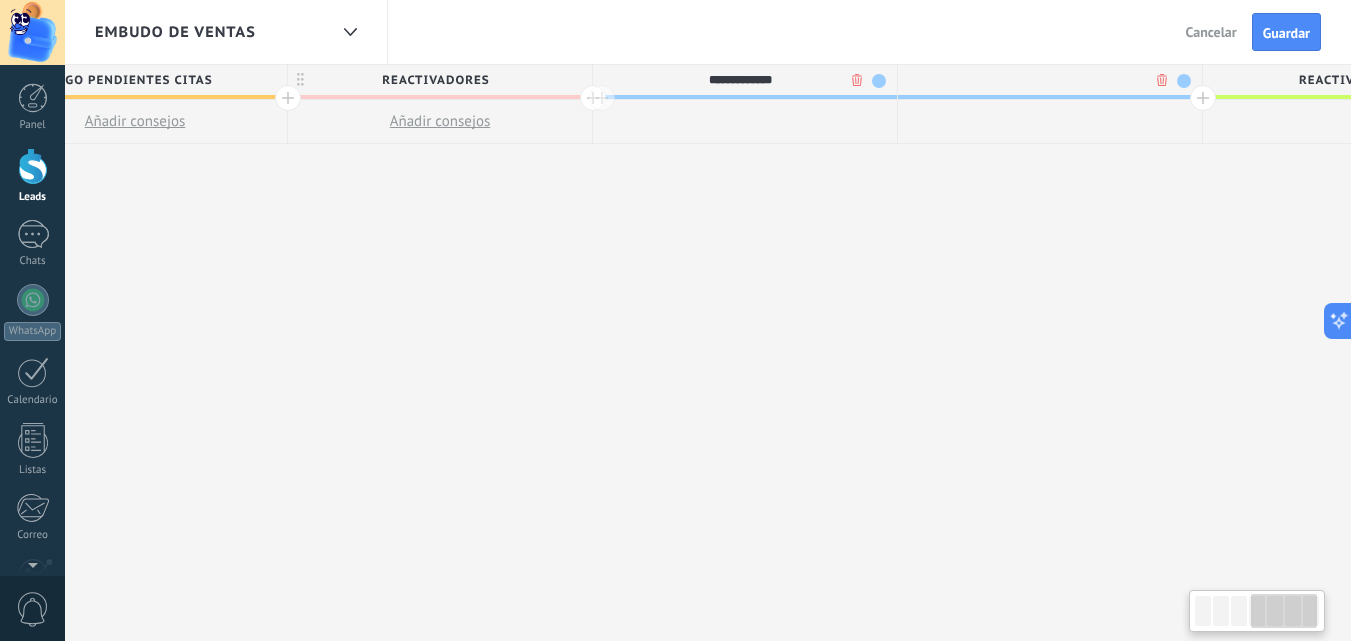 scroll, scrollTop: 0, scrollLeft: 1468, axis: horizontal 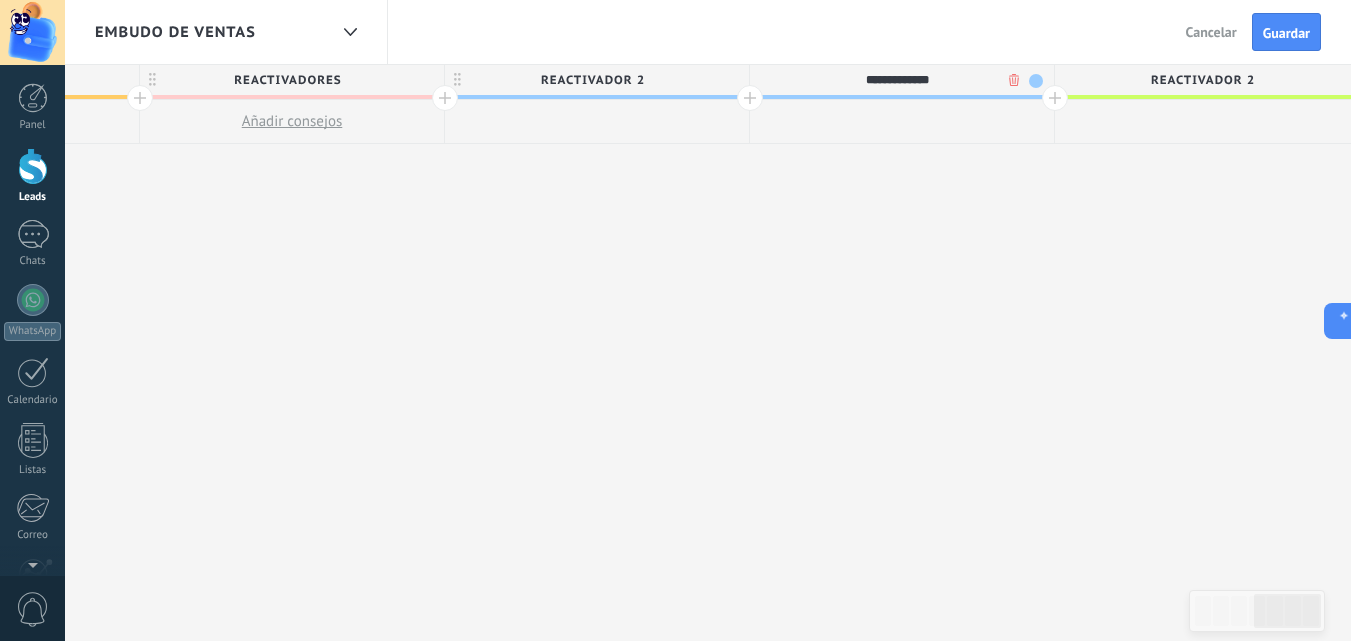 type on "**********" 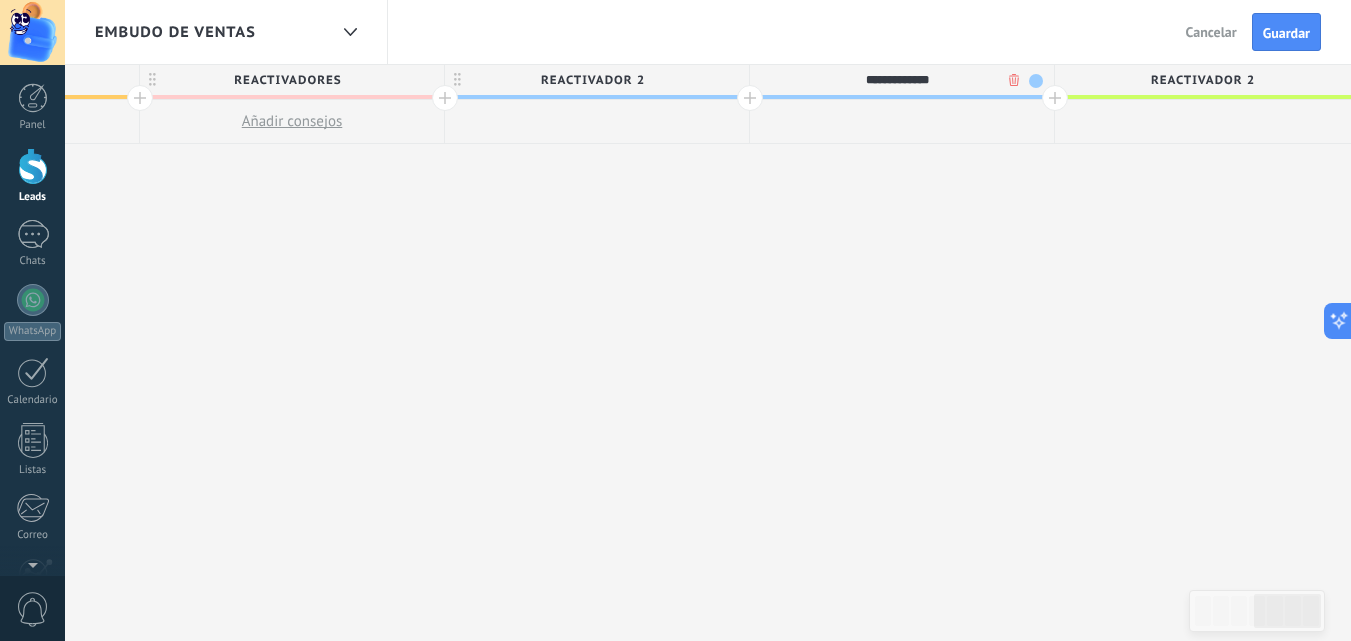 click on "reactivador 2" at bounding box center [1202, 80] 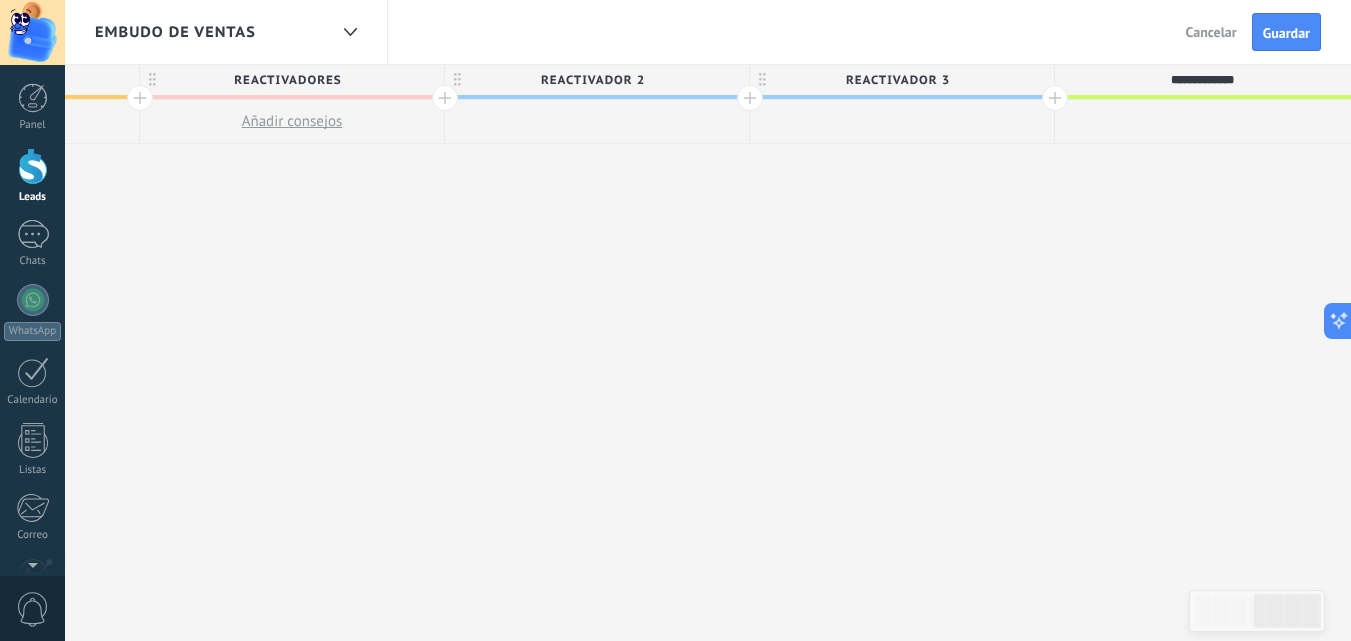 type on "**********" 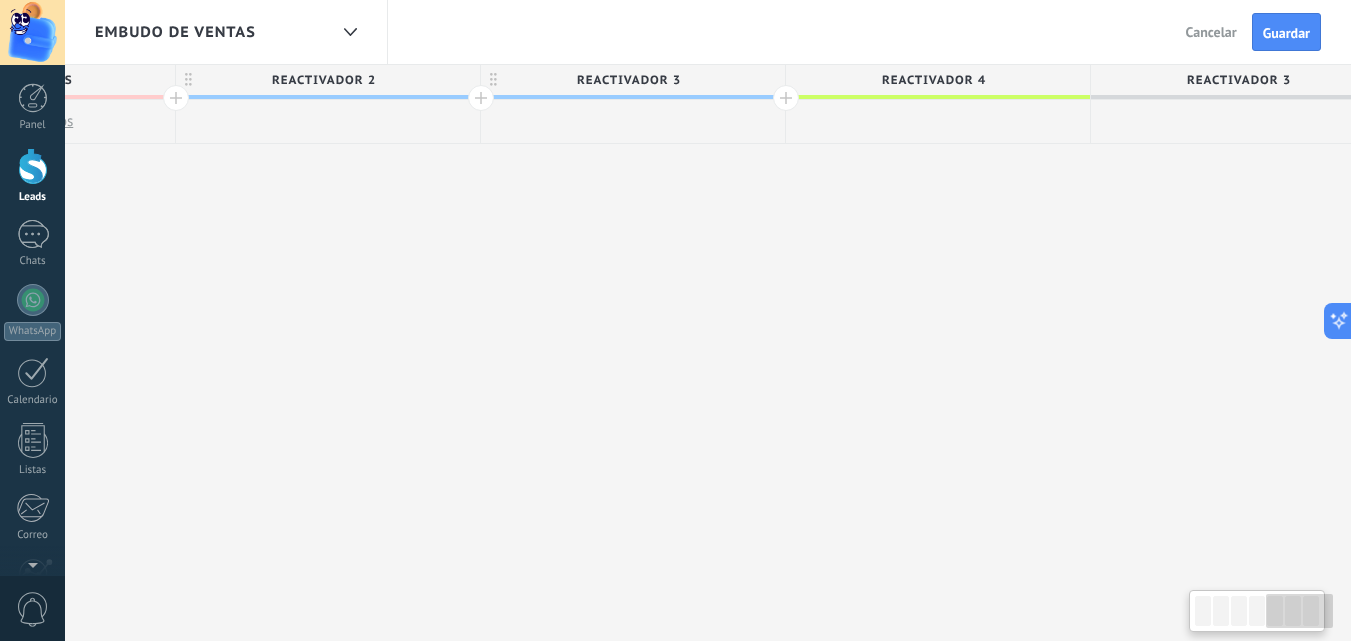 drag, startPoint x: 1268, startPoint y: 166, endPoint x: 991, endPoint y: 183, distance: 277.52118 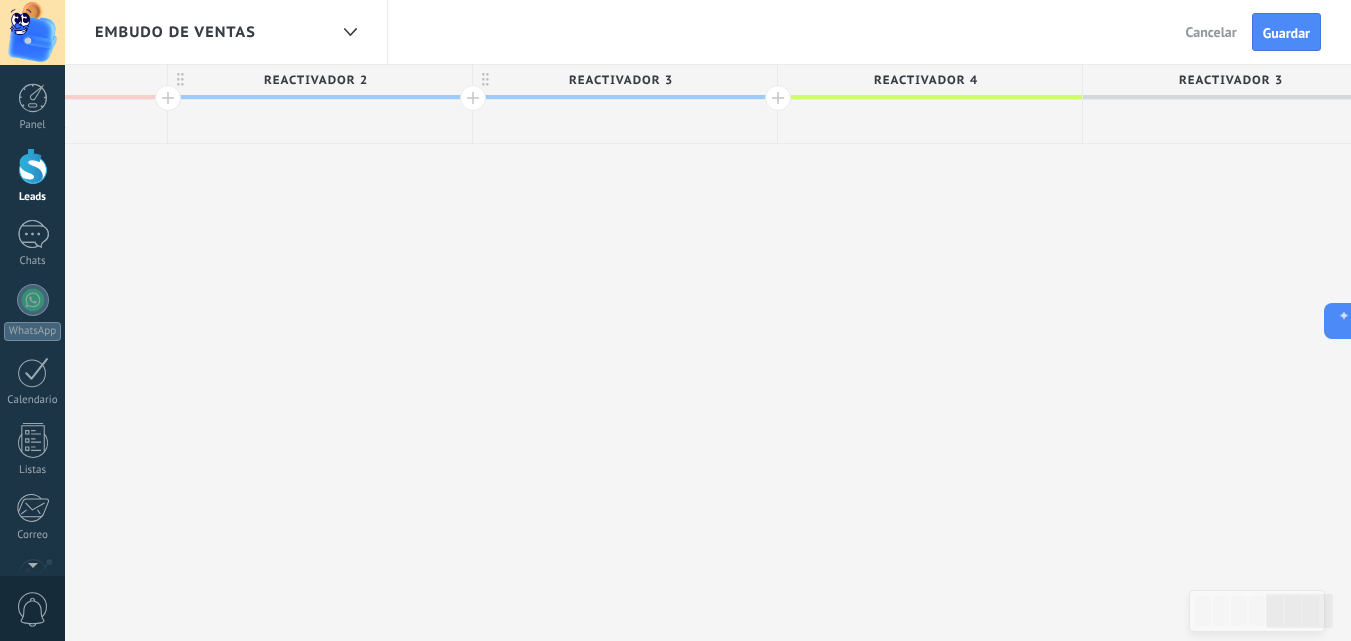 scroll, scrollTop: 0, scrollLeft: 1782, axis: horizontal 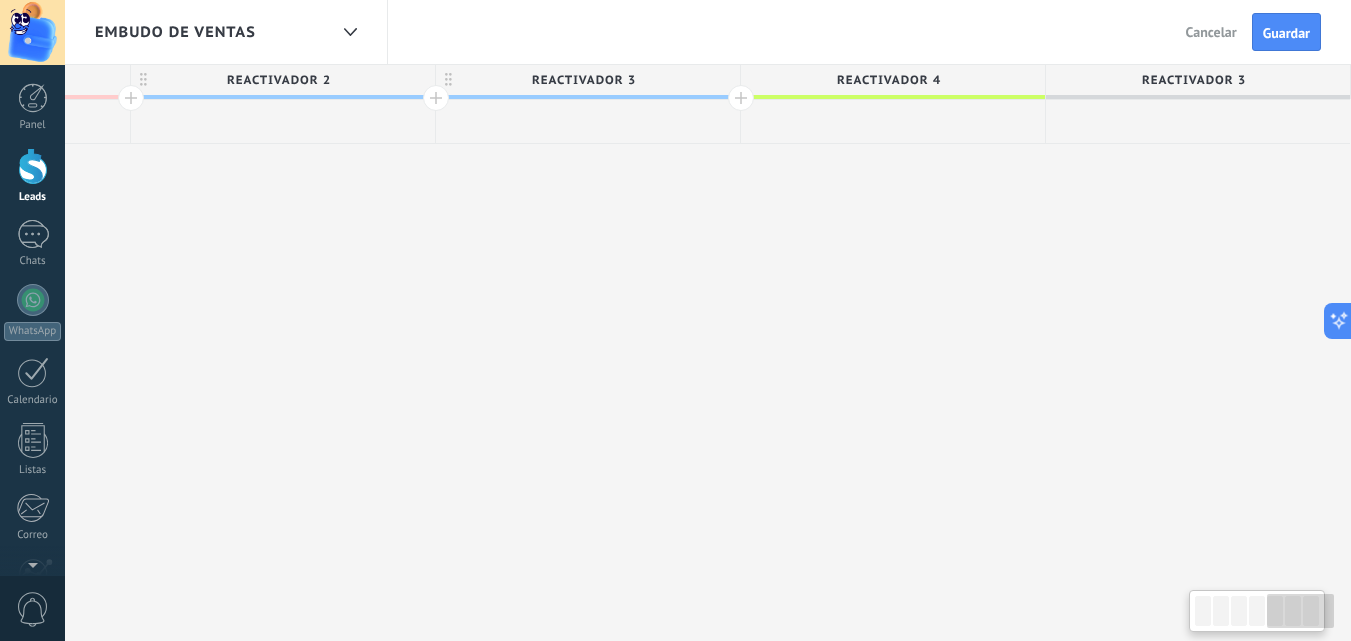 drag, startPoint x: 1189, startPoint y: 168, endPoint x: 905, endPoint y: 156, distance: 284.25342 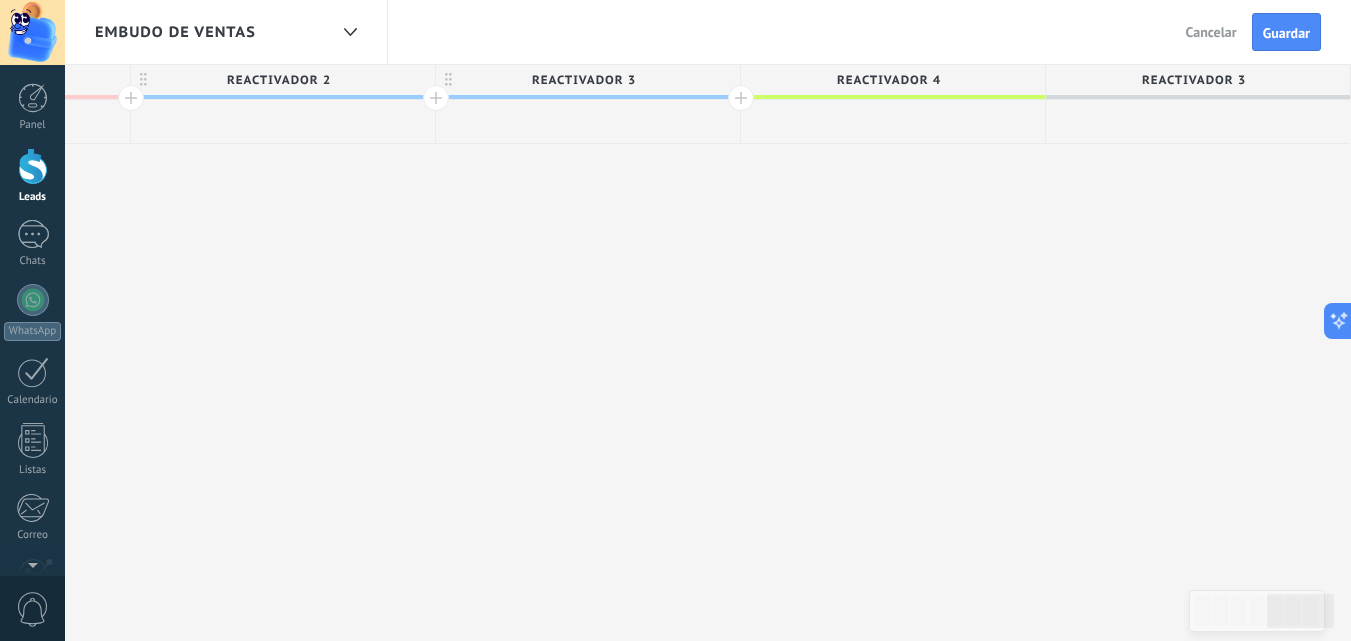 click on "reactivador 3" at bounding box center (1193, 80) 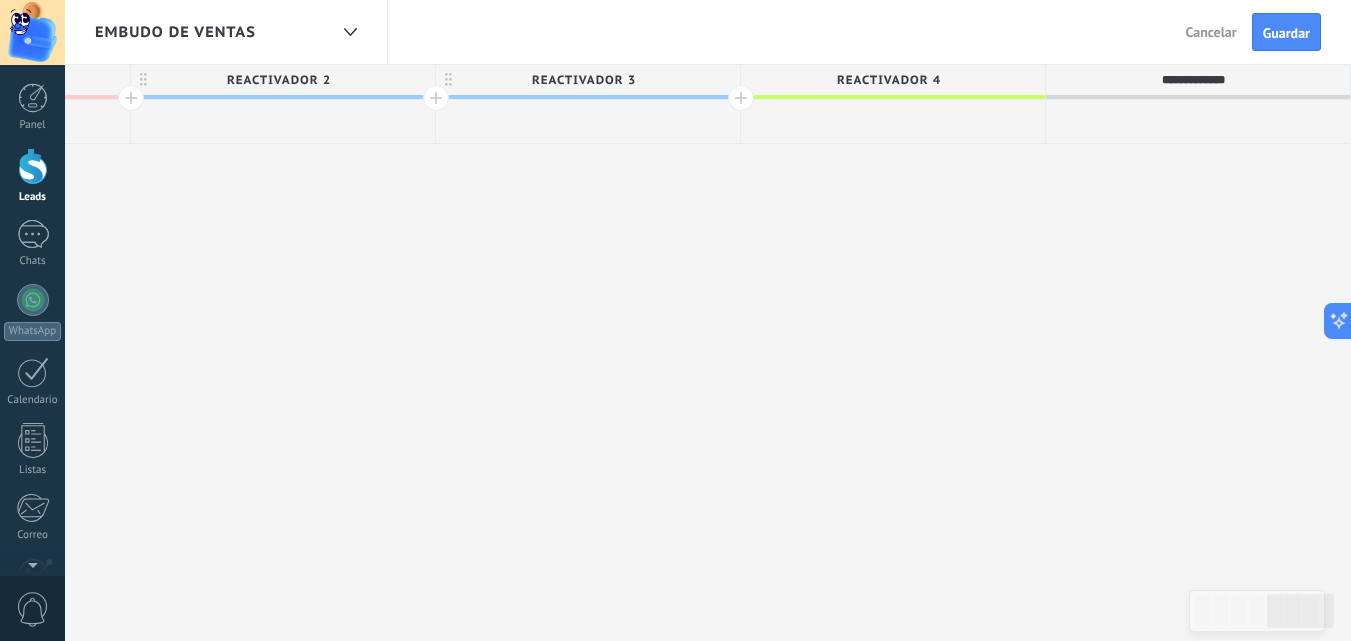 click on "**********" at bounding box center [1193, 80] 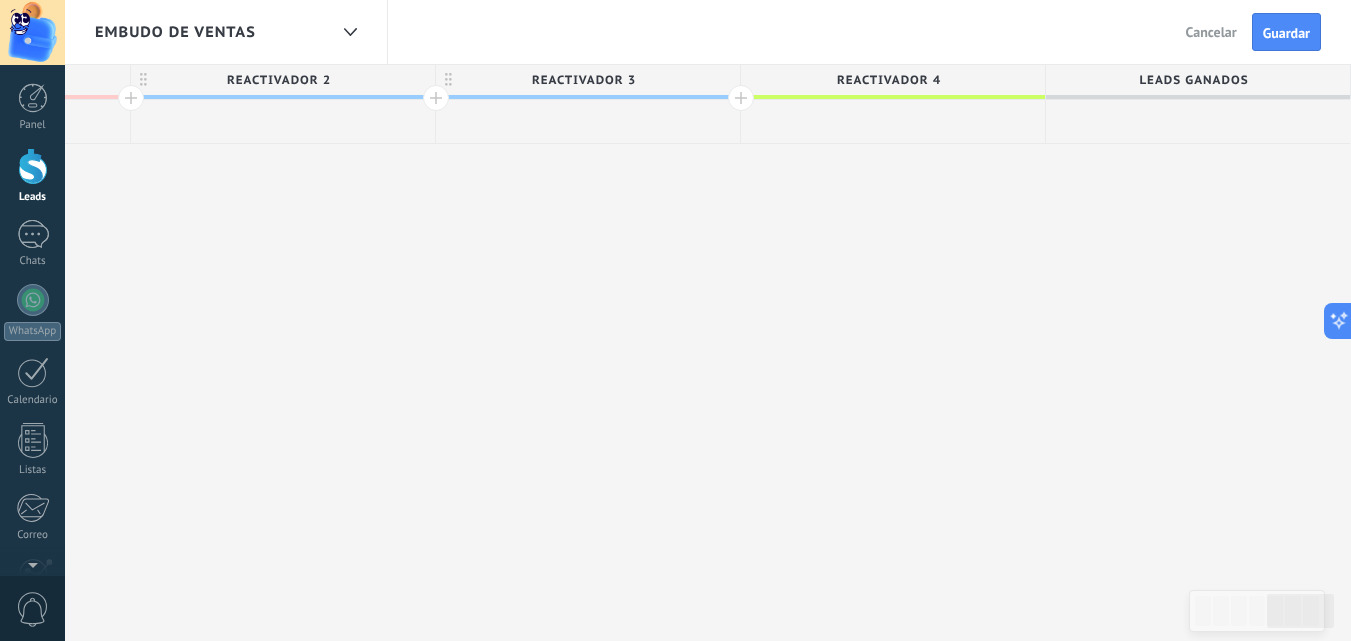 click on "leads ganados" at bounding box center (1193, 80) 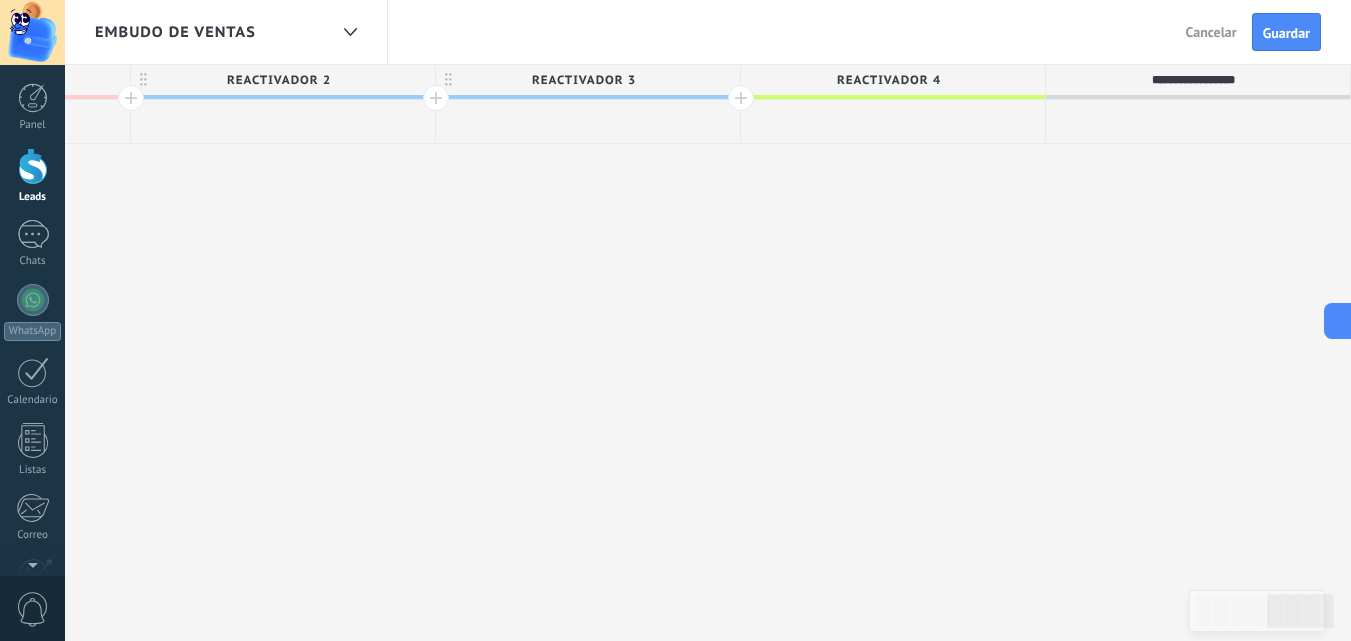 click on "**********" at bounding box center [1193, 80] 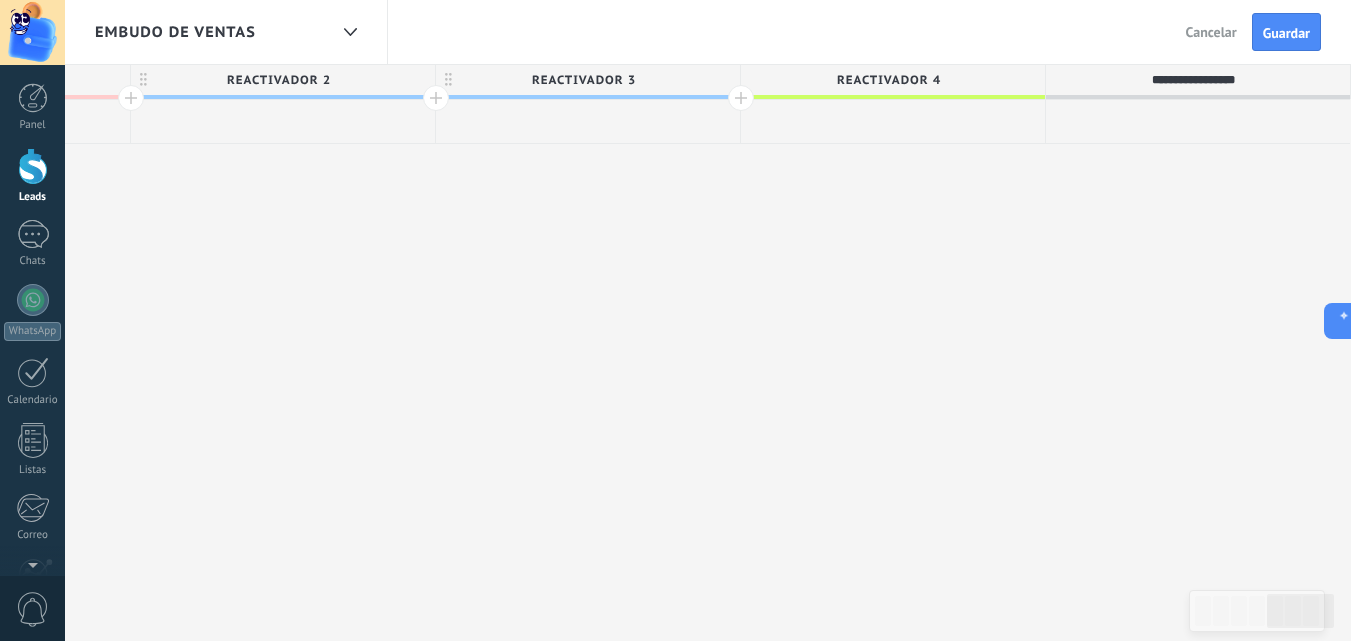 click on "**********" at bounding box center (1193, 80) 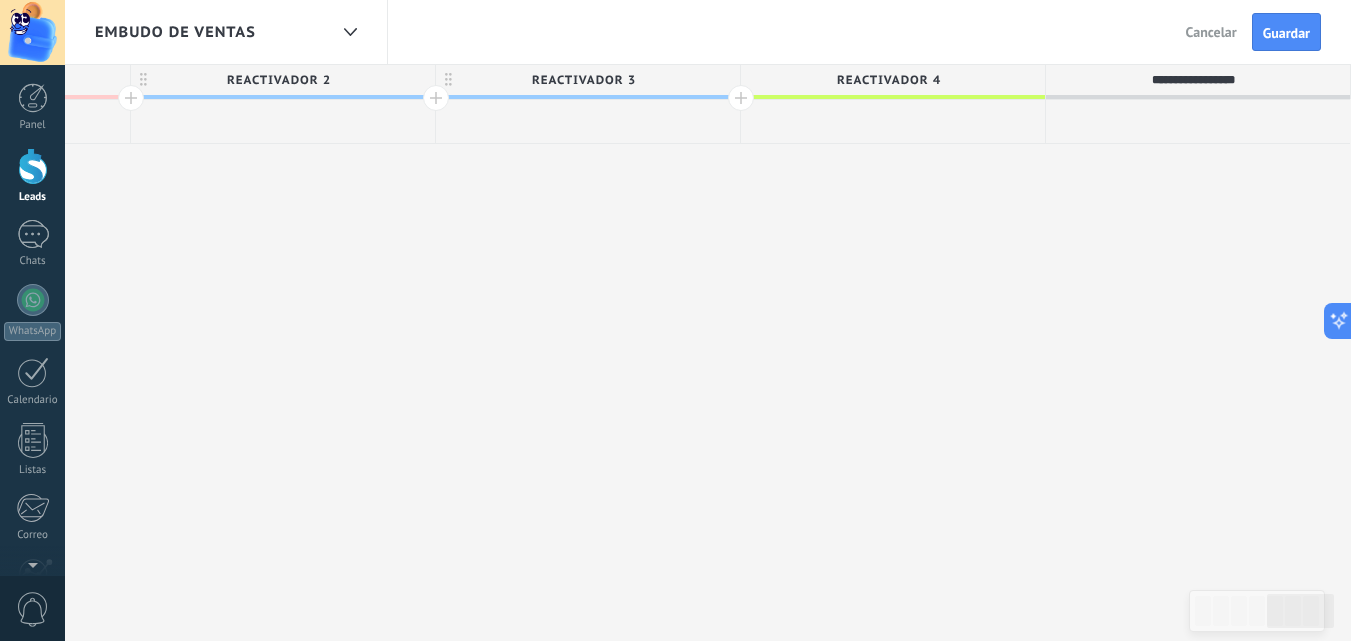 type on "**********" 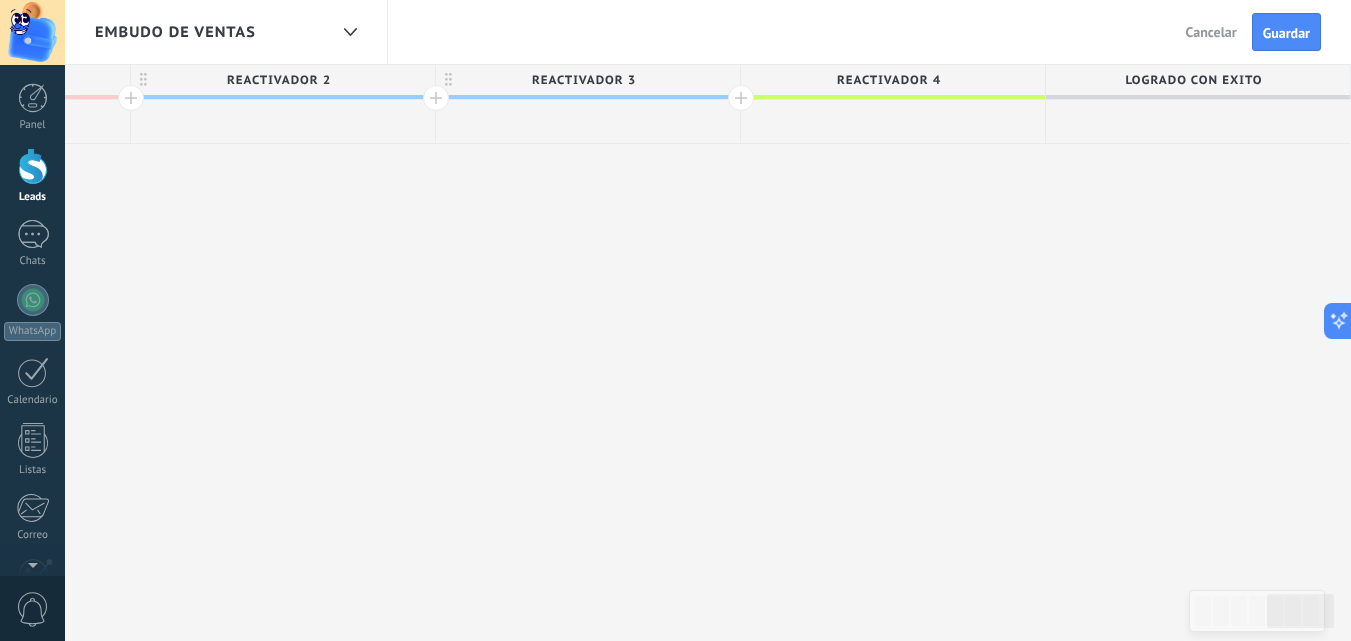 drag, startPoint x: 1344, startPoint y: 80, endPoint x: 1257, endPoint y: 90, distance: 87.57283 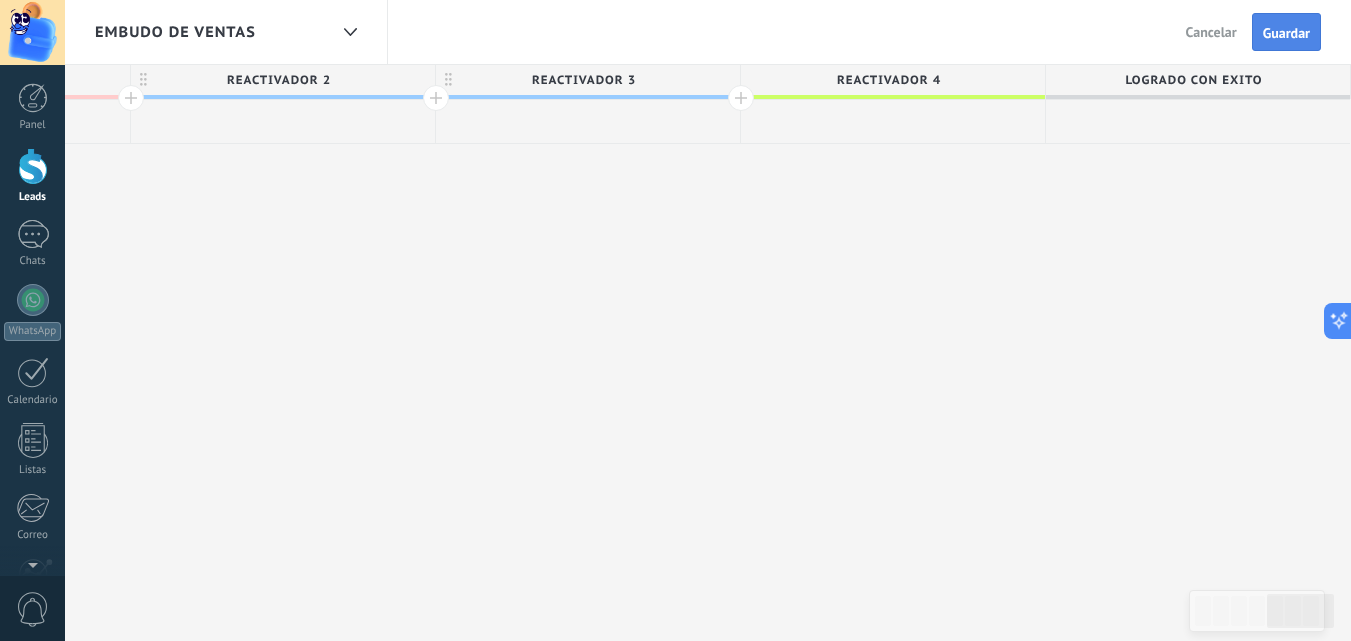 click on "Guardar" at bounding box center [1286, 33] 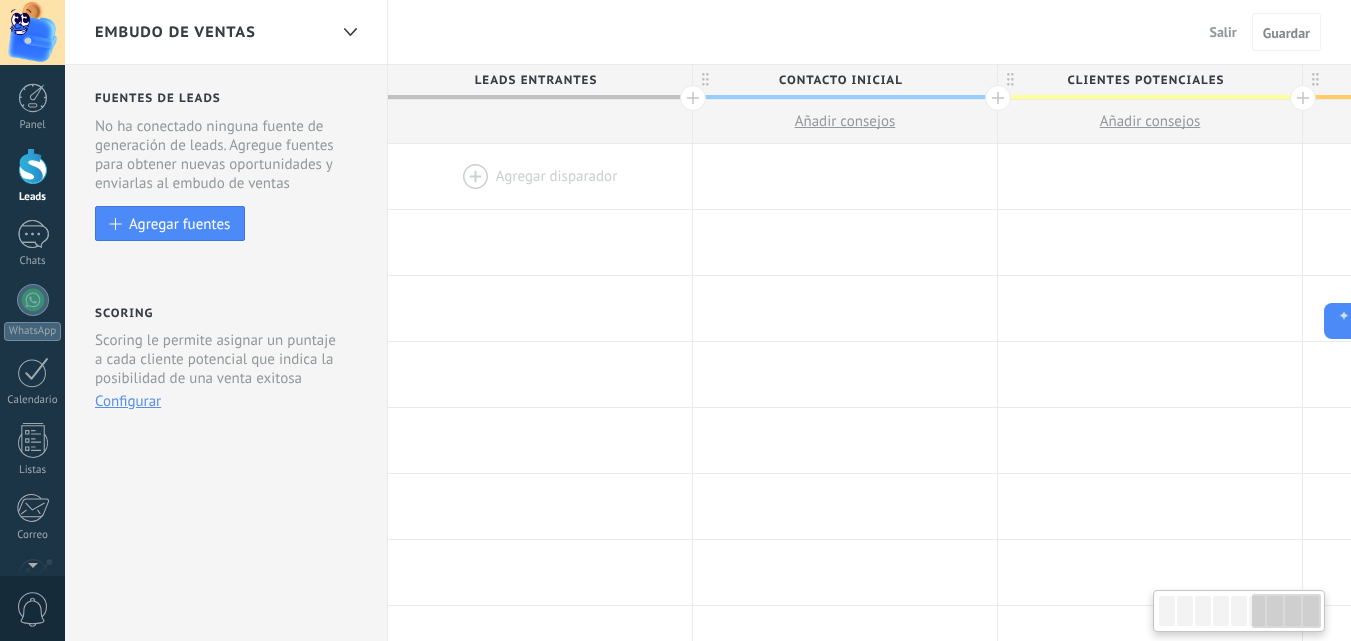 scroll, scrollTop: 0, scrollLeft: 1782, axis: horizontal 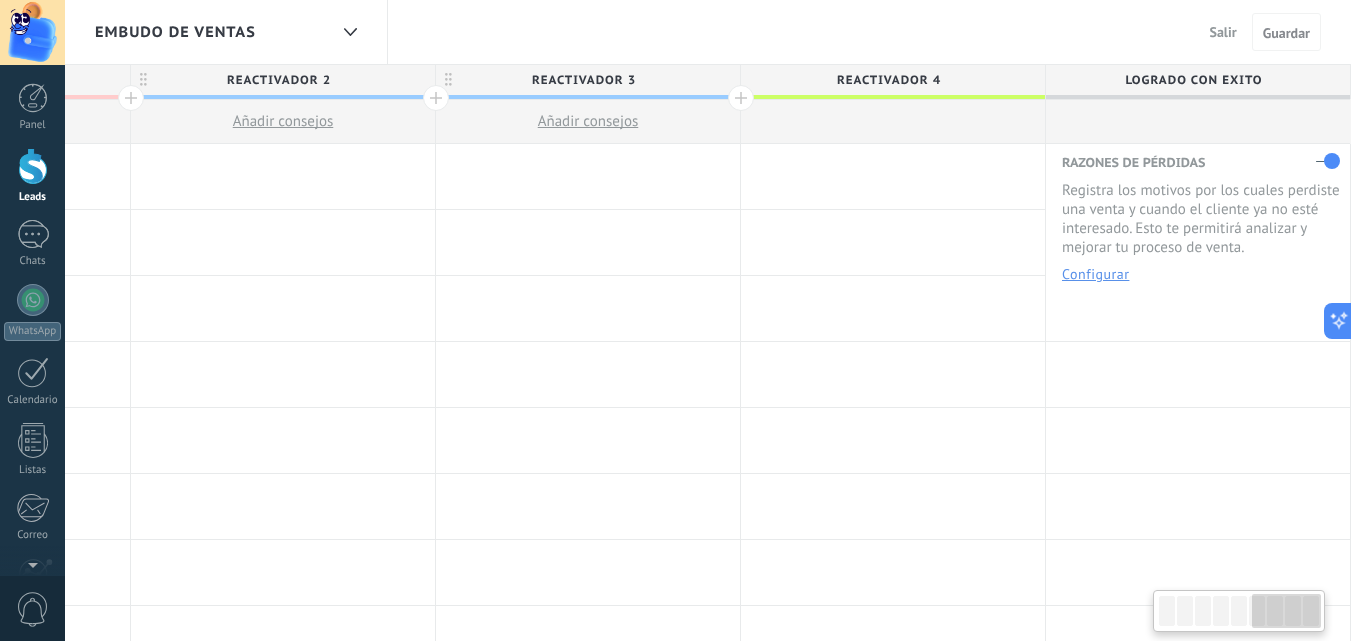 click on "logrado con exito" at bounding box center [1193, 80] 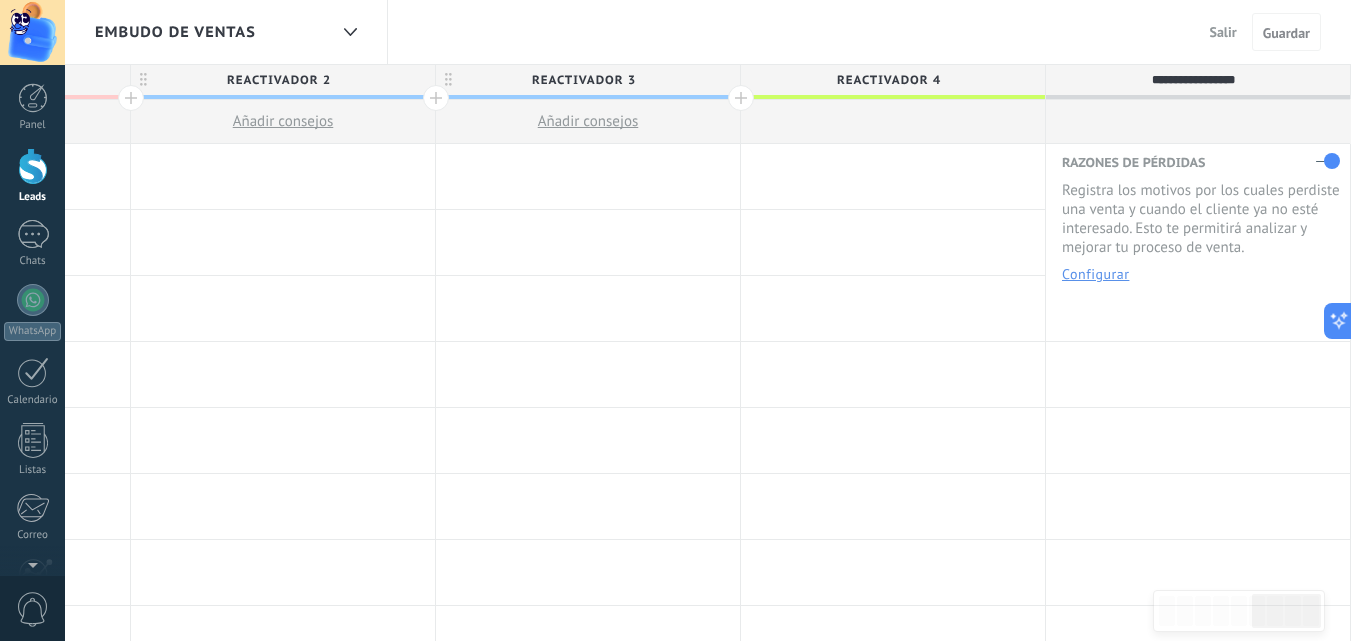 click on "Salir" at bounding box center (1223, 32) 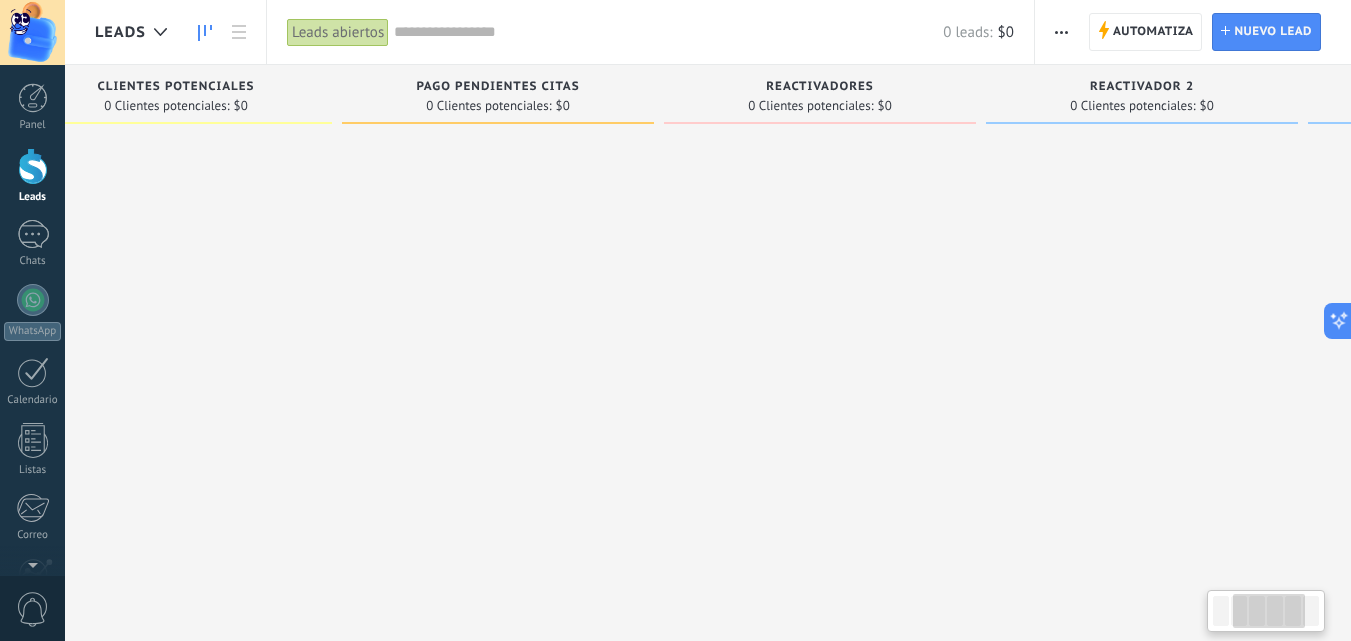 scroll, scrollTop: 0, scrollLeft: 696, axis: horizontal 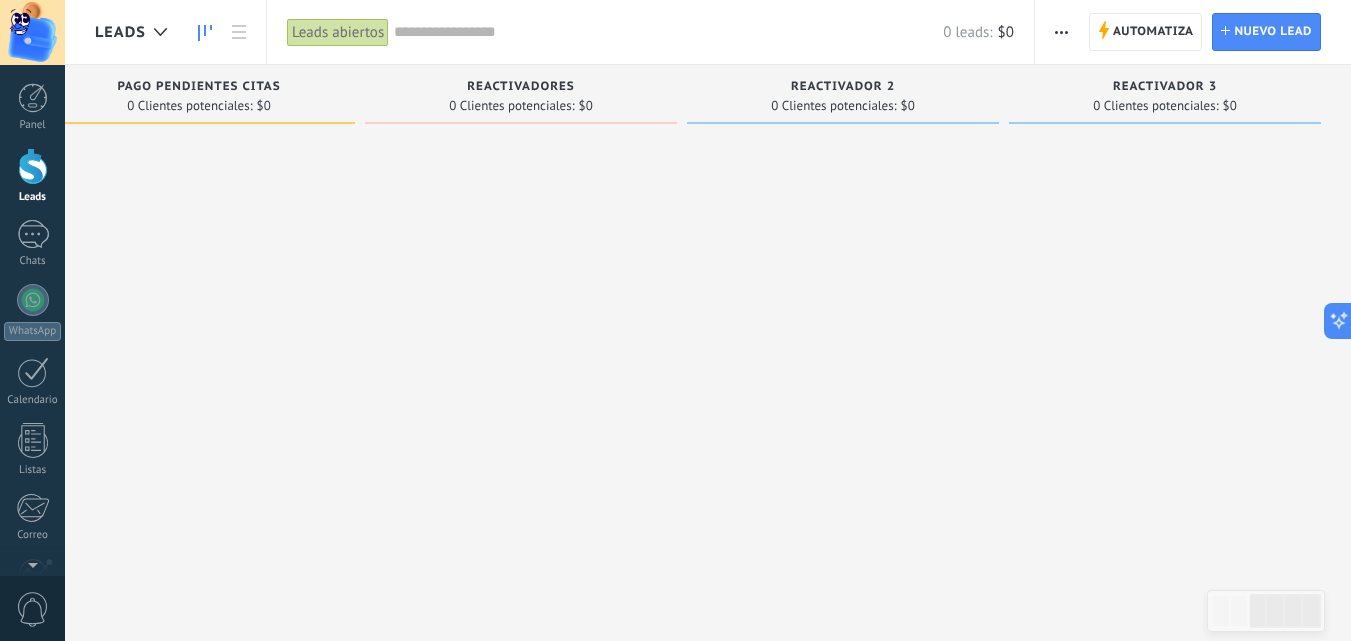 drag, startPoint x: 1321, startPoint y: 100, endPoint x: 323, endPoint y: 157, distance: 999.6264 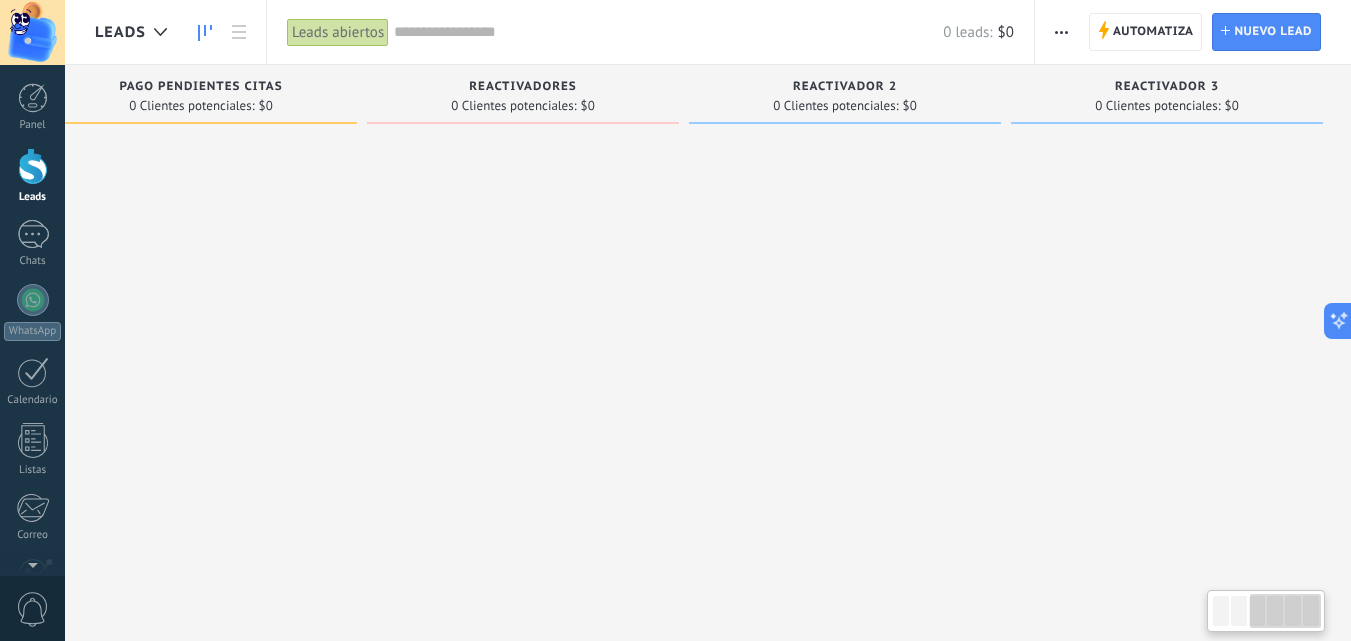 scroll, scrollTop: 0, scrollLeft: 693, axis: horizontal 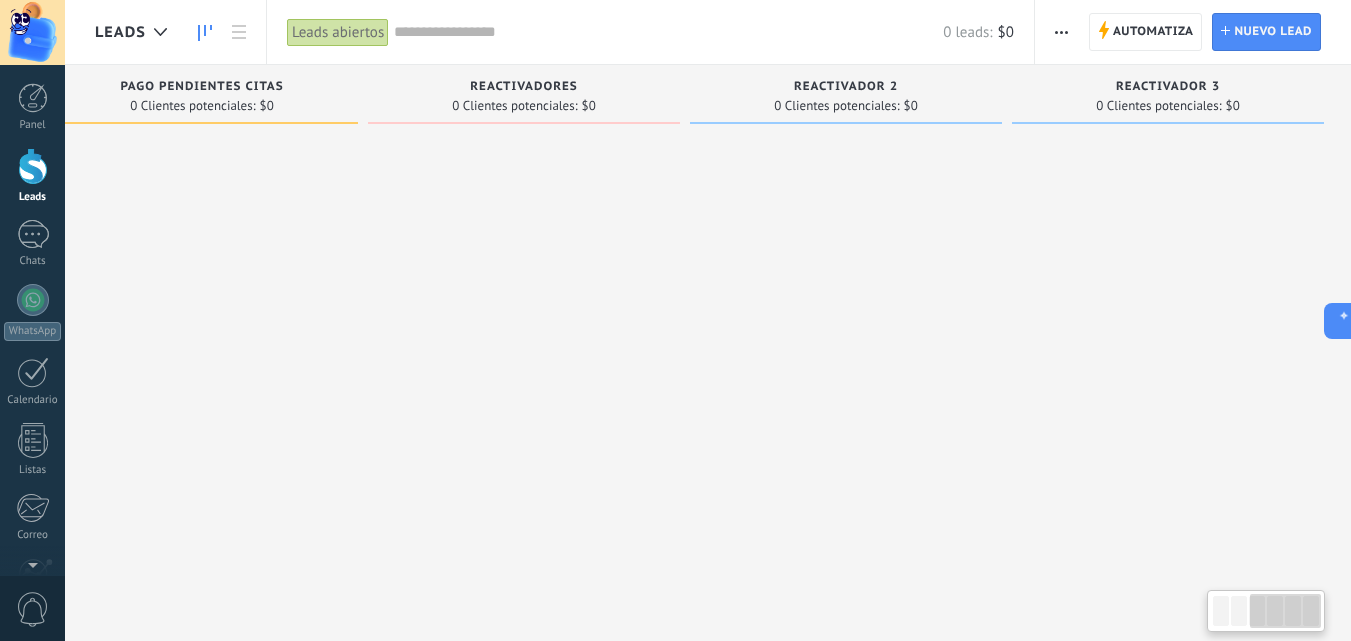 drag, startPoint x: 1183, startPoint y: 131, endPoint x: 914, endPoint y: 152, distance: 269.81845 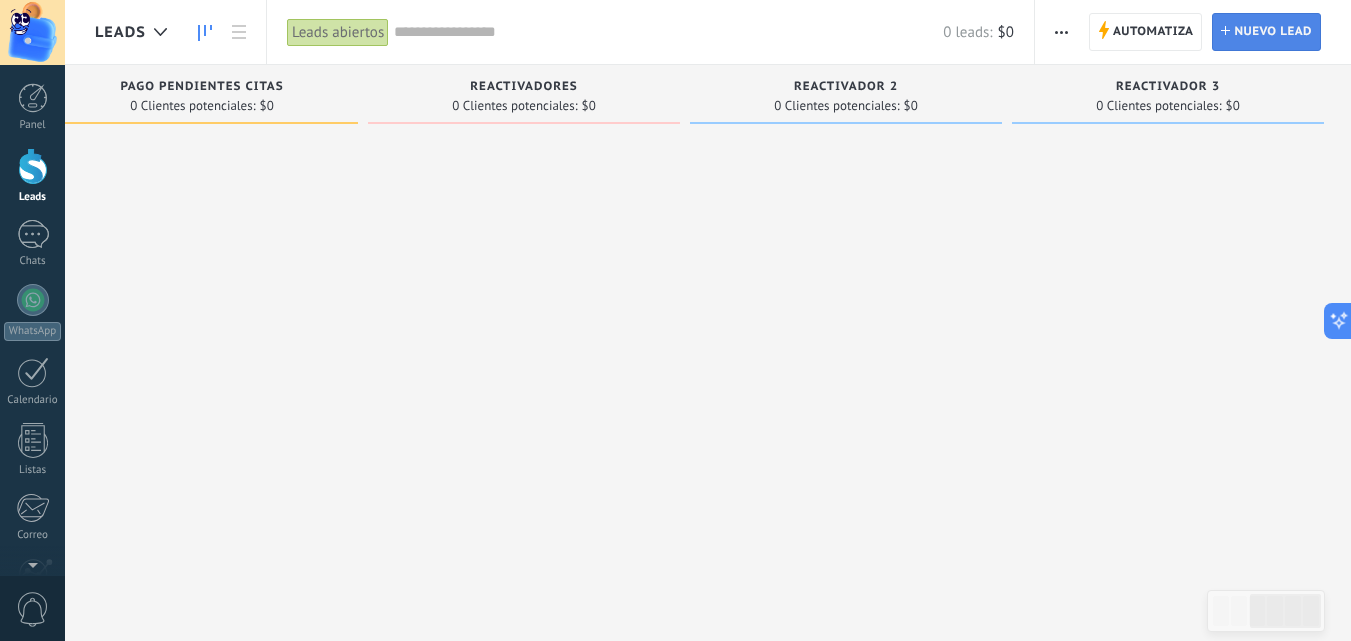 click on "Nuevo lead" at bounding box center (1273, 32) 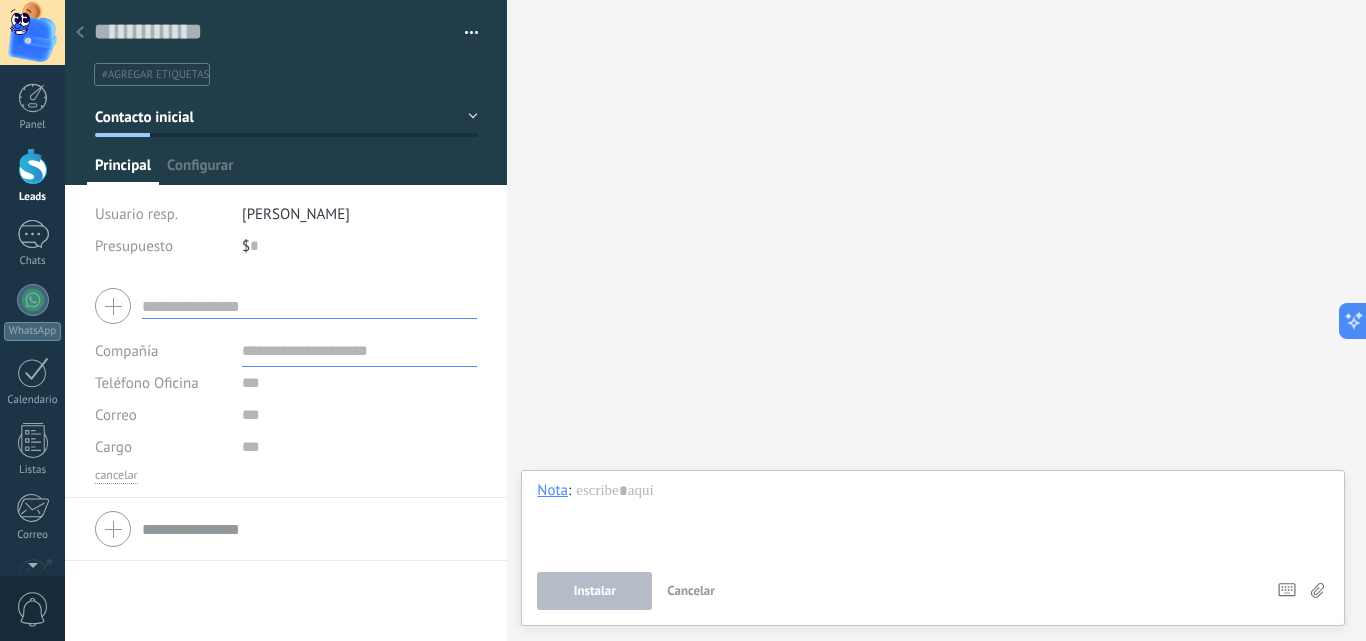 click at bounding box center (80, 33) 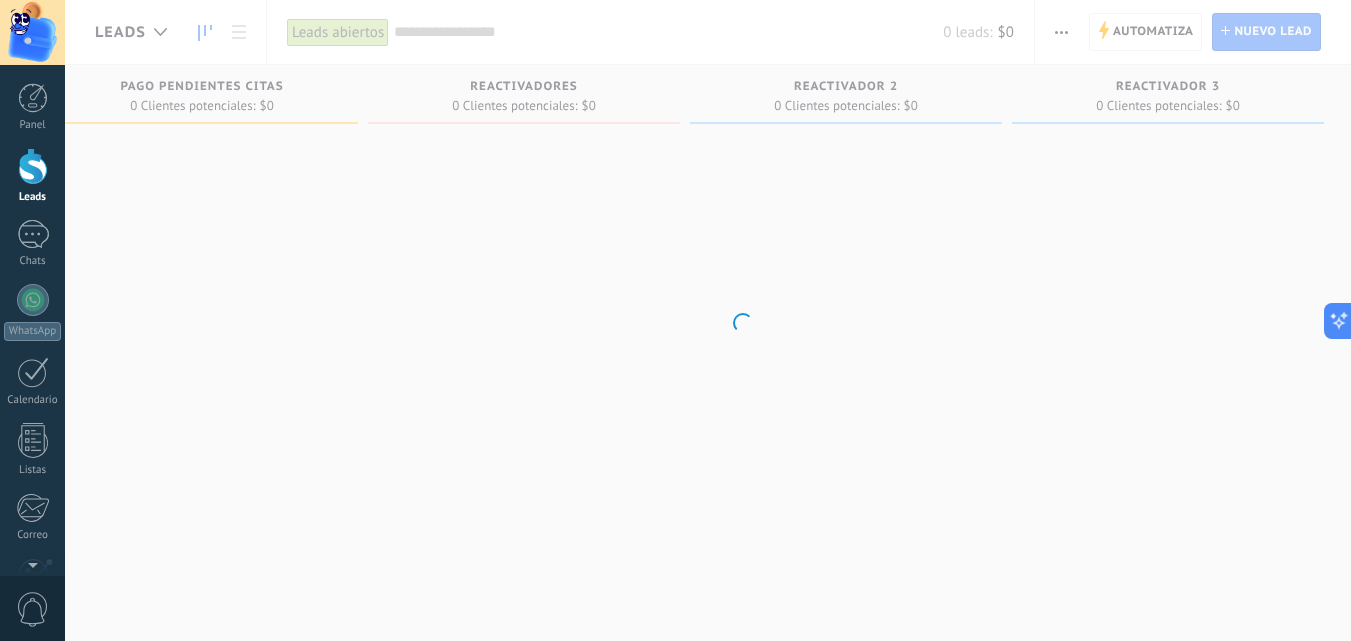 scroll, scrollTop: 0, scrollLeft: 681, axis: horizontal 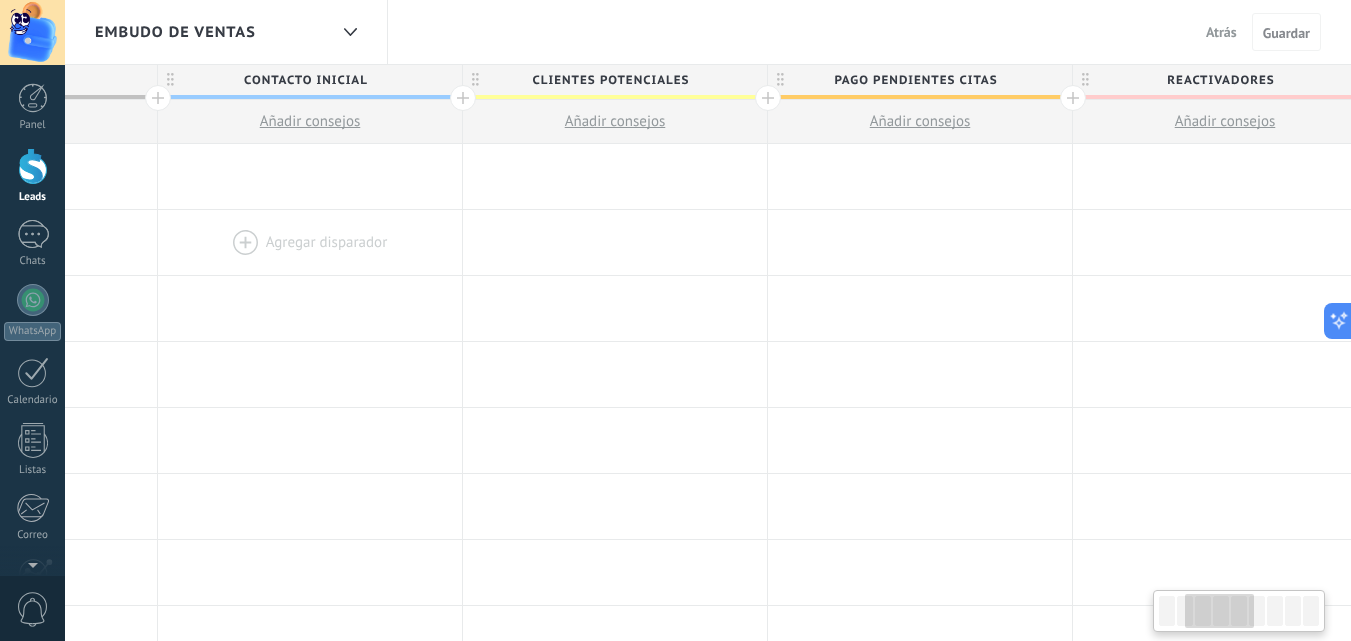drag, startPoint x: 890, startPoint y: 196, endPoint x: 355, endPoint y: 224, distance: 535.73224 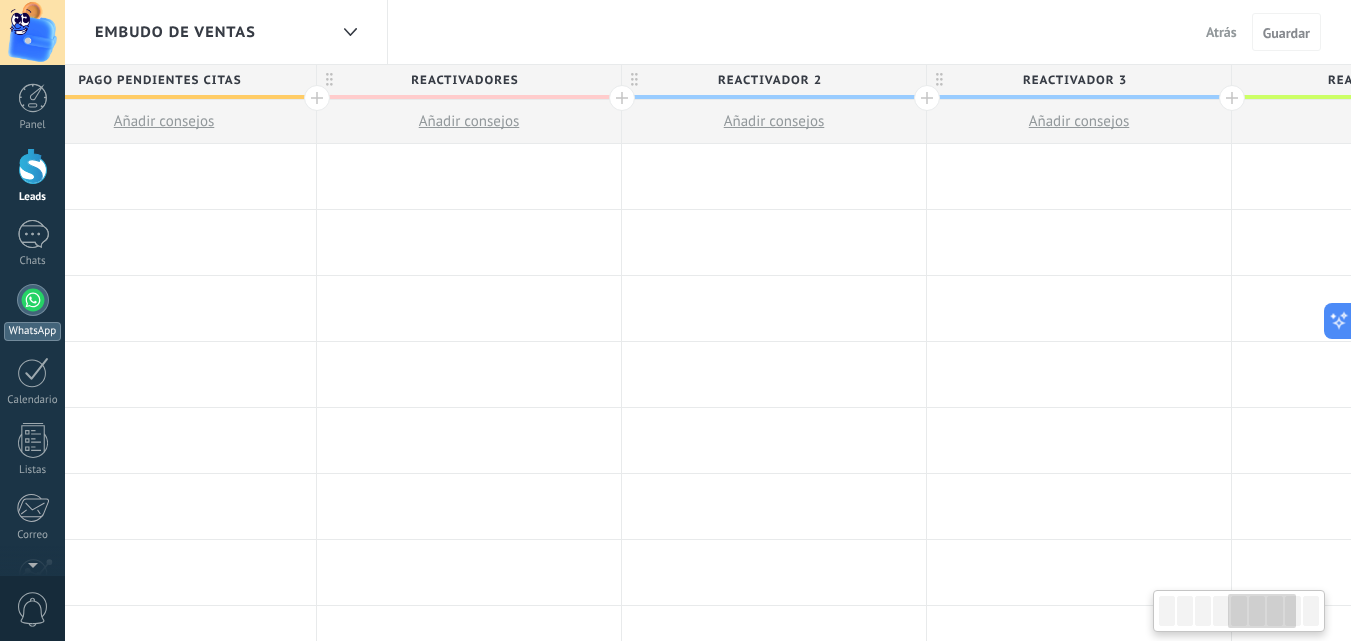 scroll, scrollTop: 0, scrollLeft: 1327, axis: horizontal 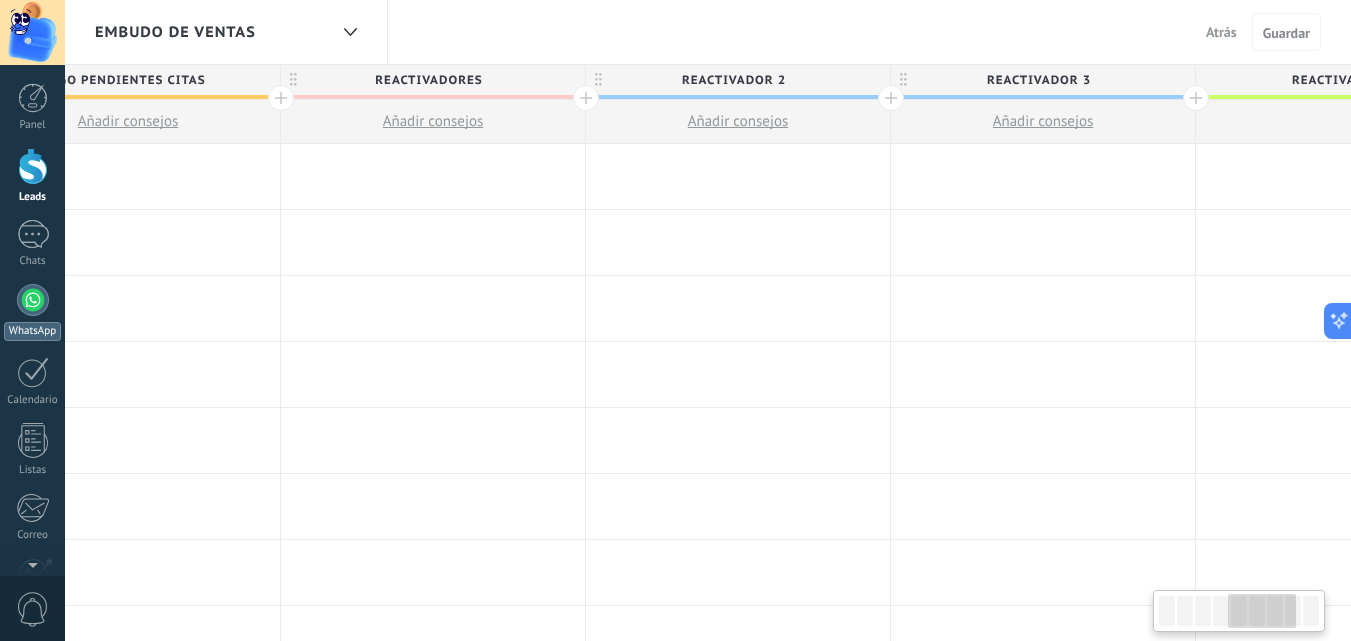 drag, startPoint x: 936, startPoint y: 242, endPoint x: 0, endPoint y: 313, distance: 938.68896 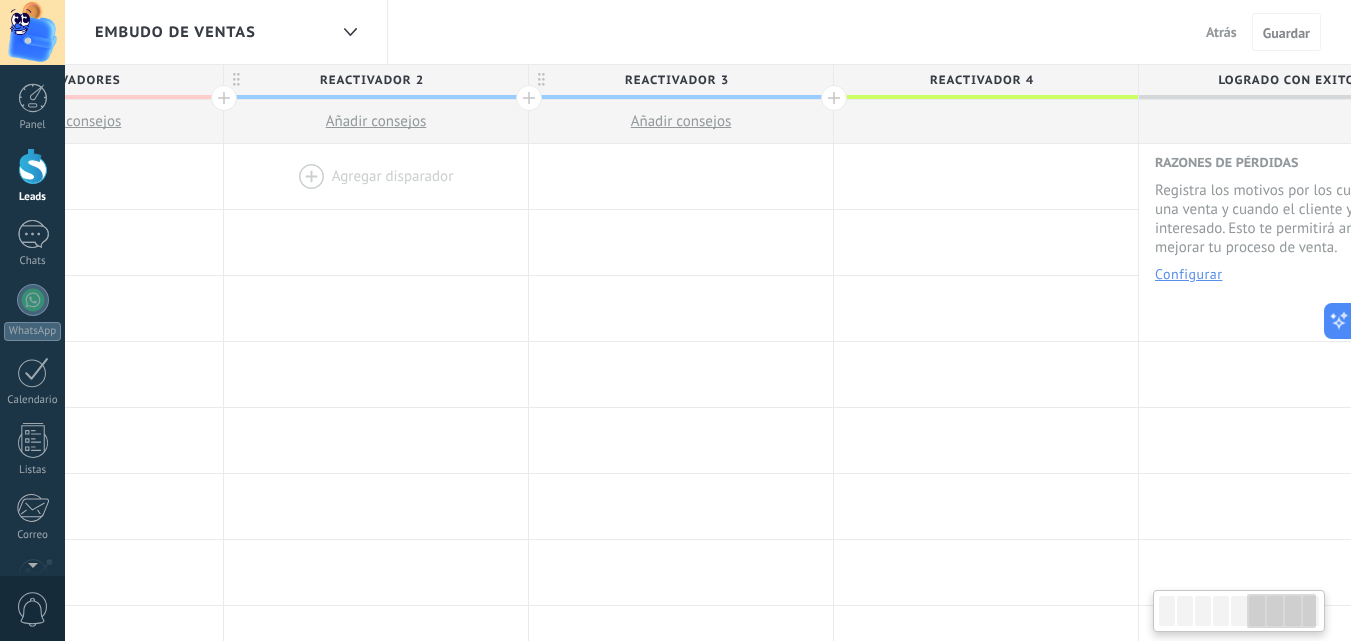 scroll, scrollTop: 0, scrollLeft: 1782, axis: horizontal 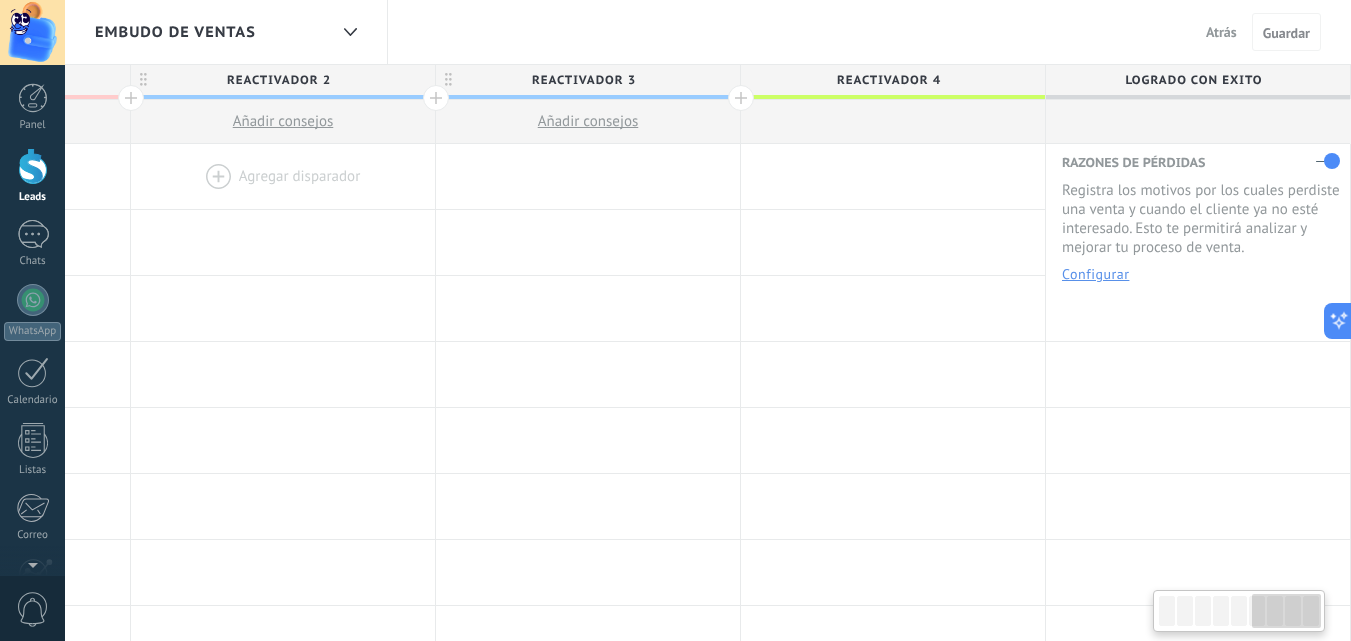 drag, startPoint x: 1004, startPoint y: 196, endPoint x: 298, endPoint y: 175, distance: 706.31226 